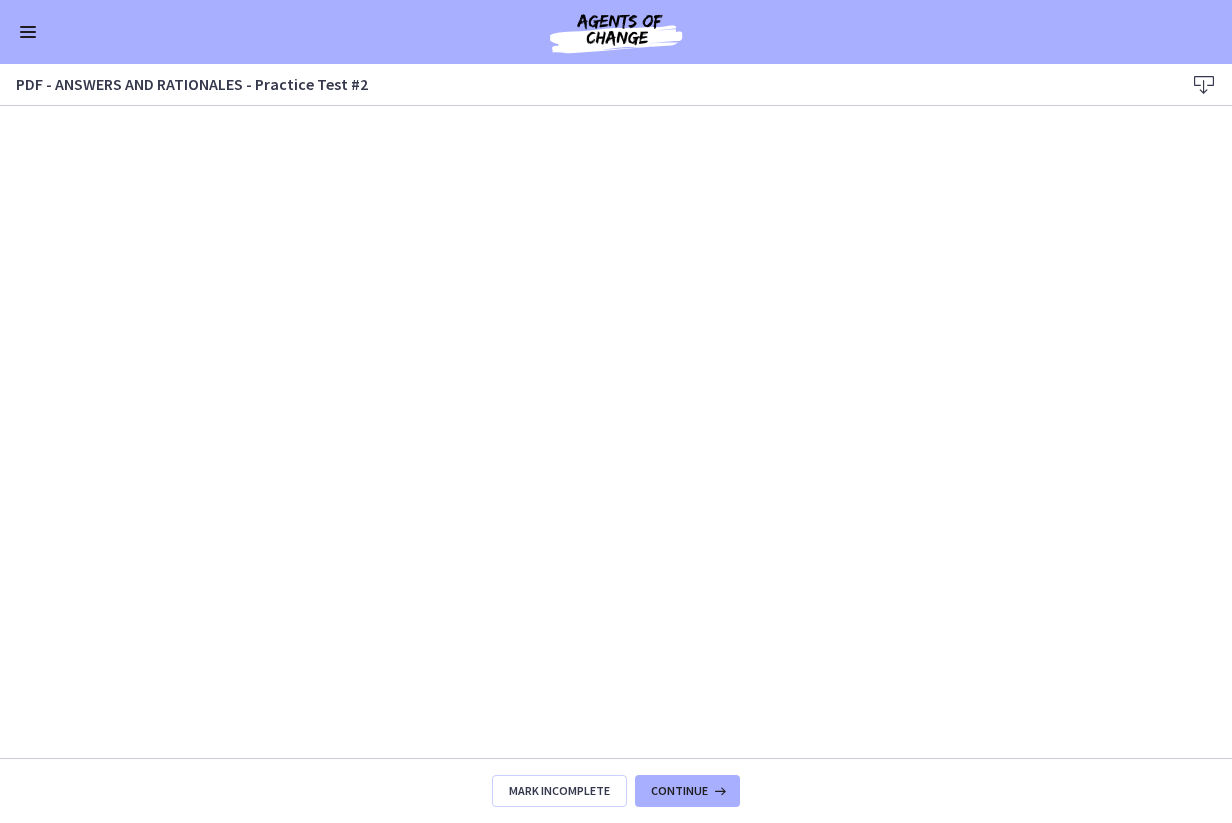scroll, scrollTop: 0, scrollLeft: 0, axis: both 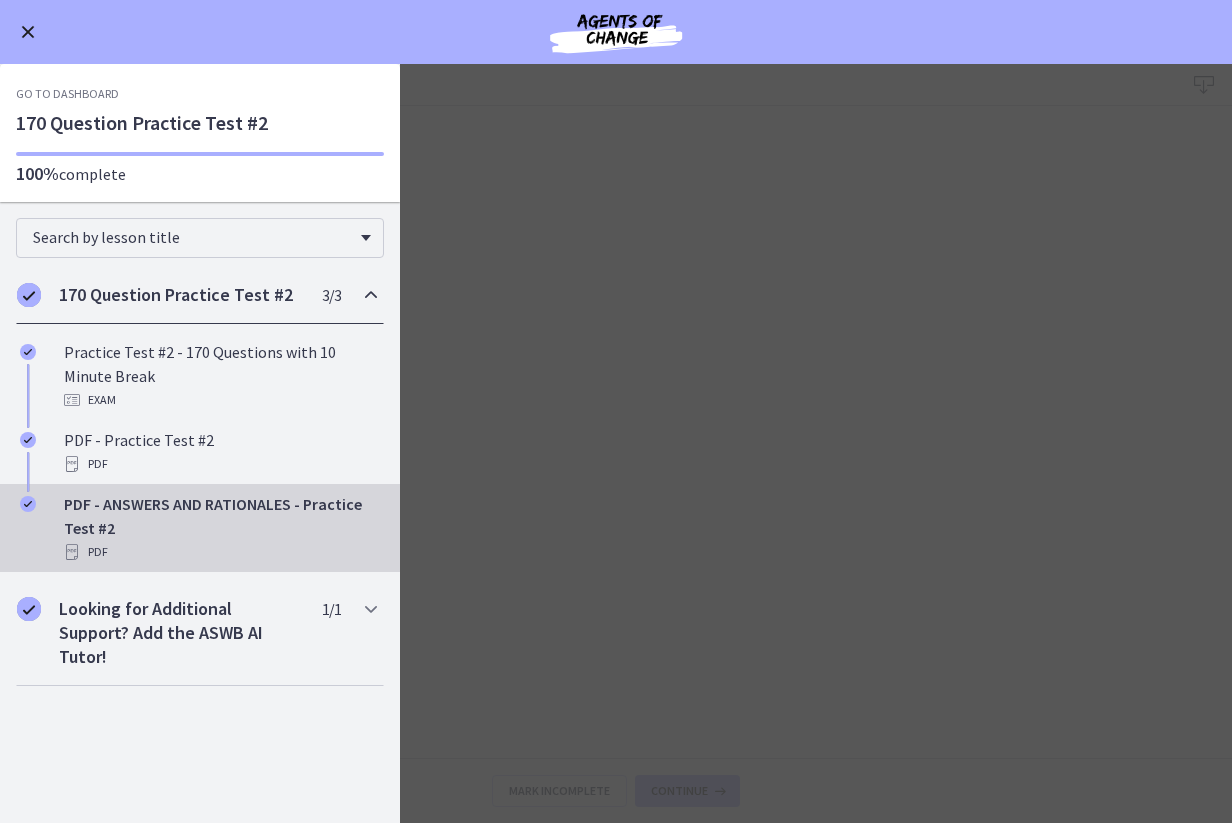 click at bounding box center (28, 32) 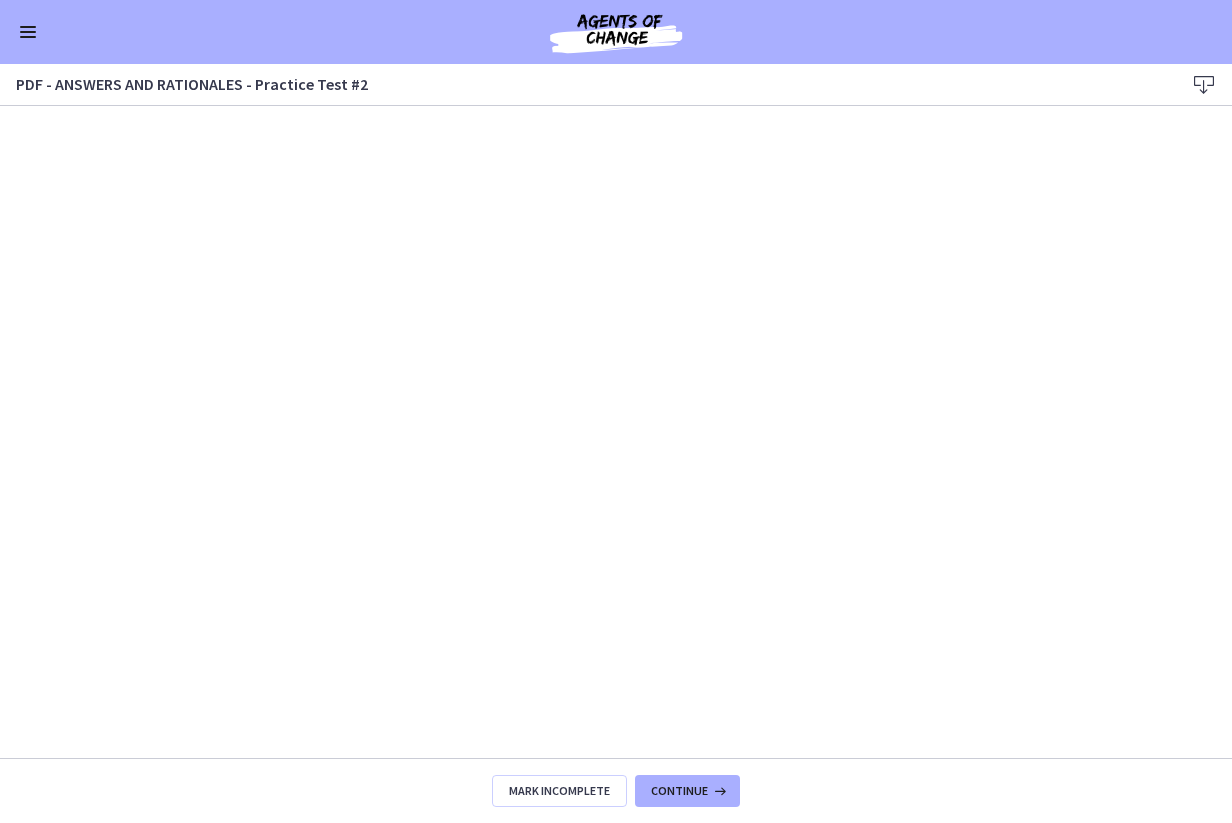 click at bounding box center [28, 32] 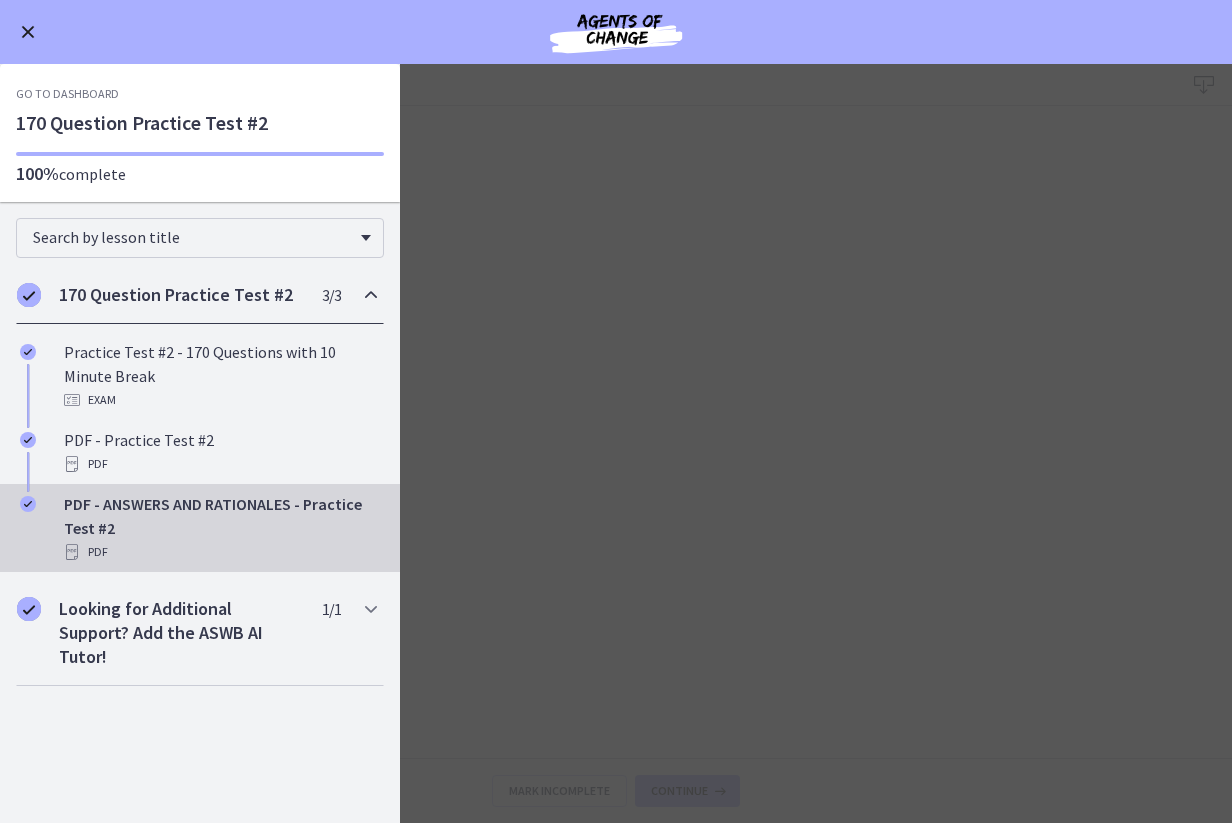 click on "Go to Dashboard" at bounding box center [616, 32] 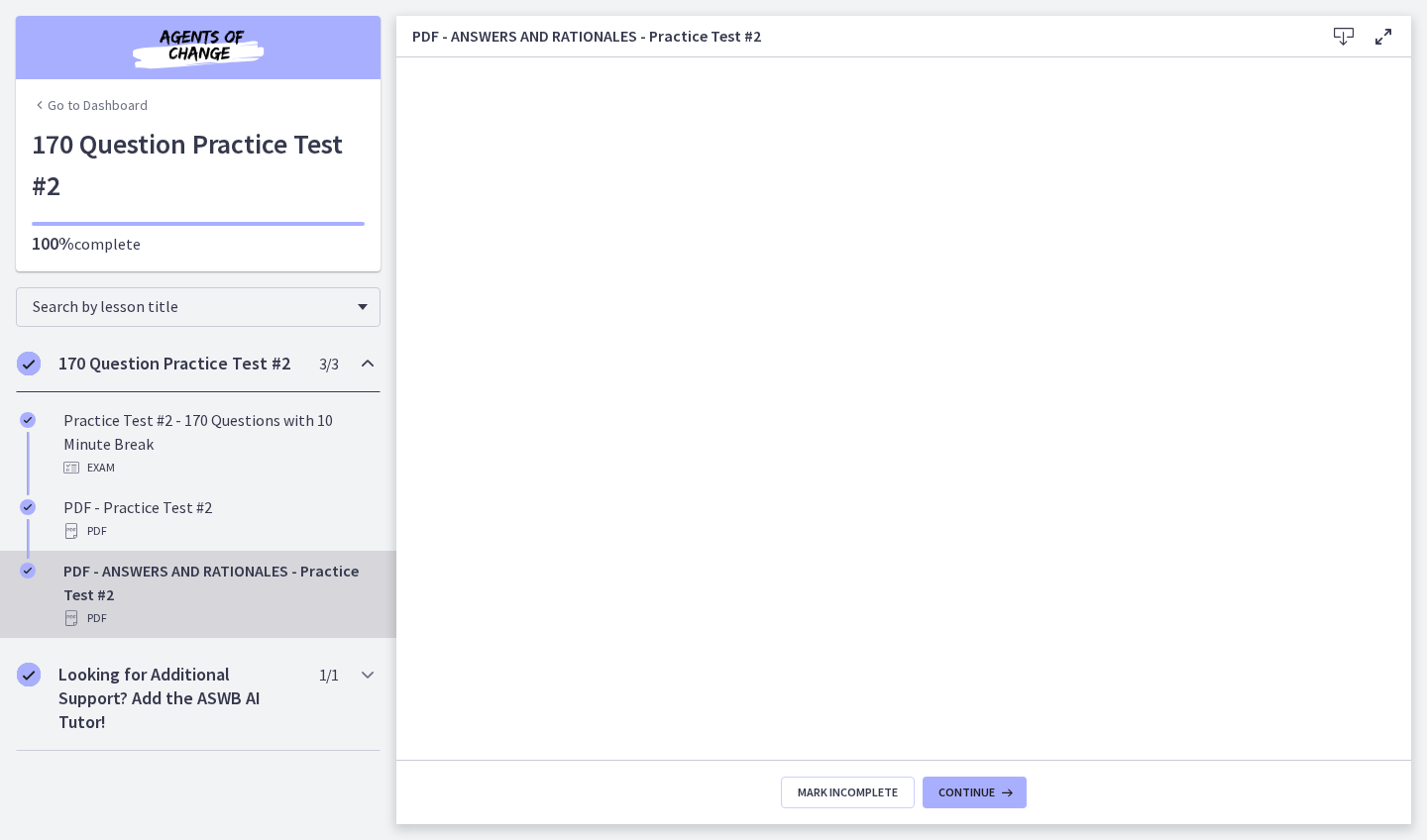 scroll, scrollTop: 0, scrollLeft: 0, axis: both 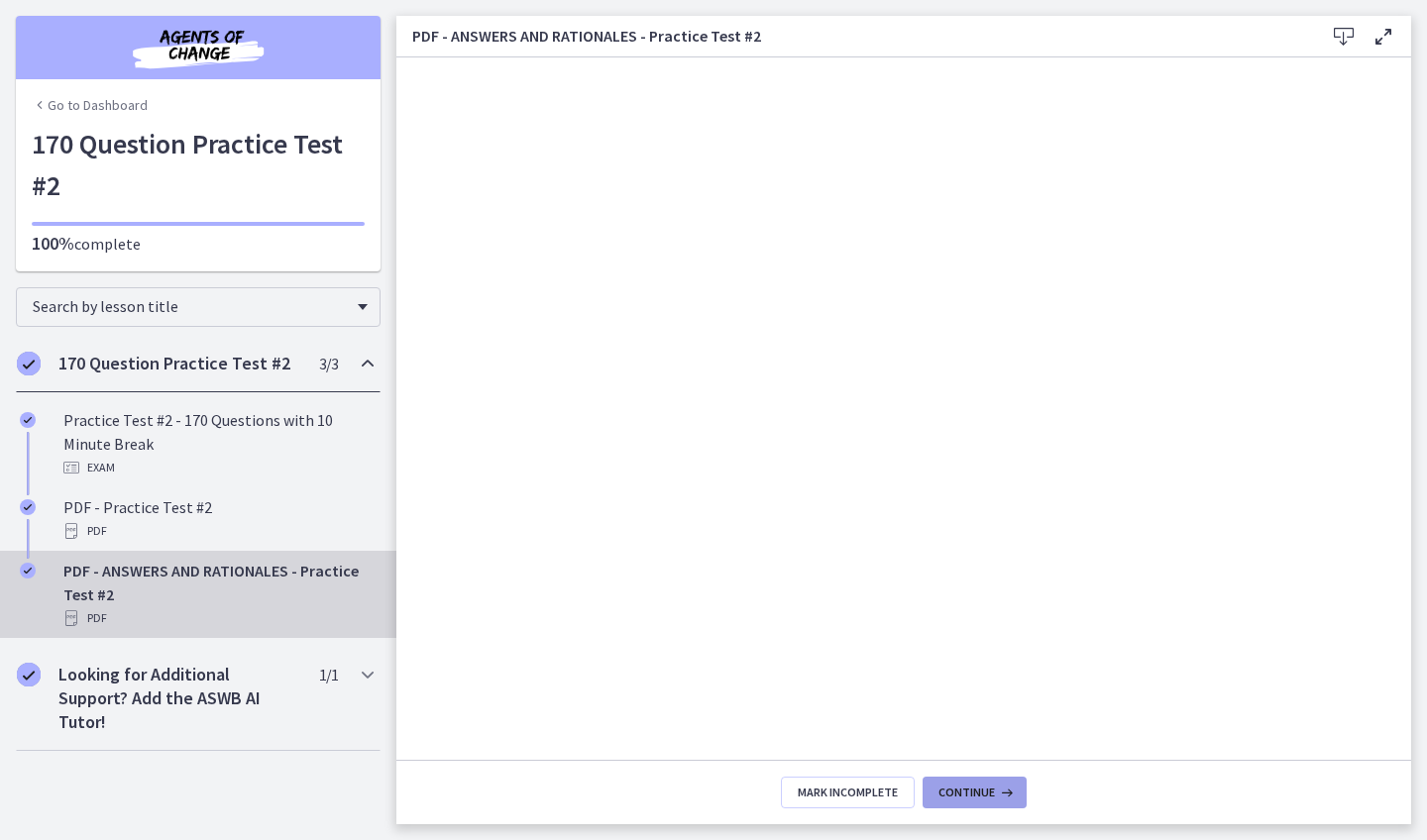 click on "Continue" at bounding box center (966, 792) 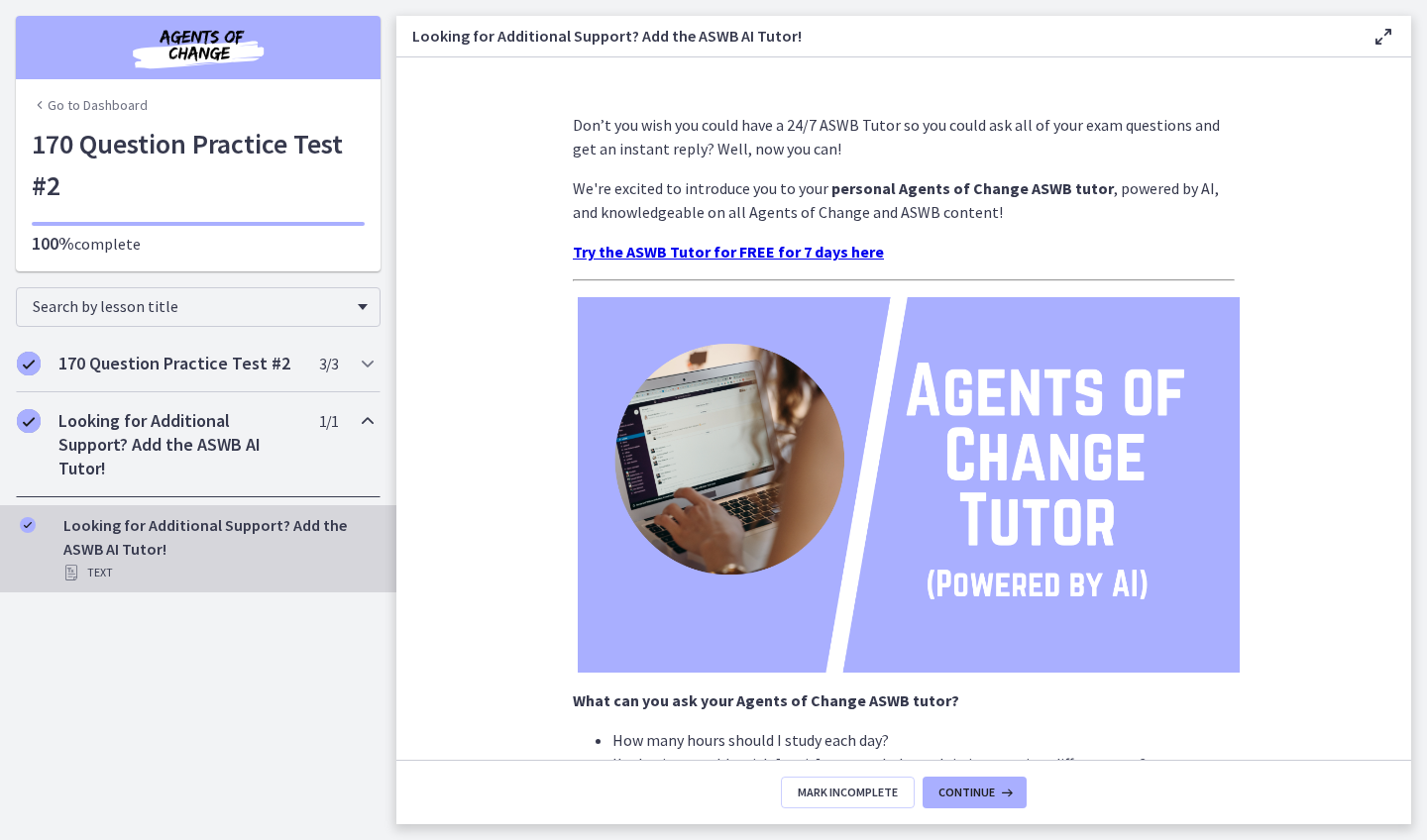 click on "Continue" at bounding box center [966, 792] 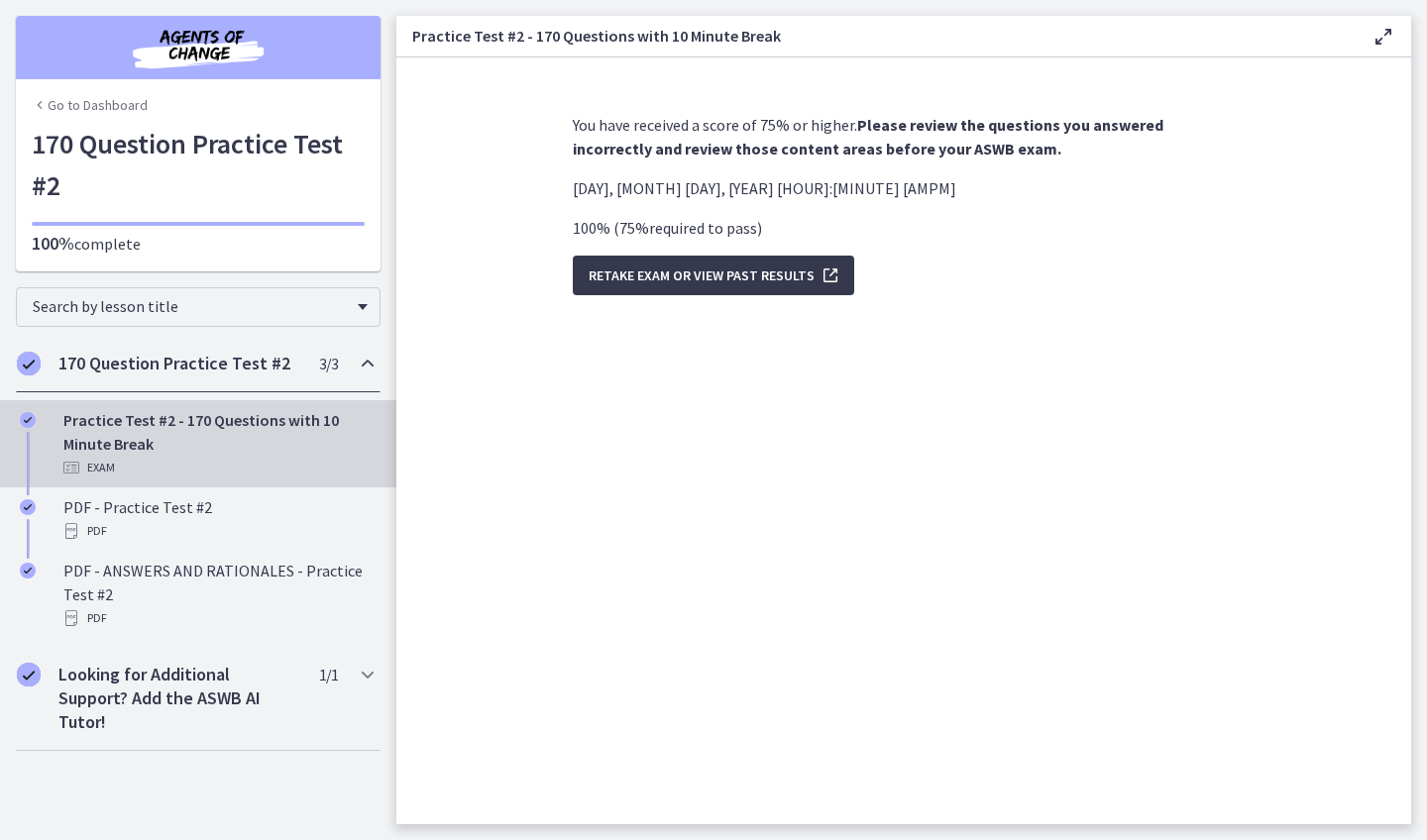 scroll, scrollTop: 0, scrollLeft: 0, axis: both 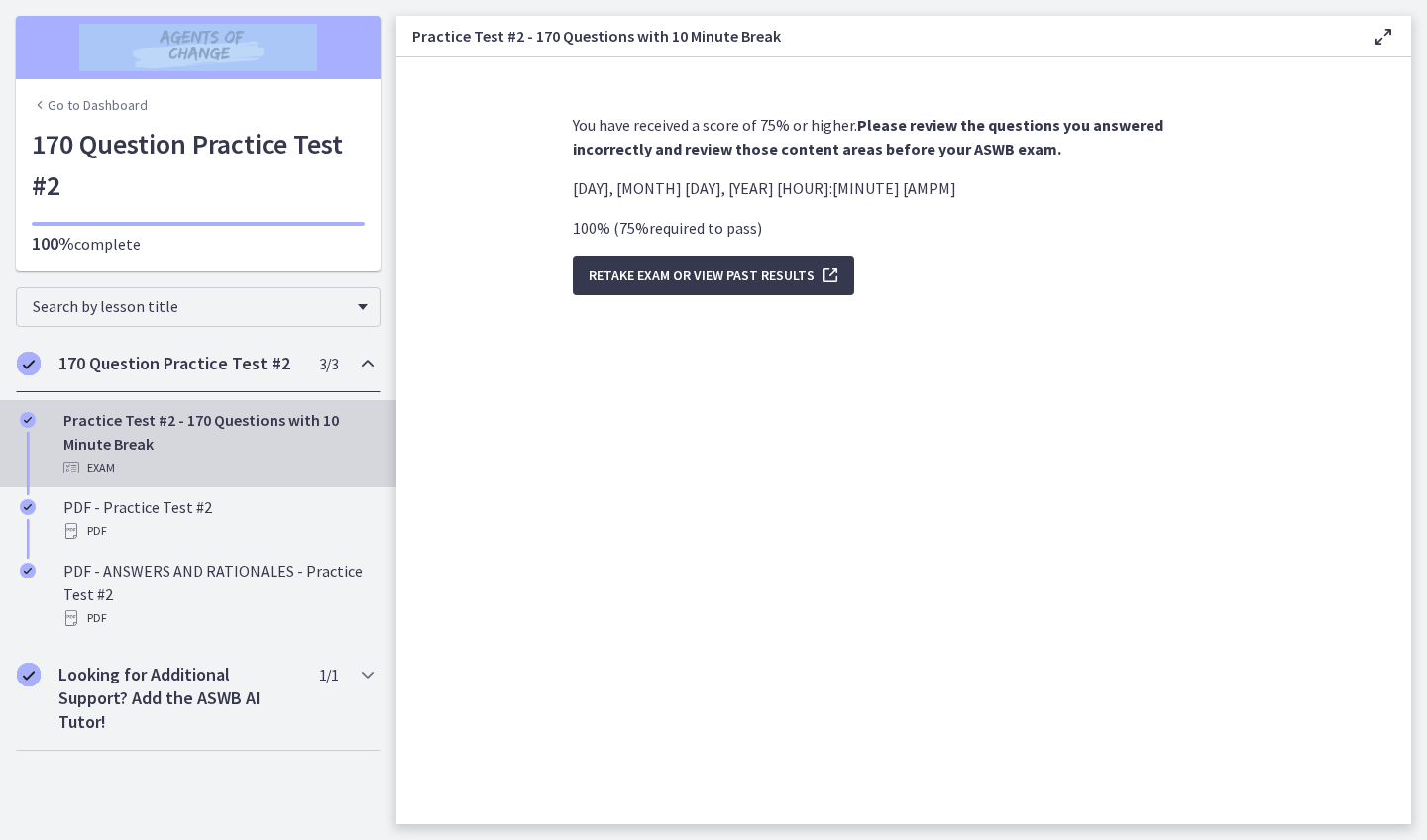 click at bounding box center [198, 48] 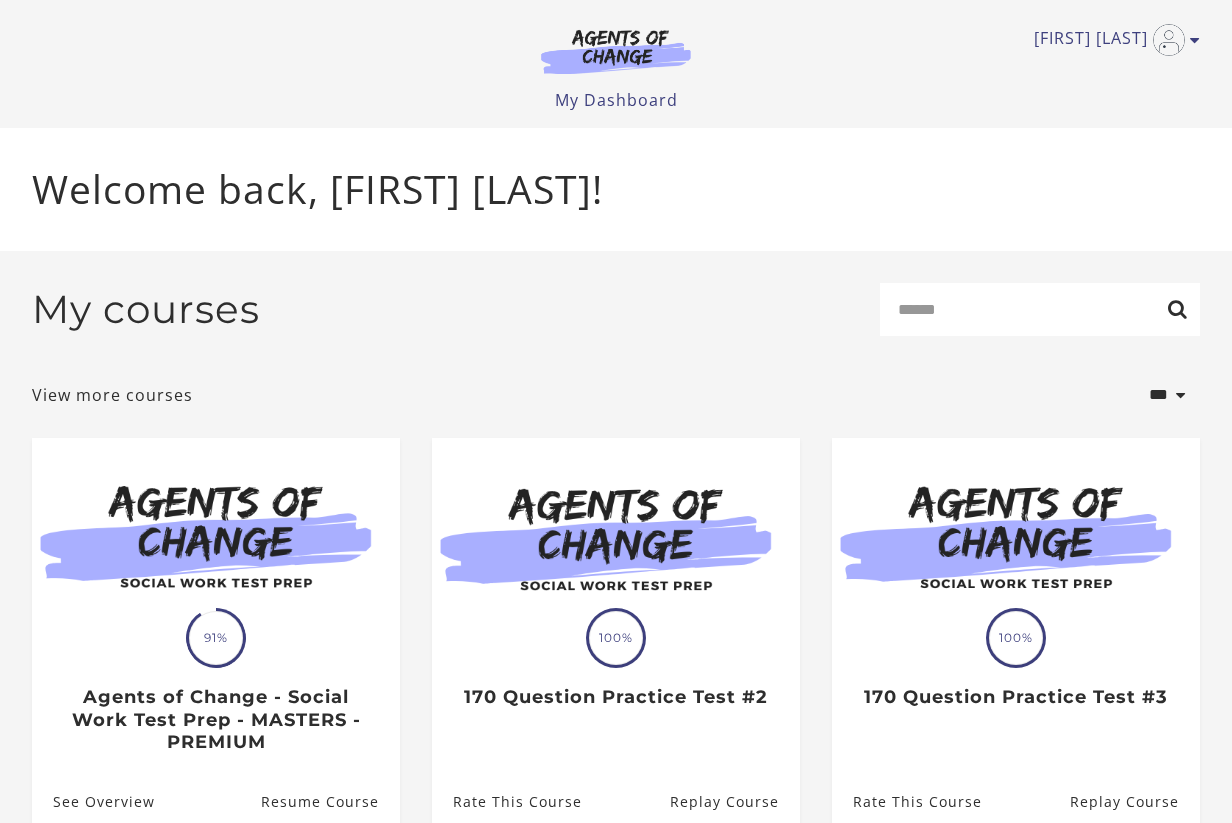 scroll, scrollTop: 0, scrollLeft: 0, axis: both 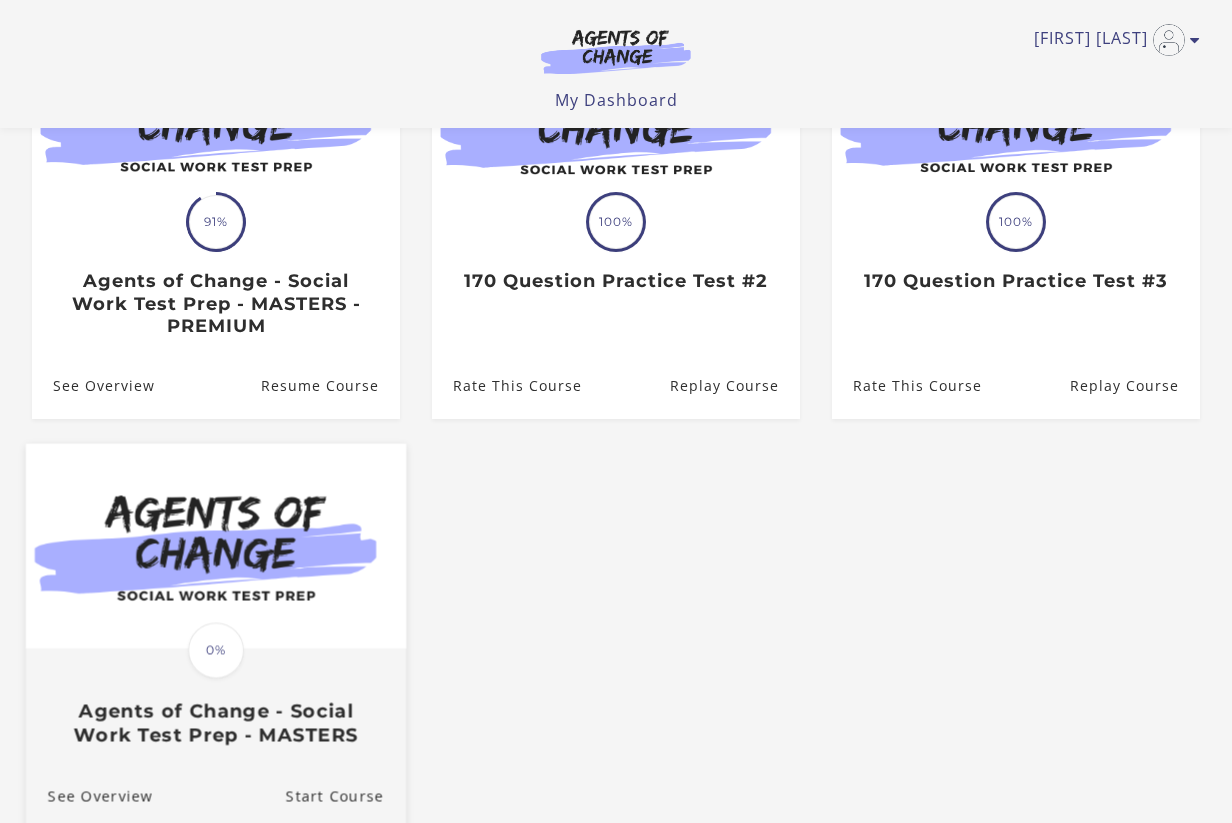 click on "0%" at bounding box center [216, 651] 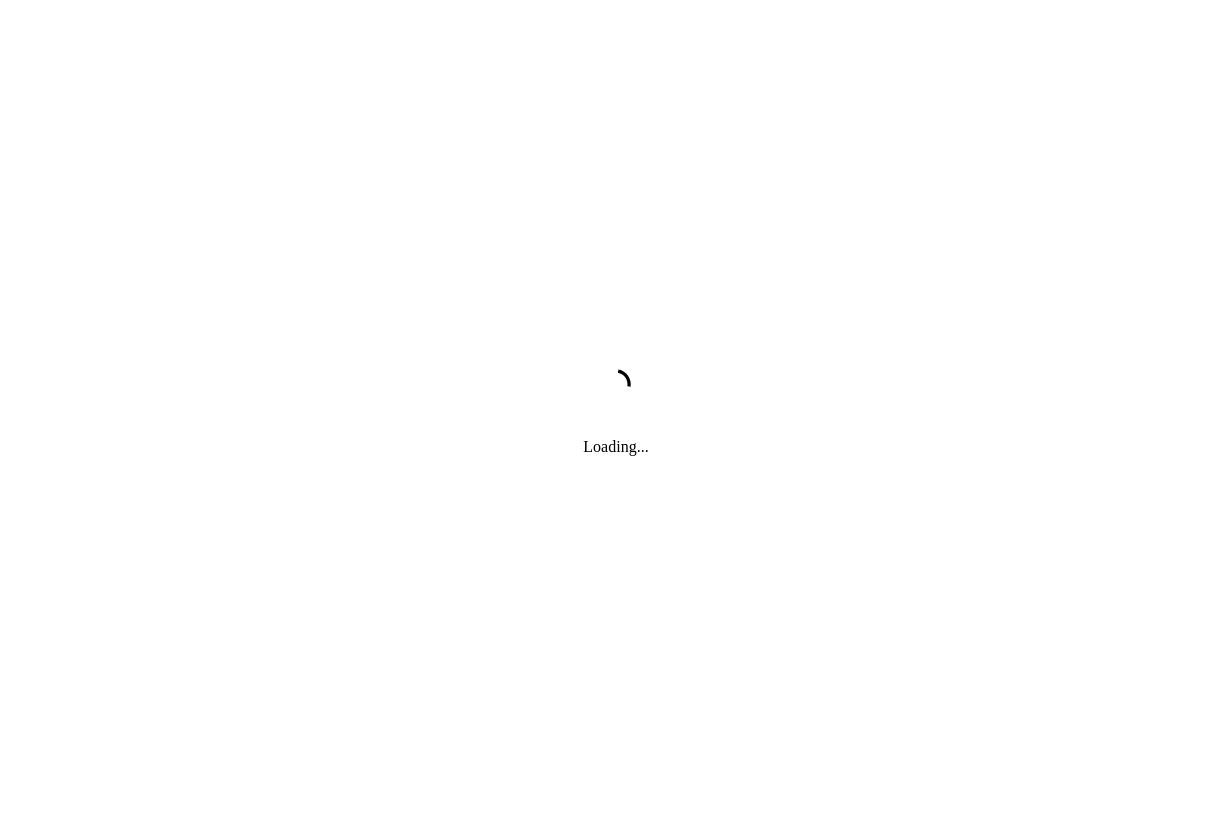 scroll, scrollTop: 0, scrollLeft: 0, axis: both 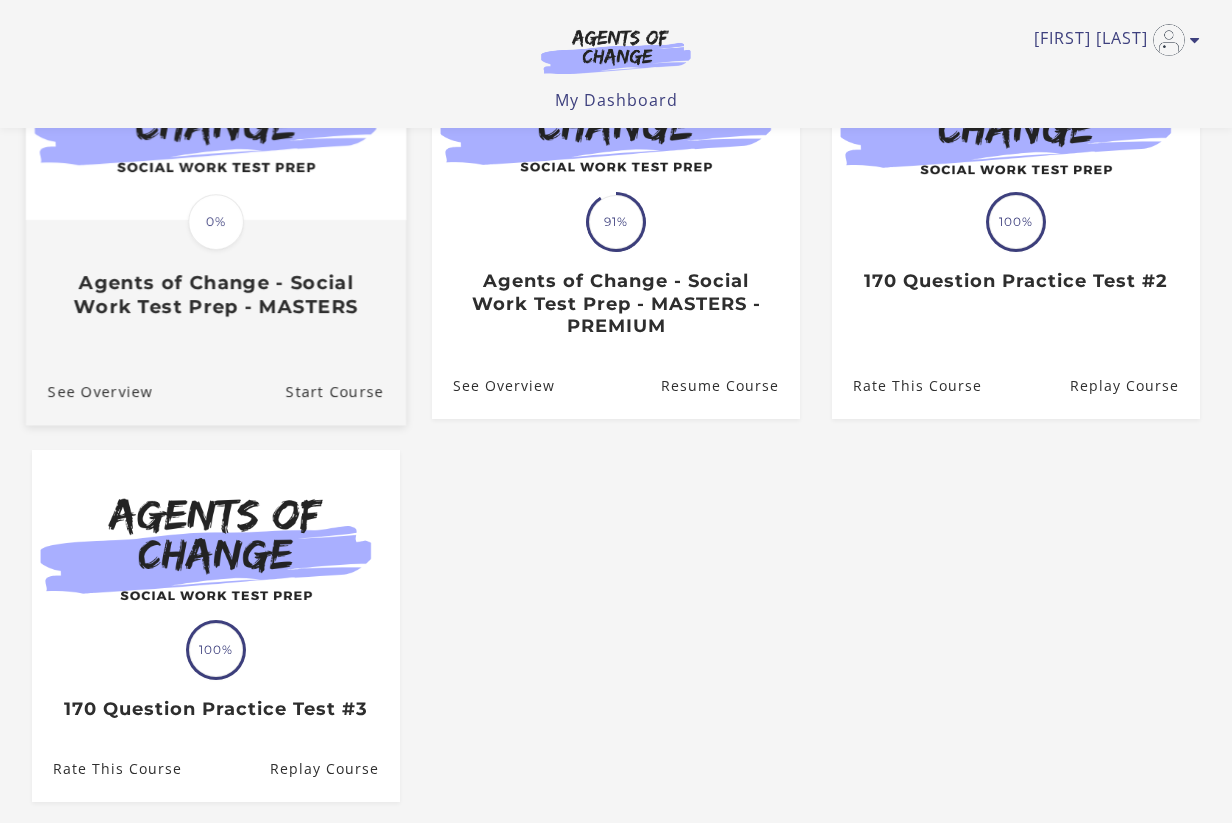 click on "0%" at bounding box center [216, 222] 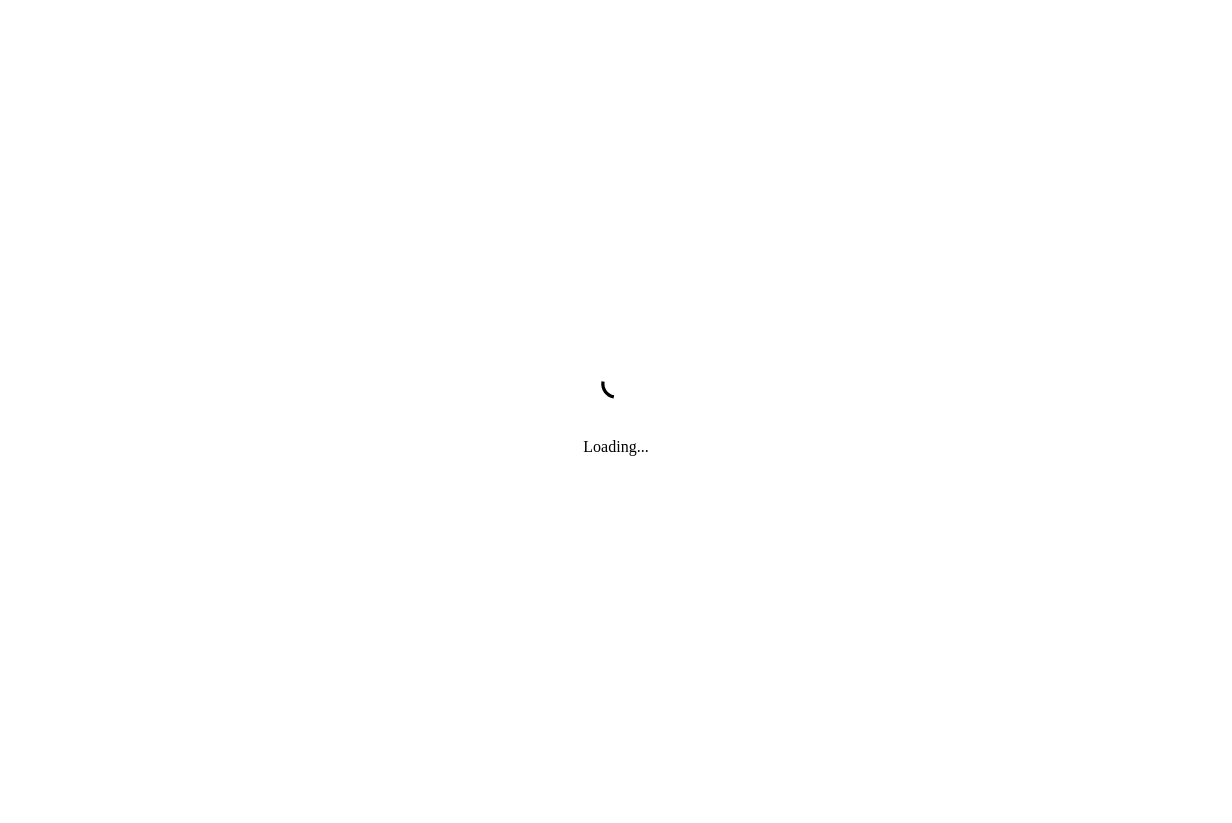 scroll, scrollTop: 0, scrollLeft: 0, axis: both 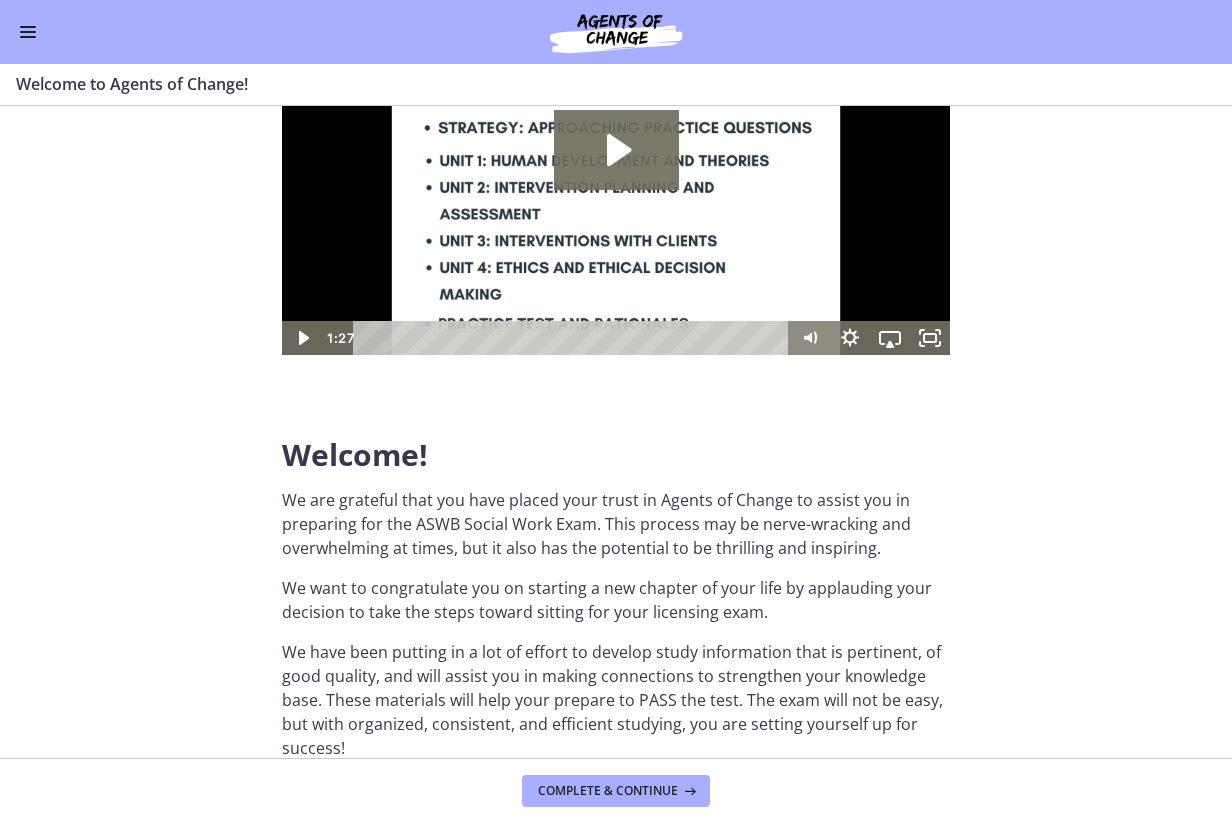 click on "Go to Dashboard" at bounding box center (616, 32) 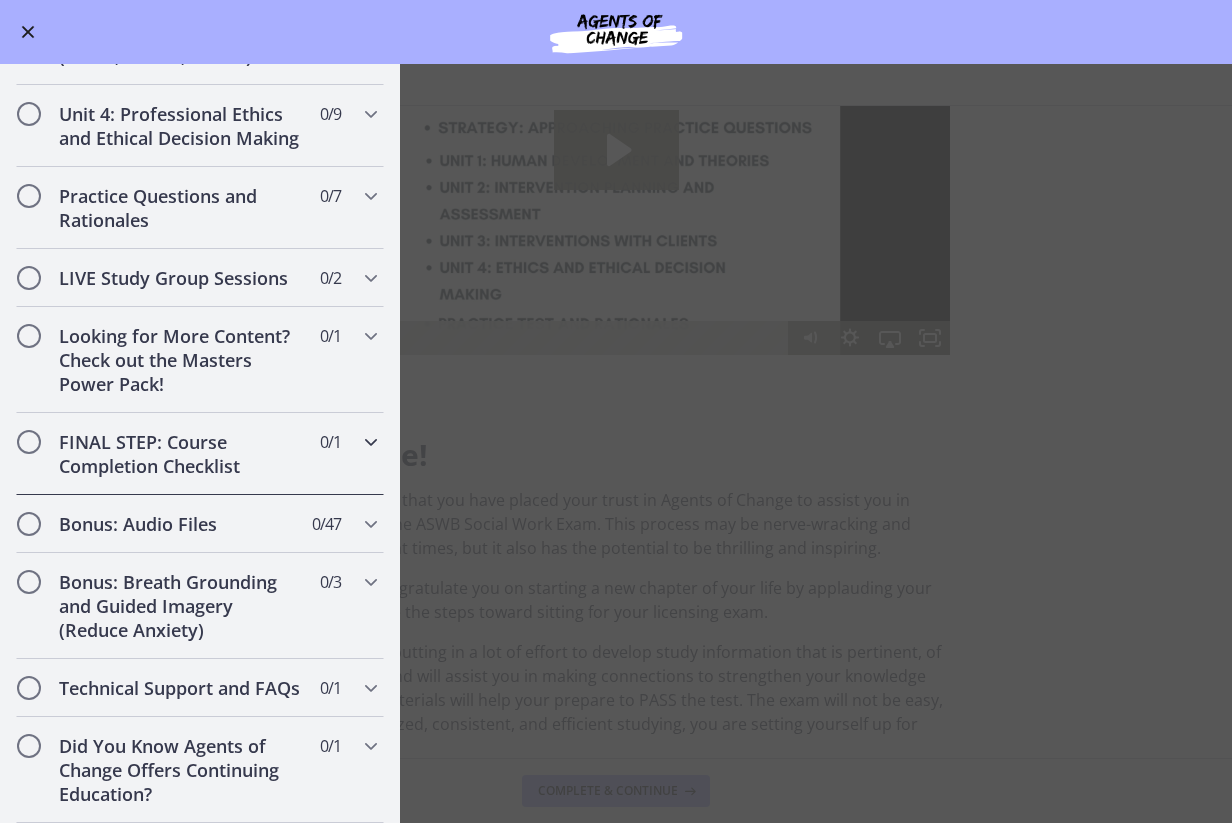 scroll, scrollTop: 1475, scrollLeft: 0, axis: vertical 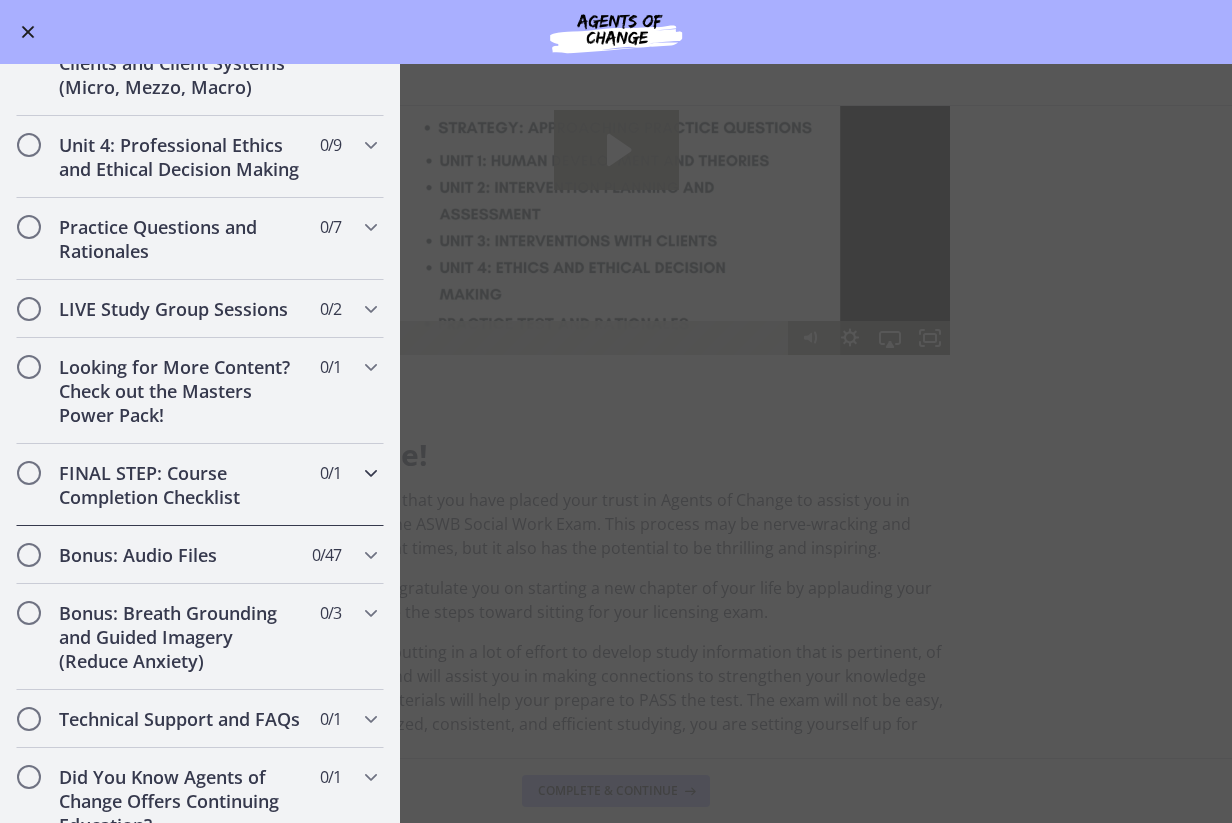 click on "FINAL STEP: Course Completion Checklist" at bounding box center (181, 485) 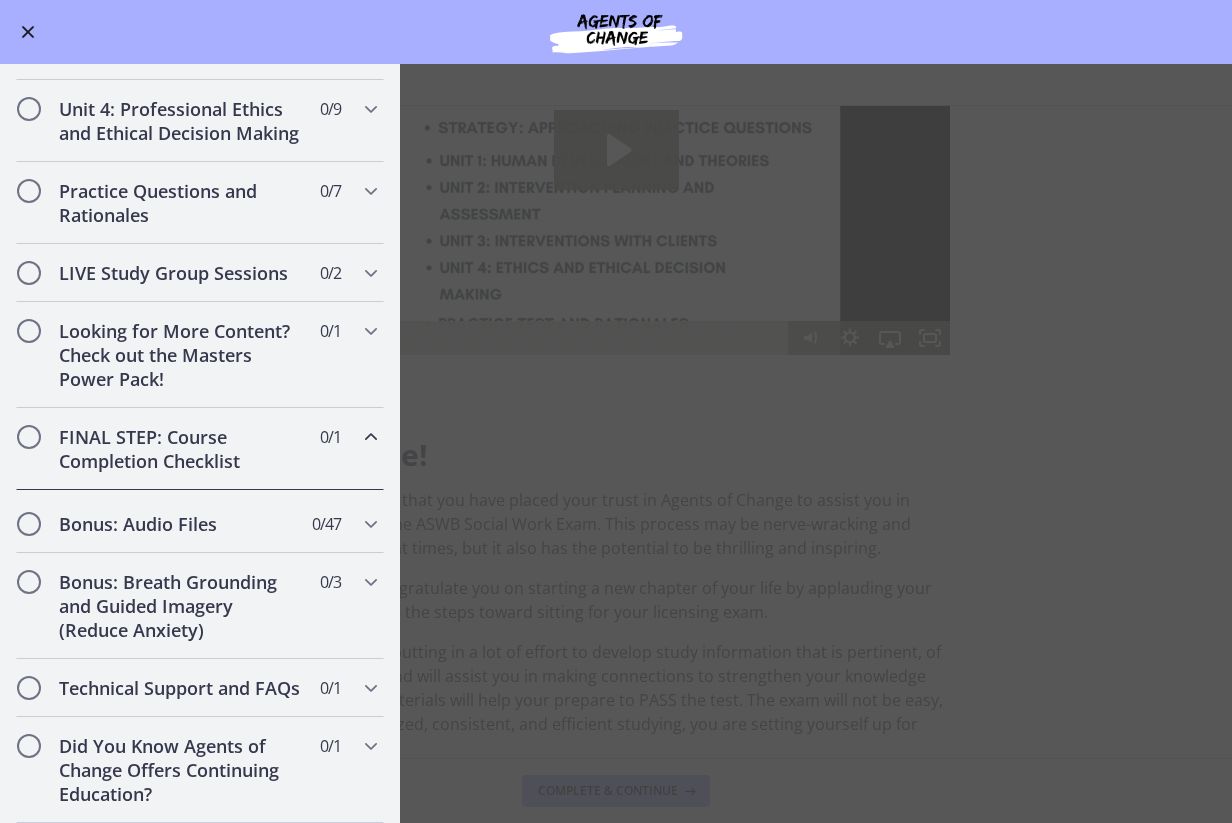 scroll, scrollTop: 818, scrollLeft: 0, axis: vertical 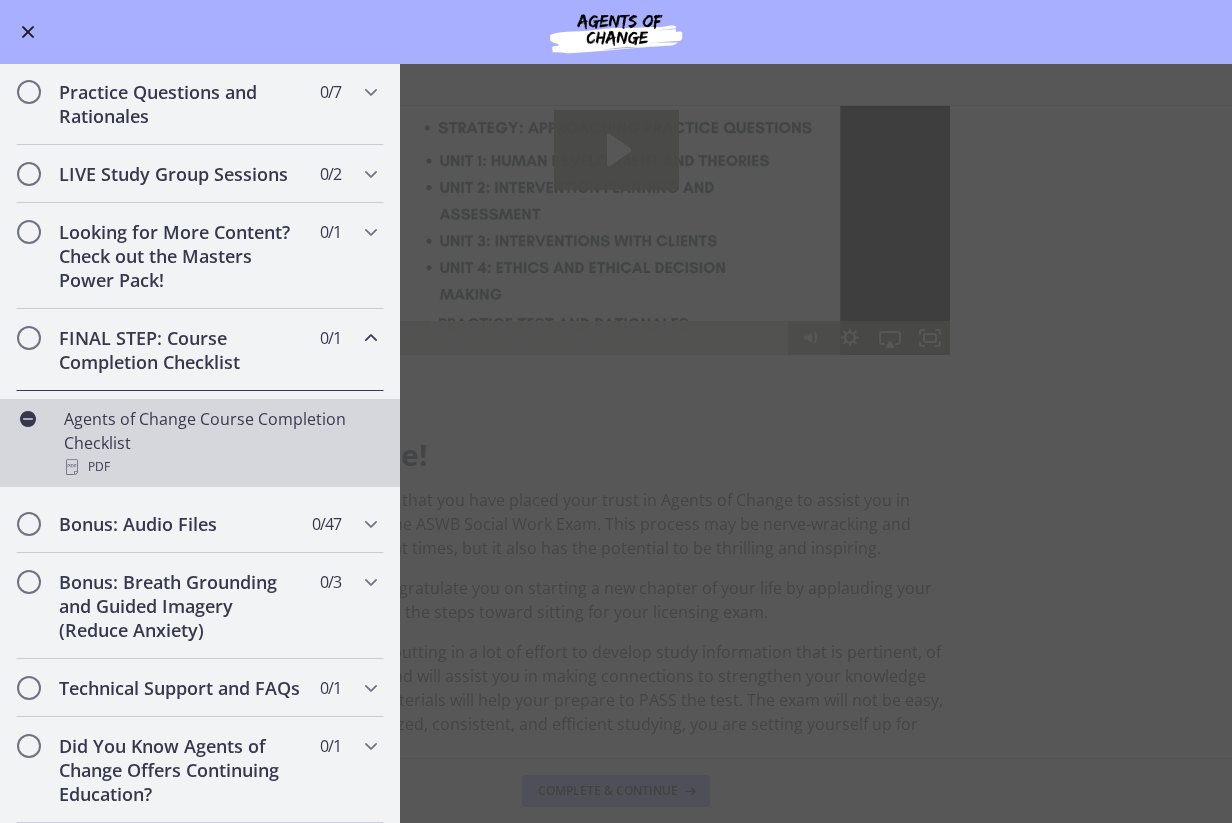 click on "Agents of Change Course Completion Checklist
PDF" at bounding box center [220, 443] 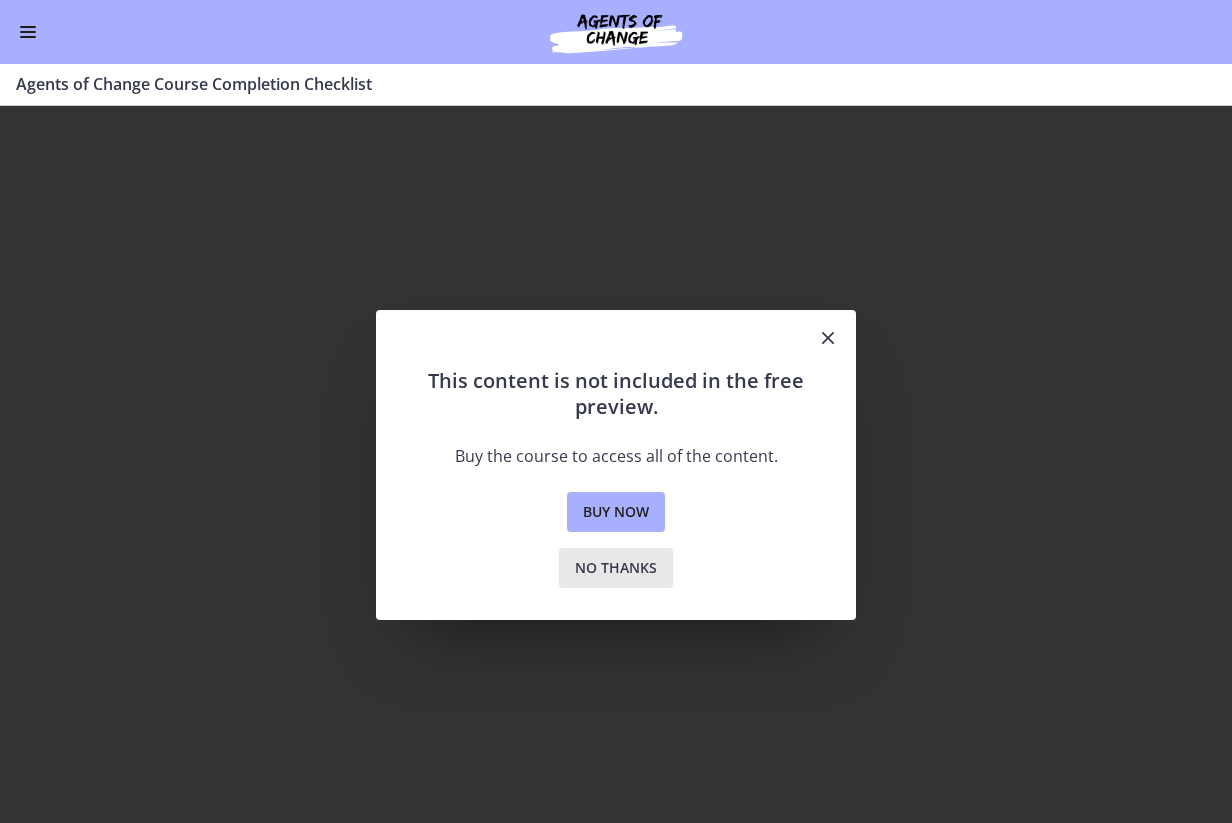 click on "No thanks" at bounding box center [616, 568] 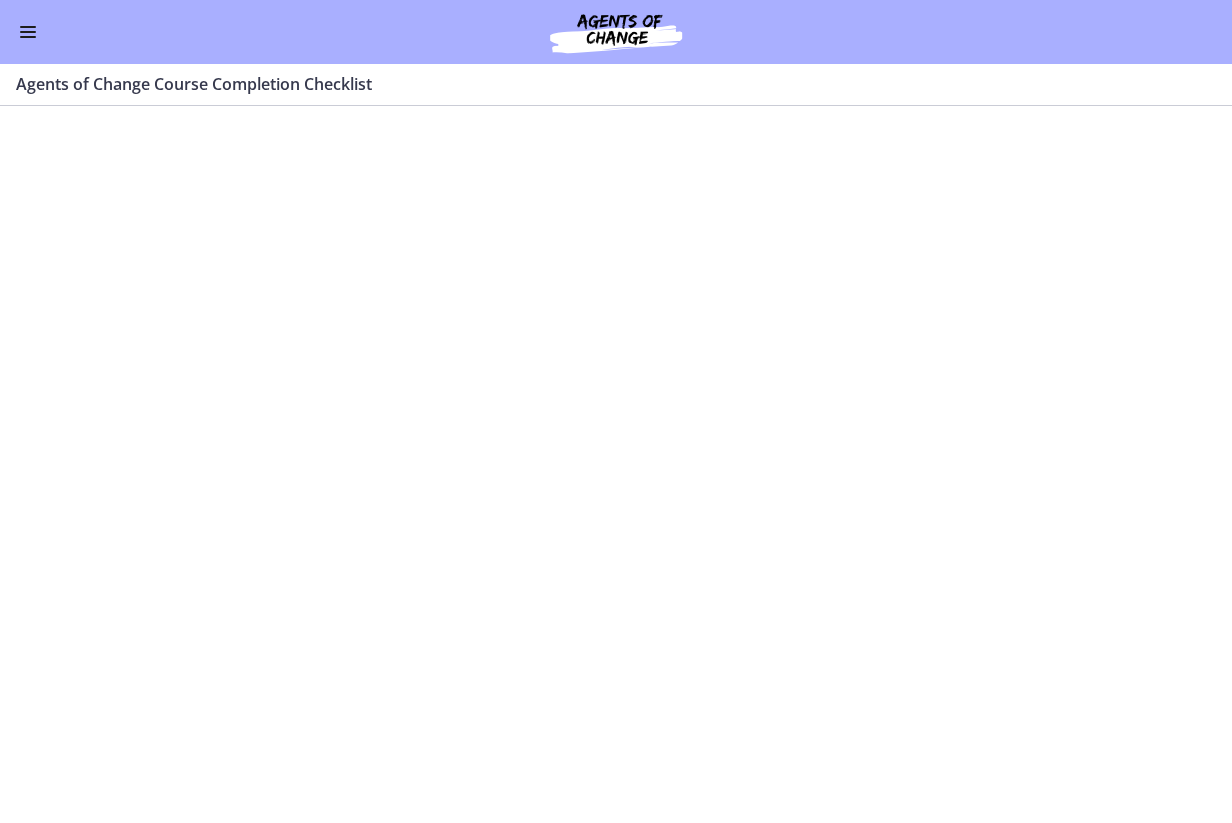 click on "Go to Dashboard" at bounding box center (616, 32) 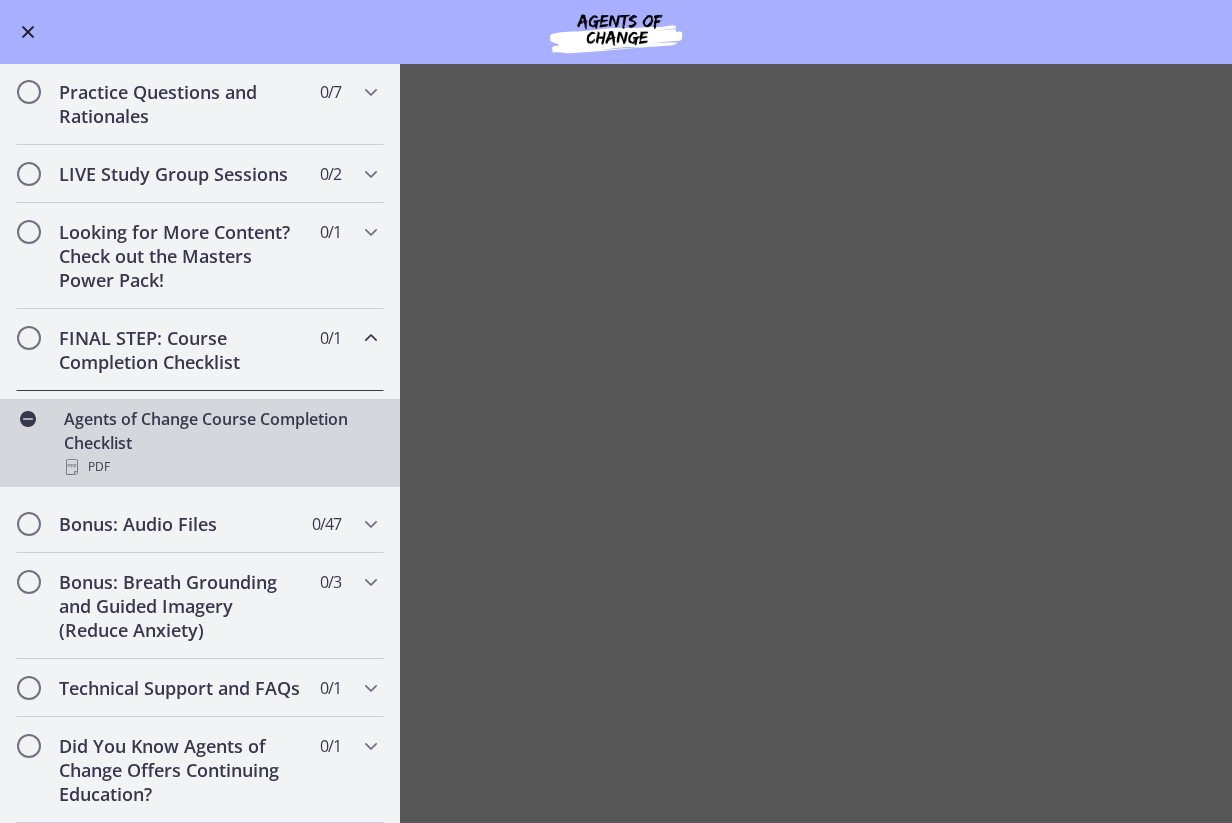 click at bounding box center [616, 32] 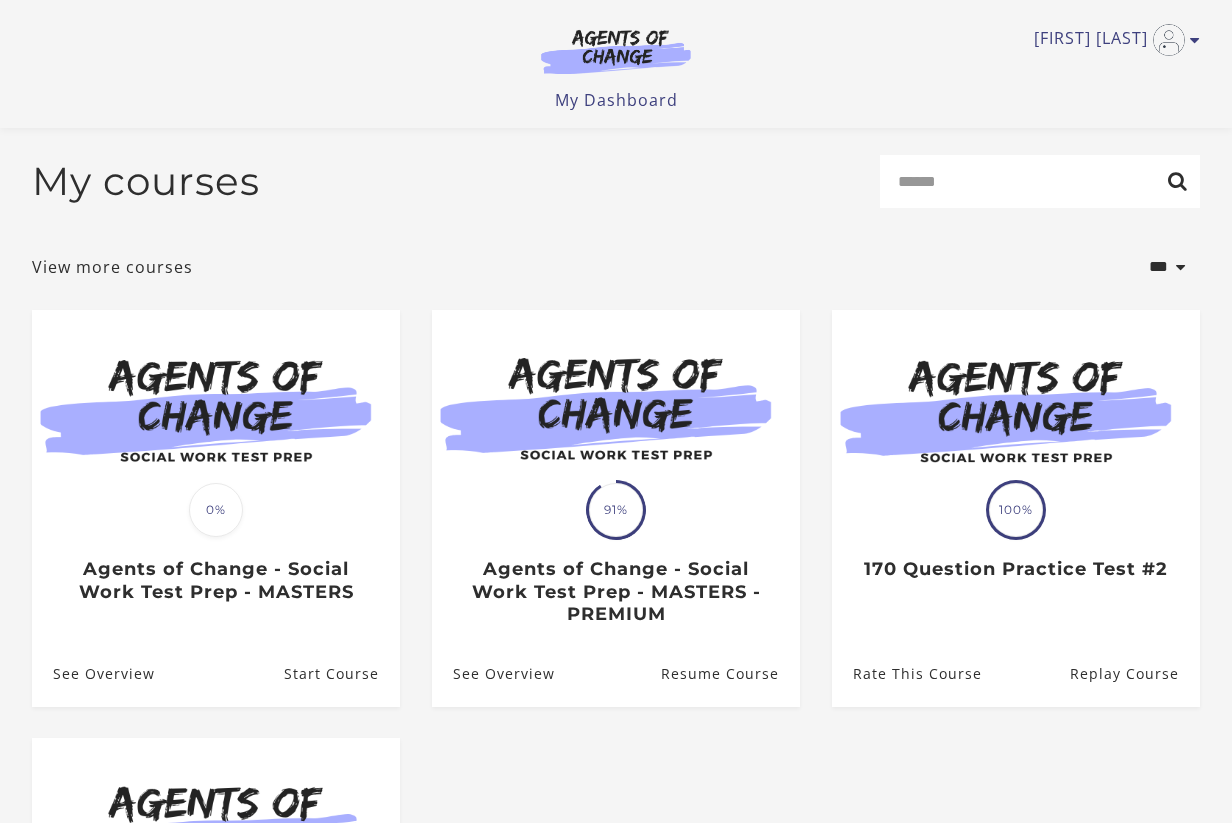 scroll, scrollTop: 288, scrollLeft: 0, axis: vertical 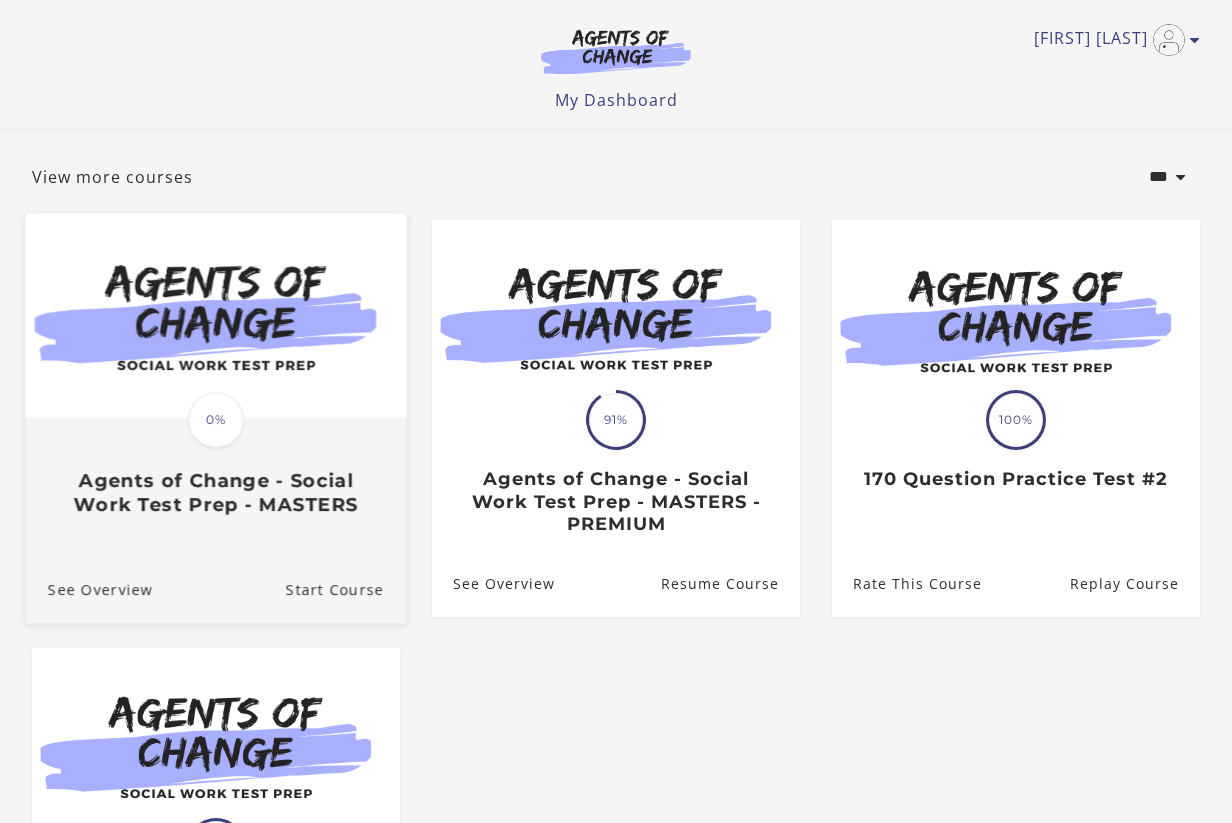 click at bounding box center [216, 315] 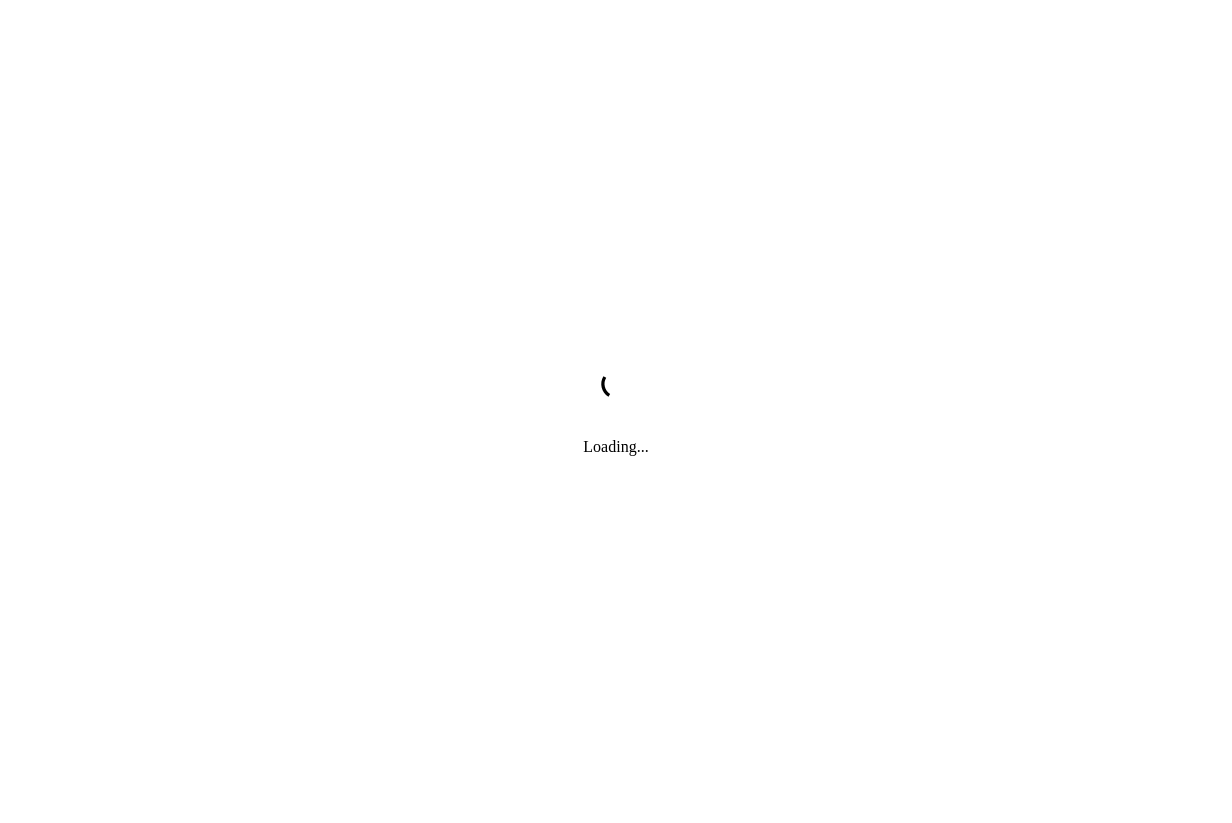 scroll, scrollTop: 0, scrollLeft: 0, axis: both 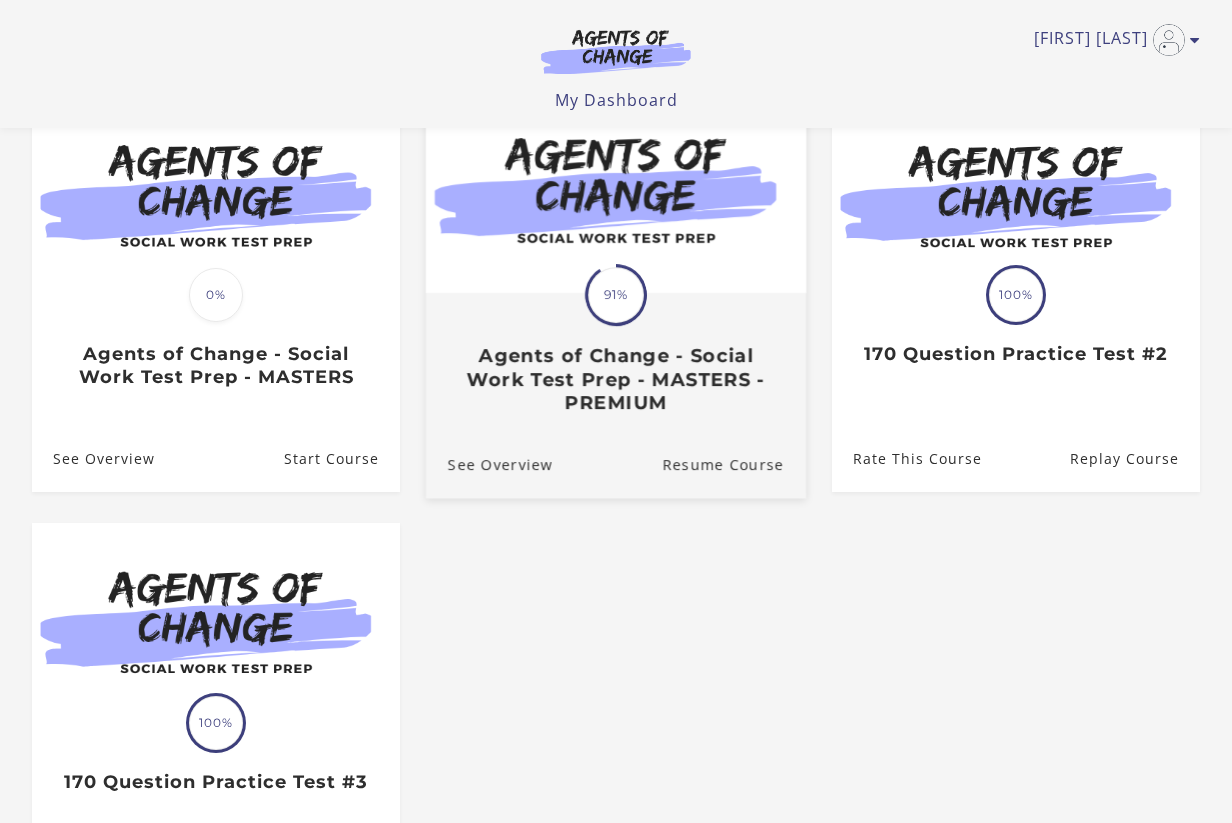 click on "91%" at bounding box center [616, 295] 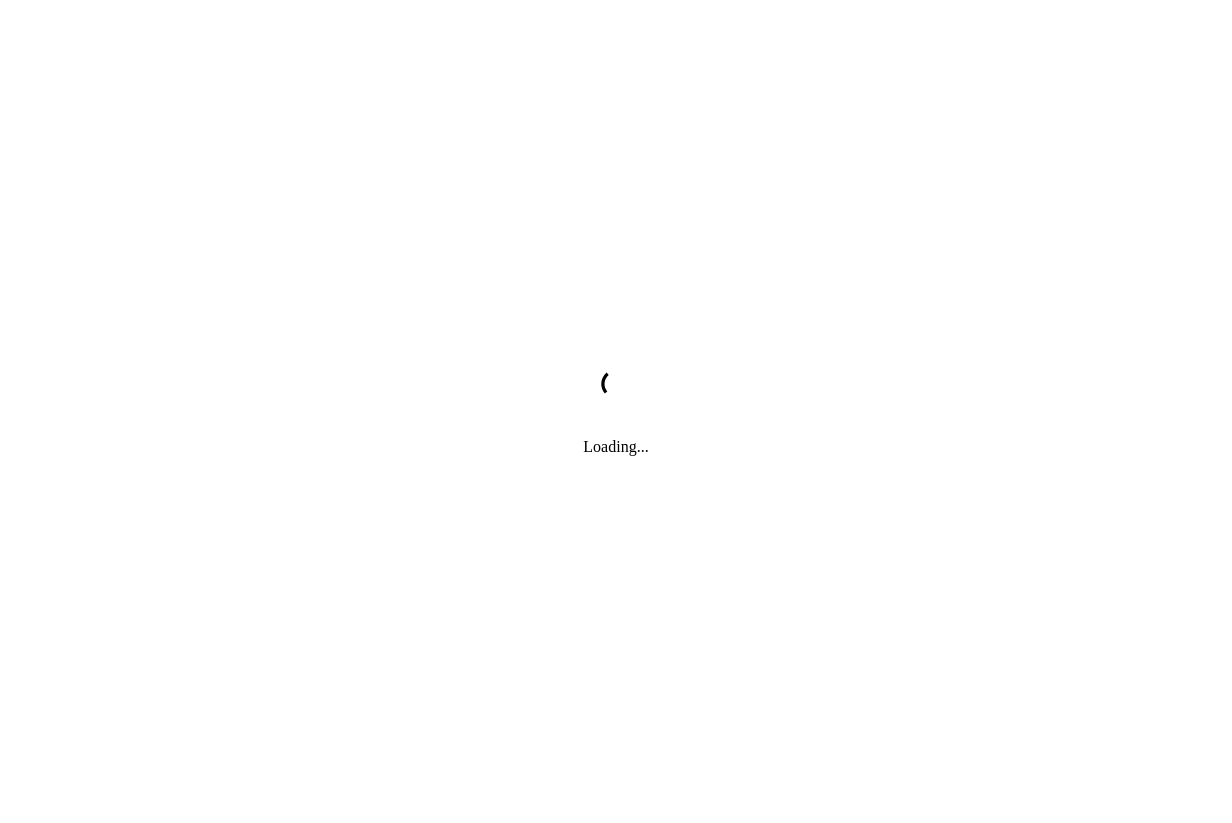 scroll, scrollTop: 0, scrollLeft: 0, axis: both 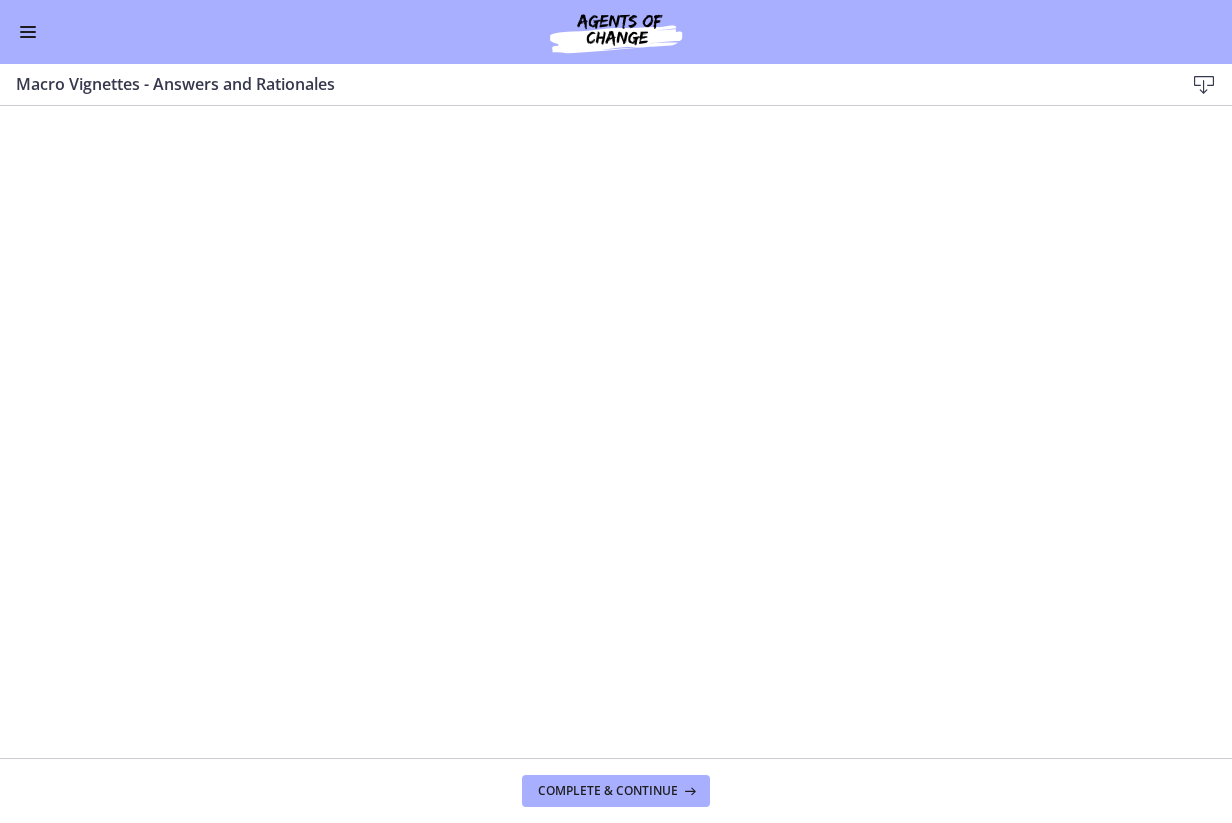 click at bounding box center (28, 32) 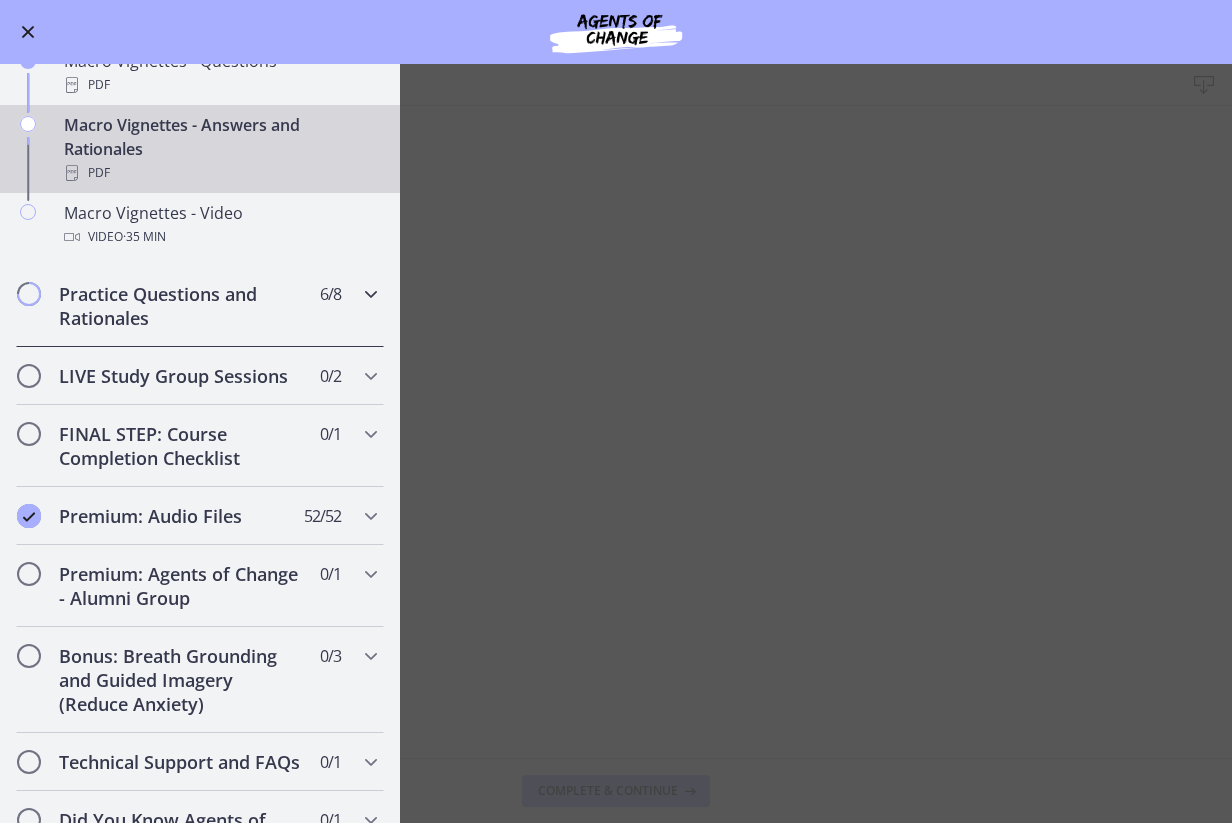 click on "Practice Questions and Rationales" at bounding box center (181, 306) 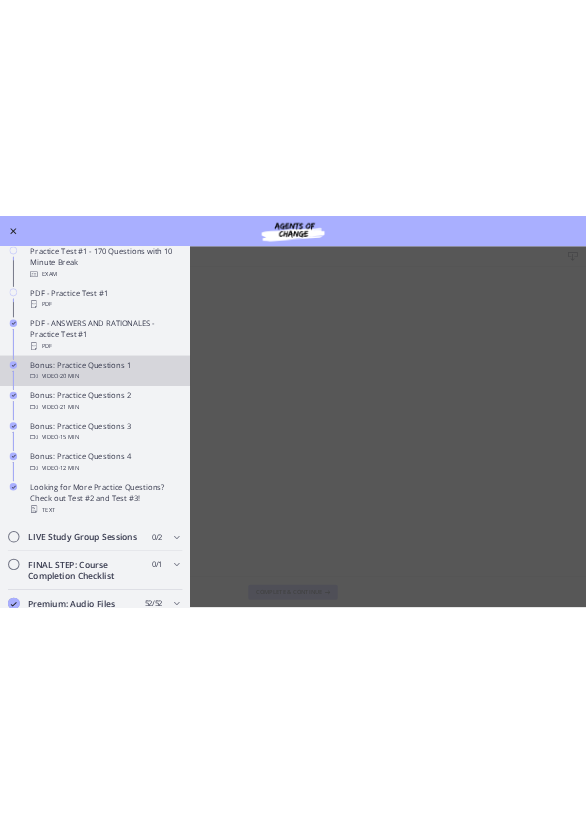 scroll, scrollTop: 978, scrollLeft: 0, axis: vertical 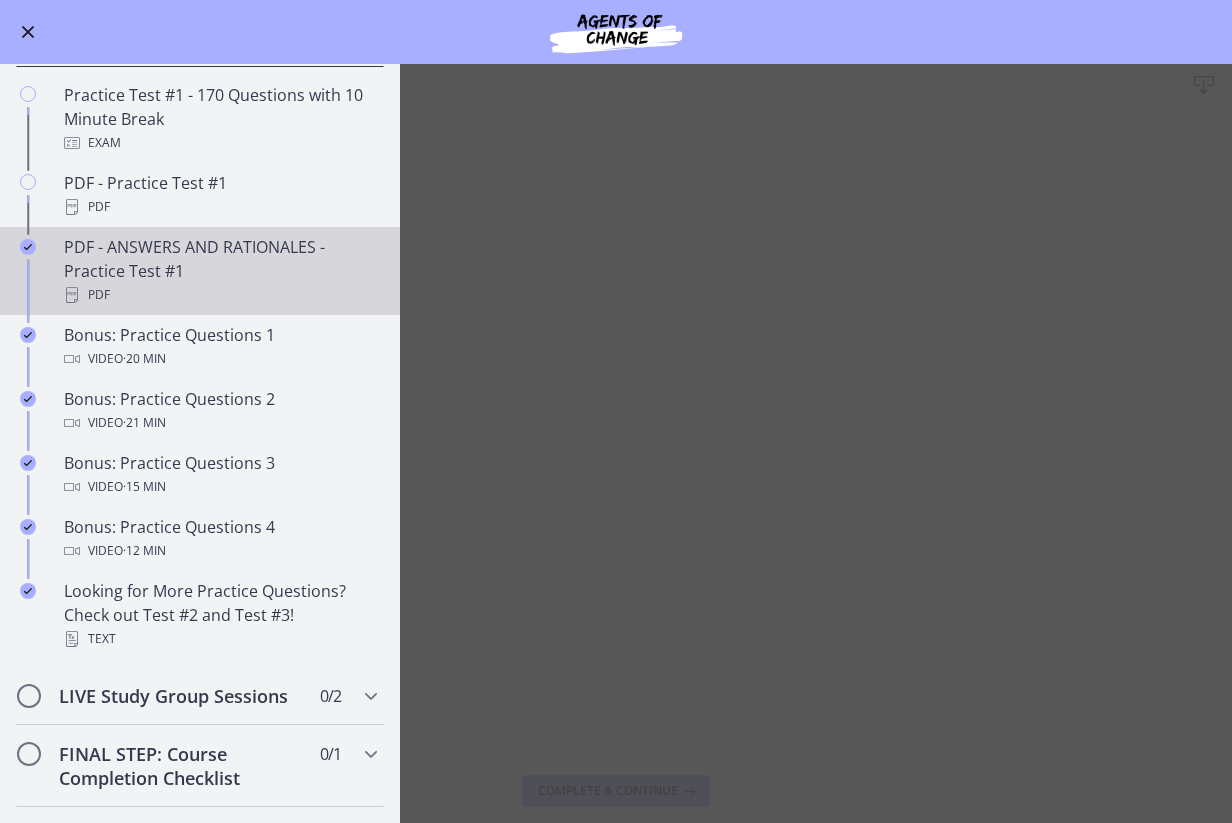 click on "PDF - ANSWERS AND RATIONALES - Practice Test #1
PDF" at bounding box center (220, 271) 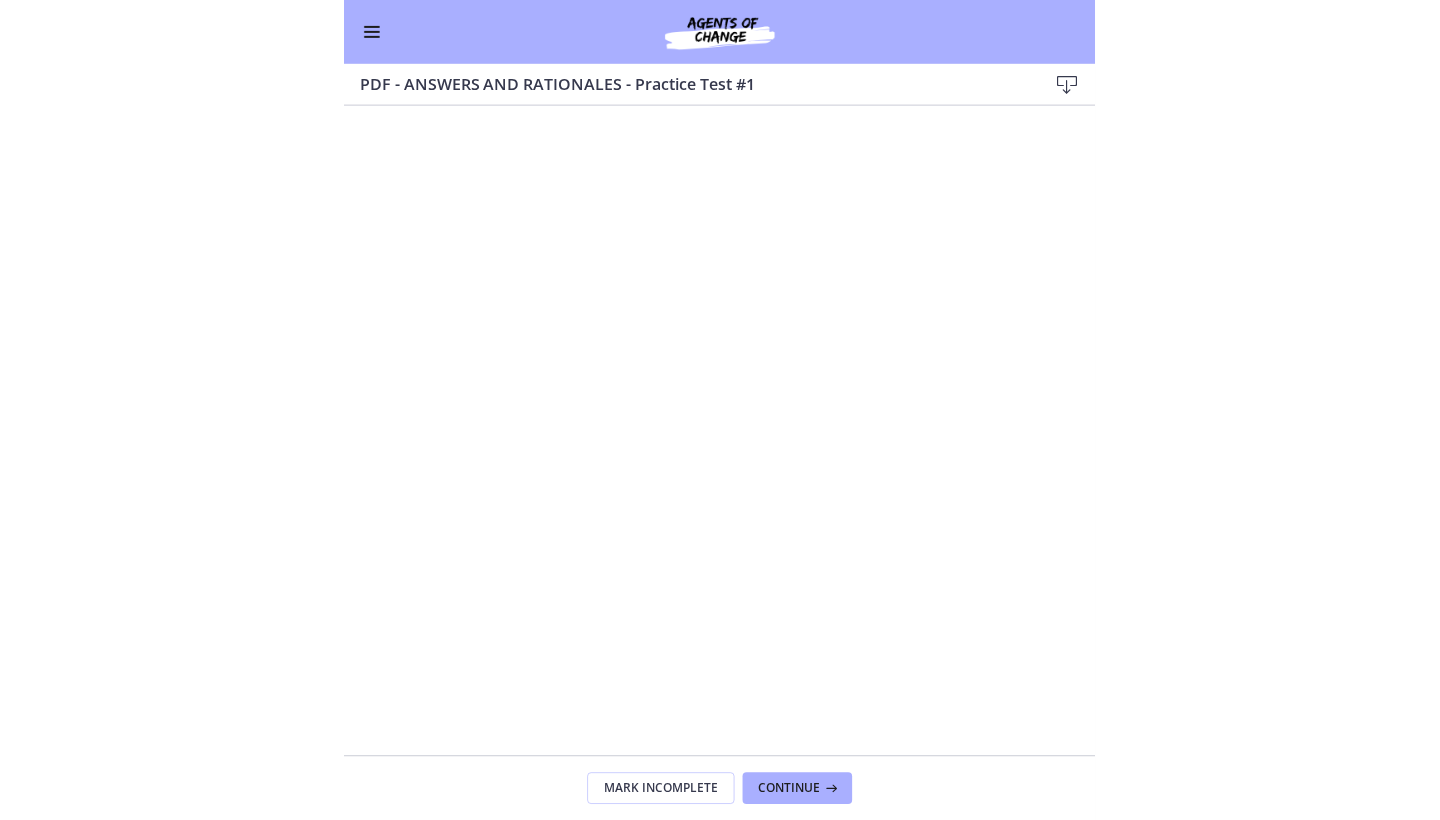 scroll, scrollTop: 898, scrollLeft: 0, axis: vertical 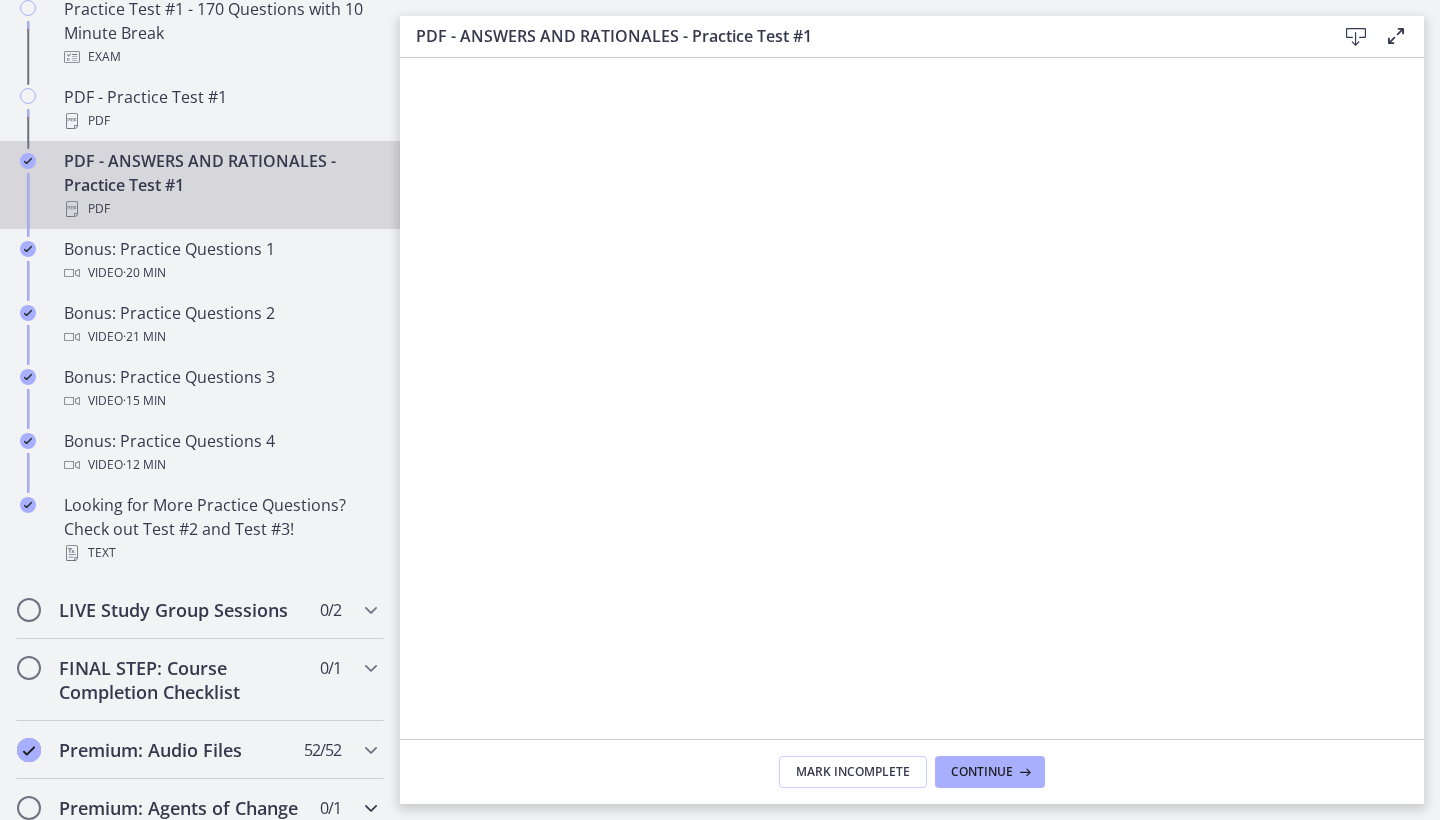 click on "Premium: Agents of Change - Alumni Group
0  /  1
Completed" at bounding box center (200, 820) 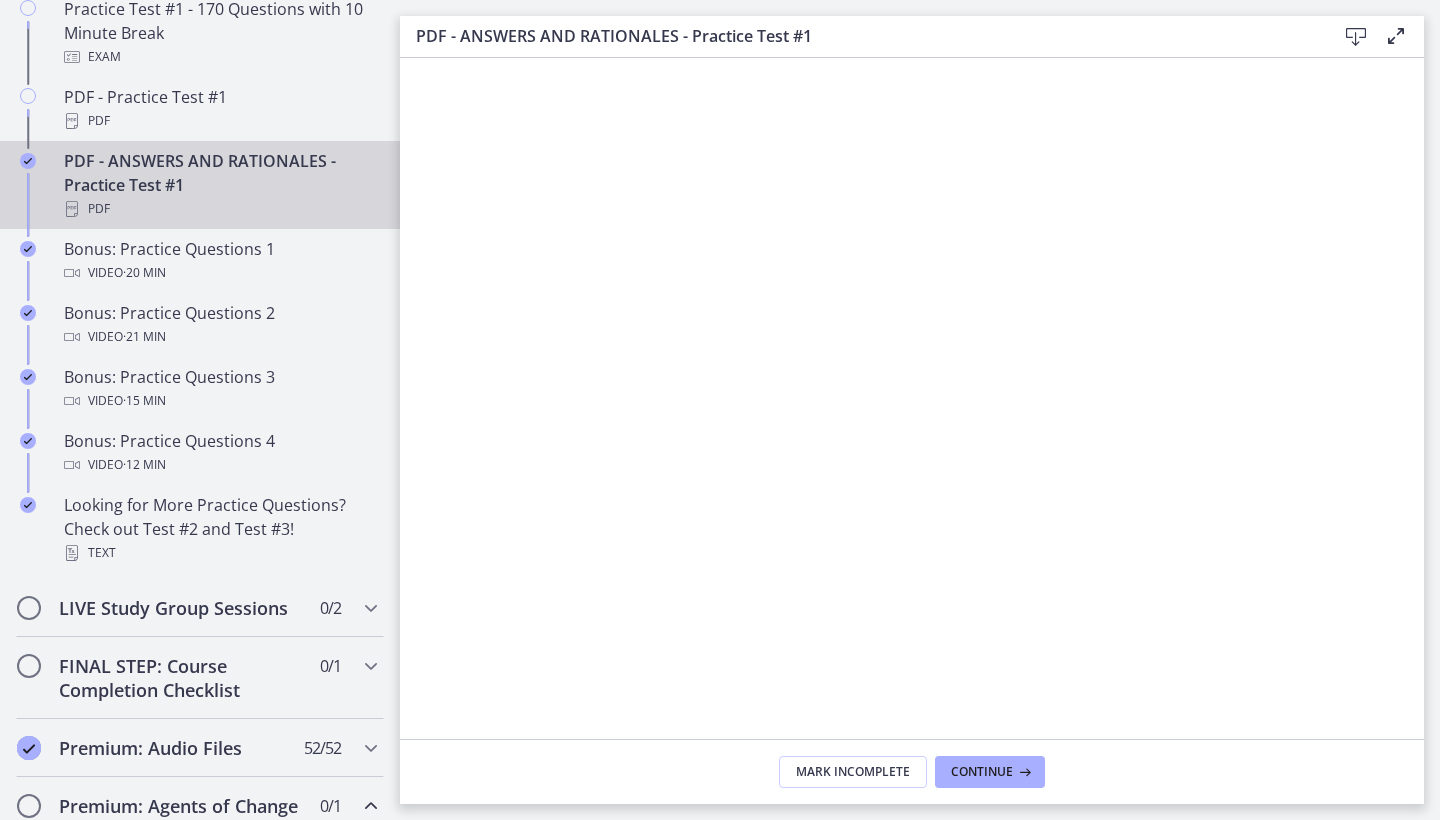 scroll, scrollTop: 943, scrollLeft: 0, axis: vertical 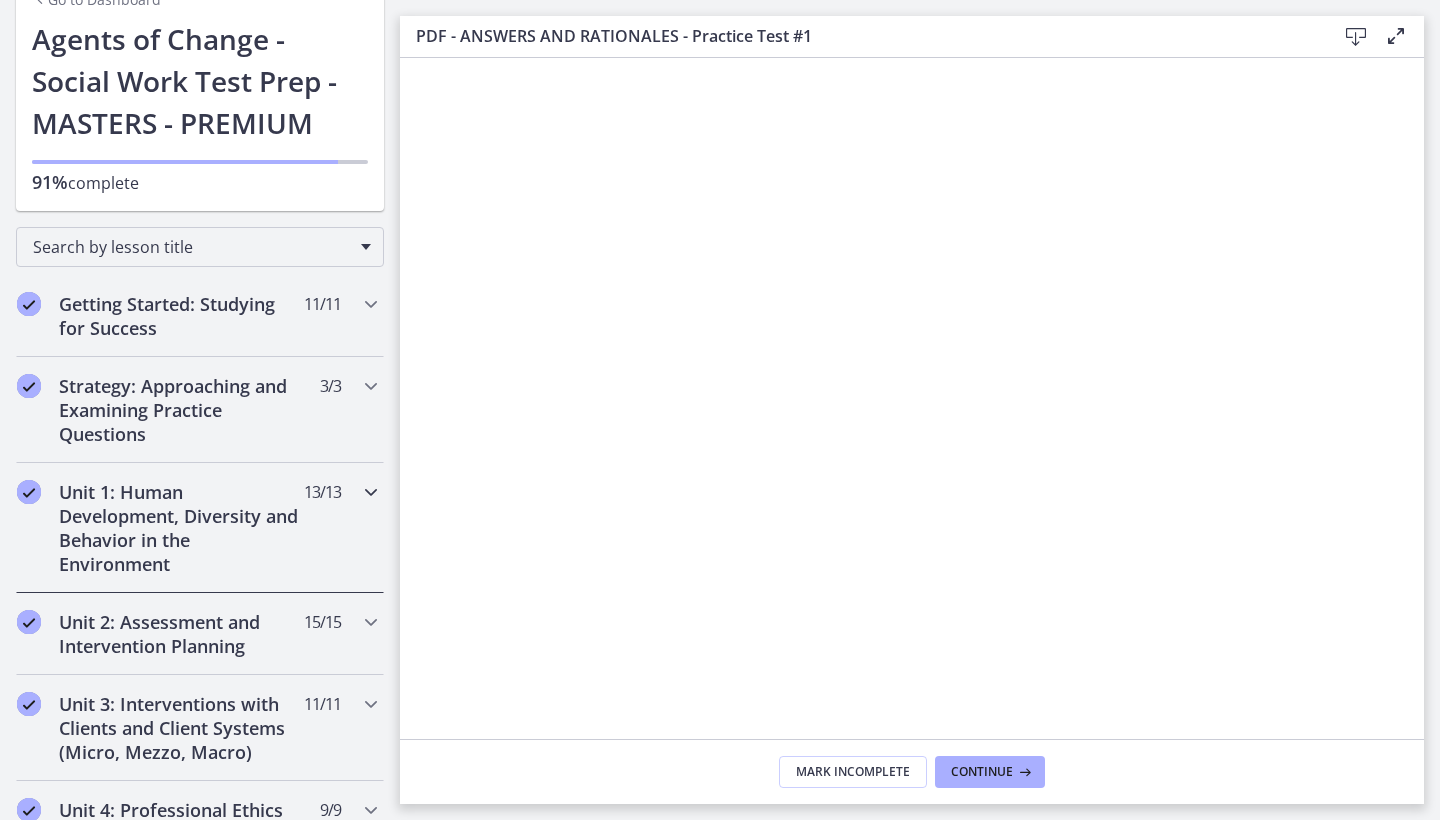 click on "Unit 1: Human Development, Diversity and Behavior in the Environment" at bounding box center (181, 528) 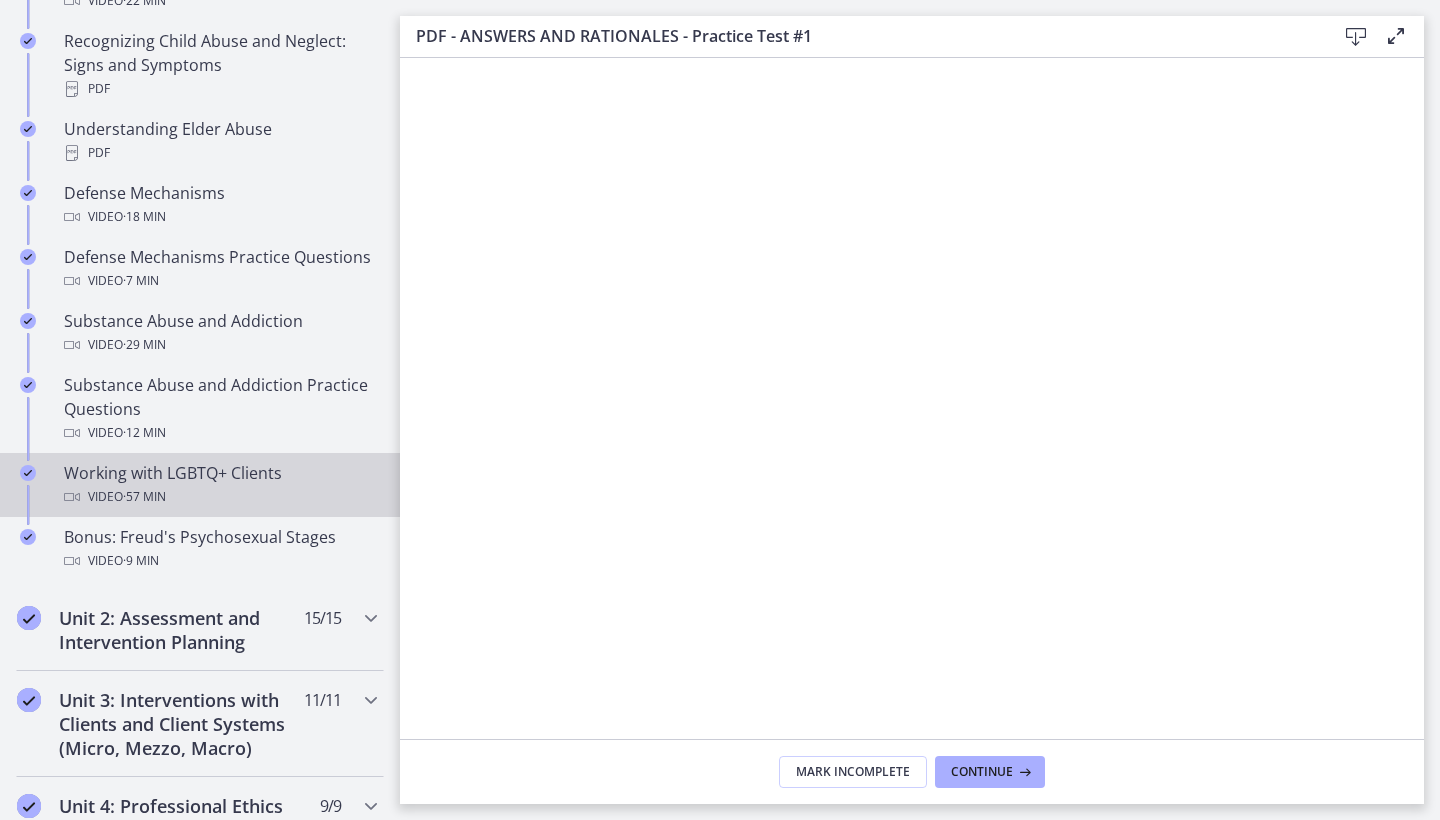scroll, scrollTop: 1084, scrollLeft: 0, axis: vertical 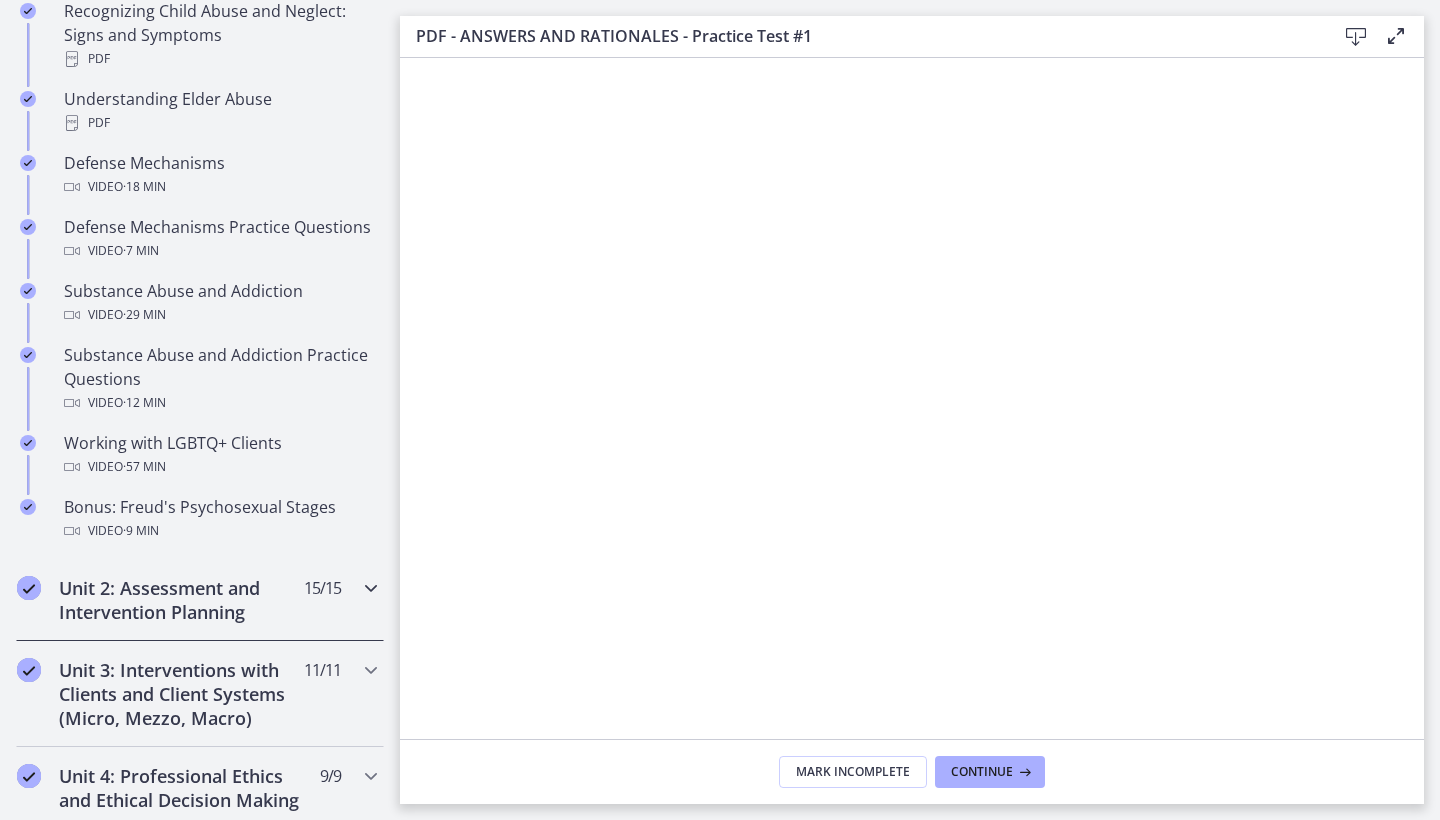 click on "Unit 2: Assessment and Intervention Planning" at bounding box center [181, 600] 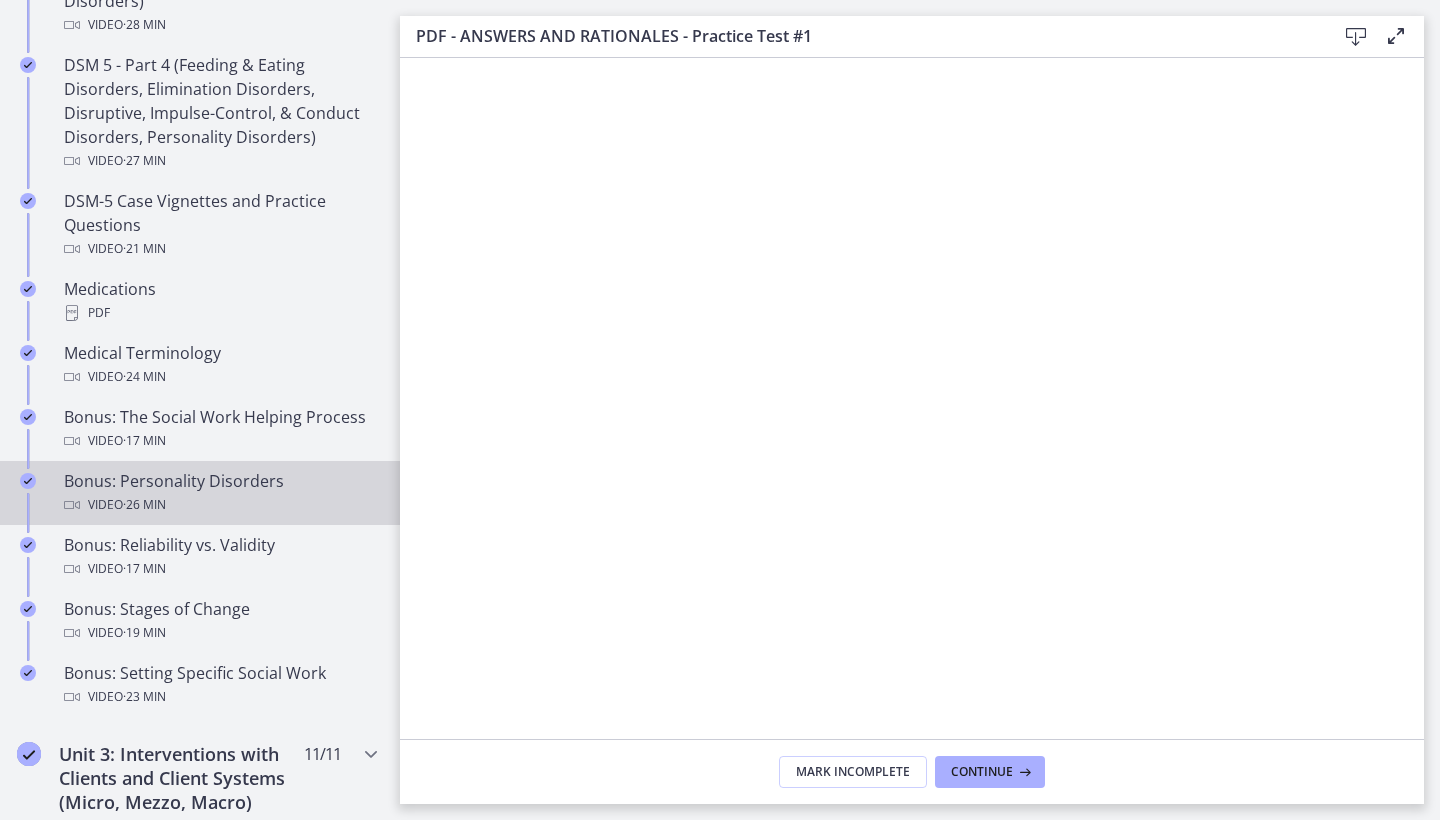 scroll, scrollTop: 1273, scrollLeft: 0, axis: vertical 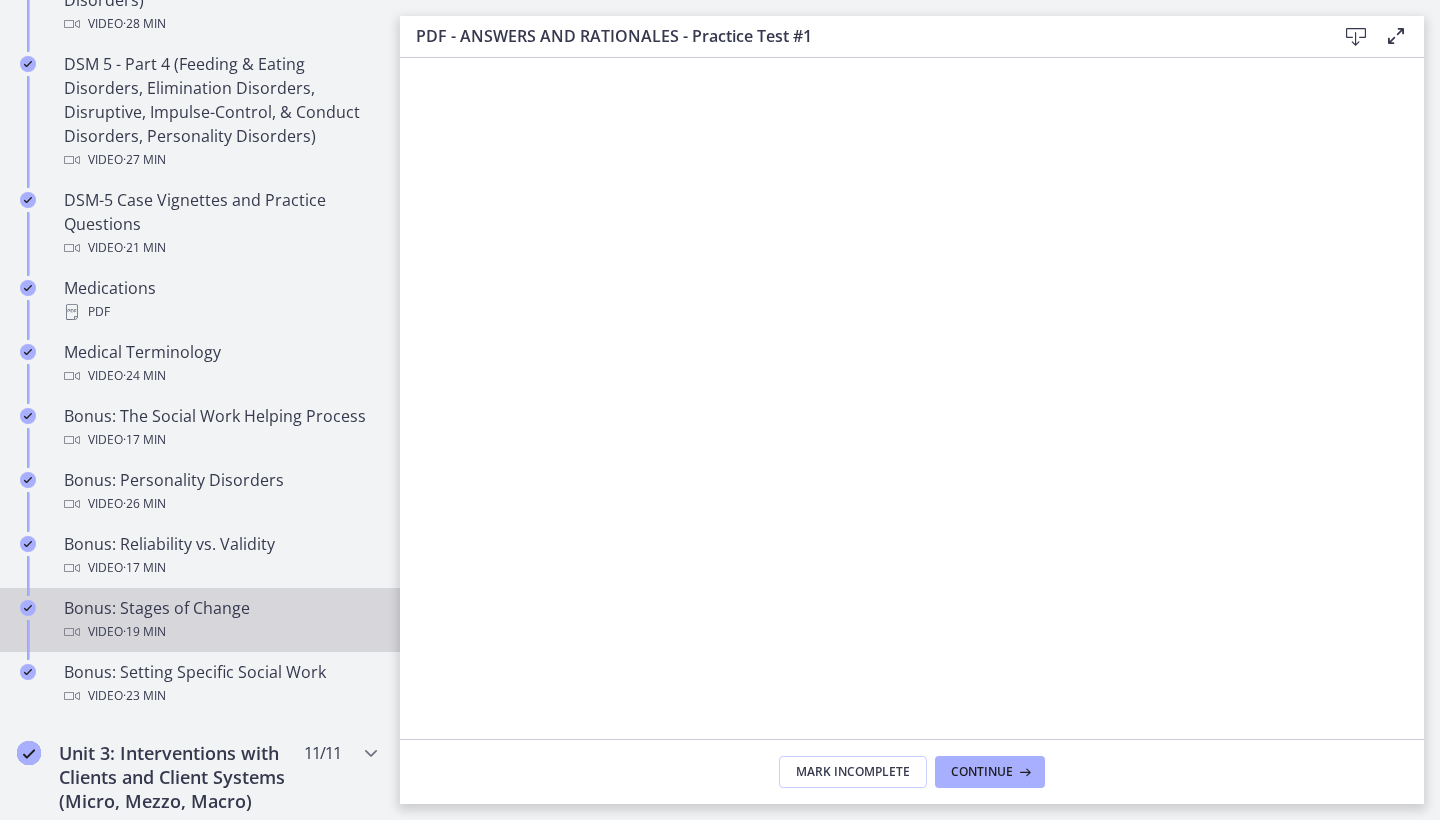 click on "Bonus: Stages of Change
Video
·  19 min" at bounding box center (220, 620) 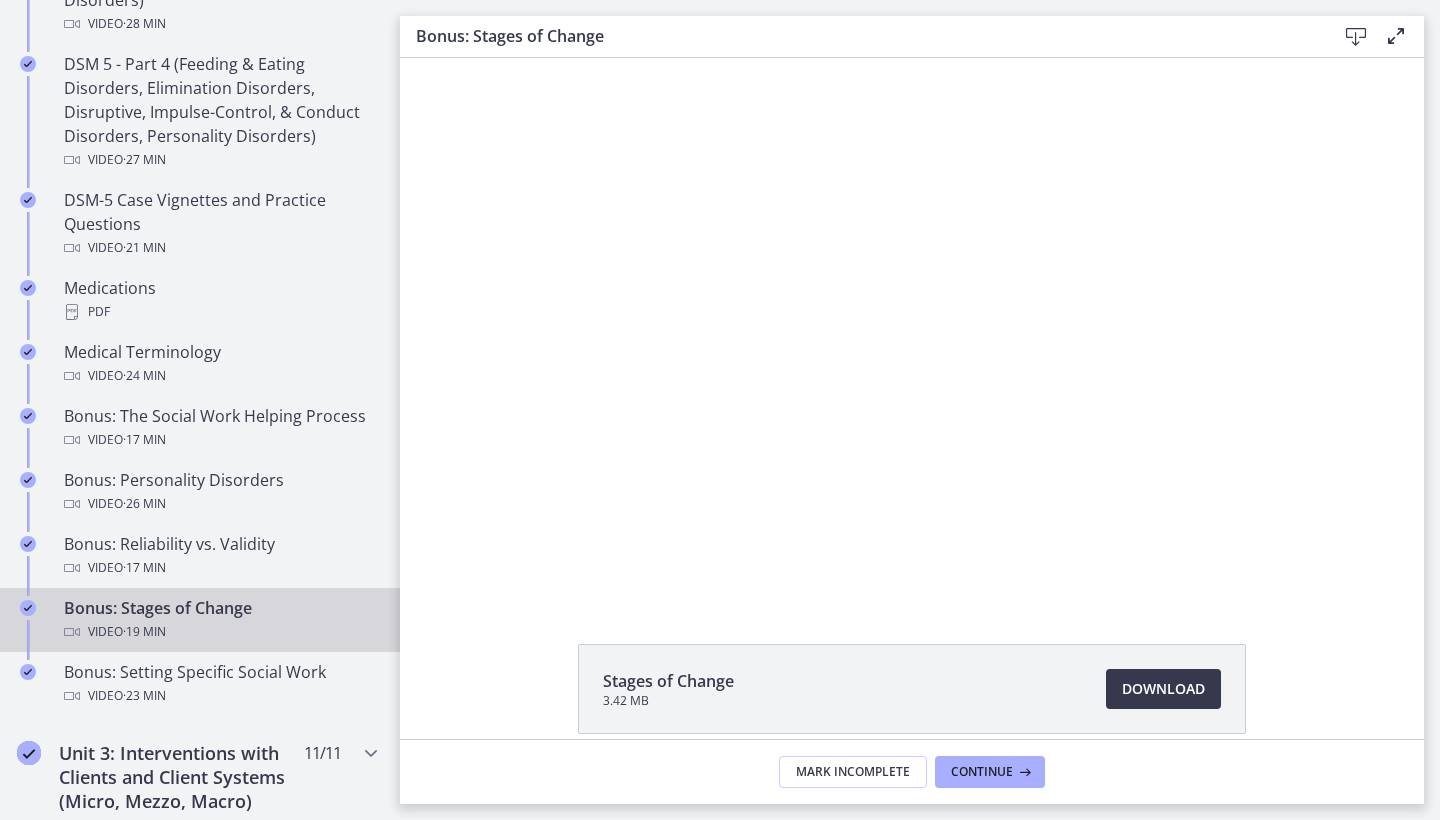 scroll, scrollTop: 0, scrollLeft: 0, axis: both 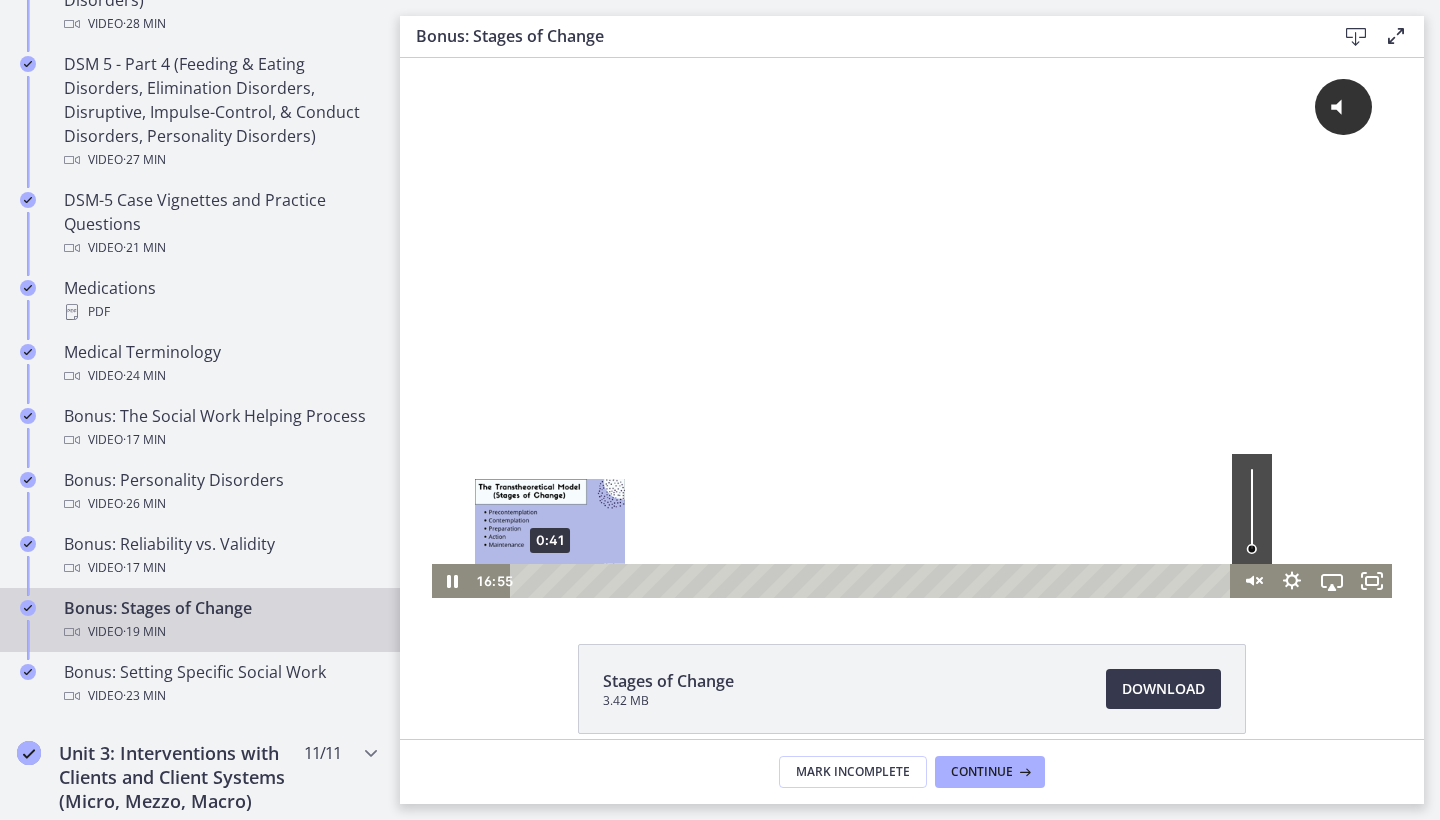 click on "0:41" at bounding box center (873, 581) 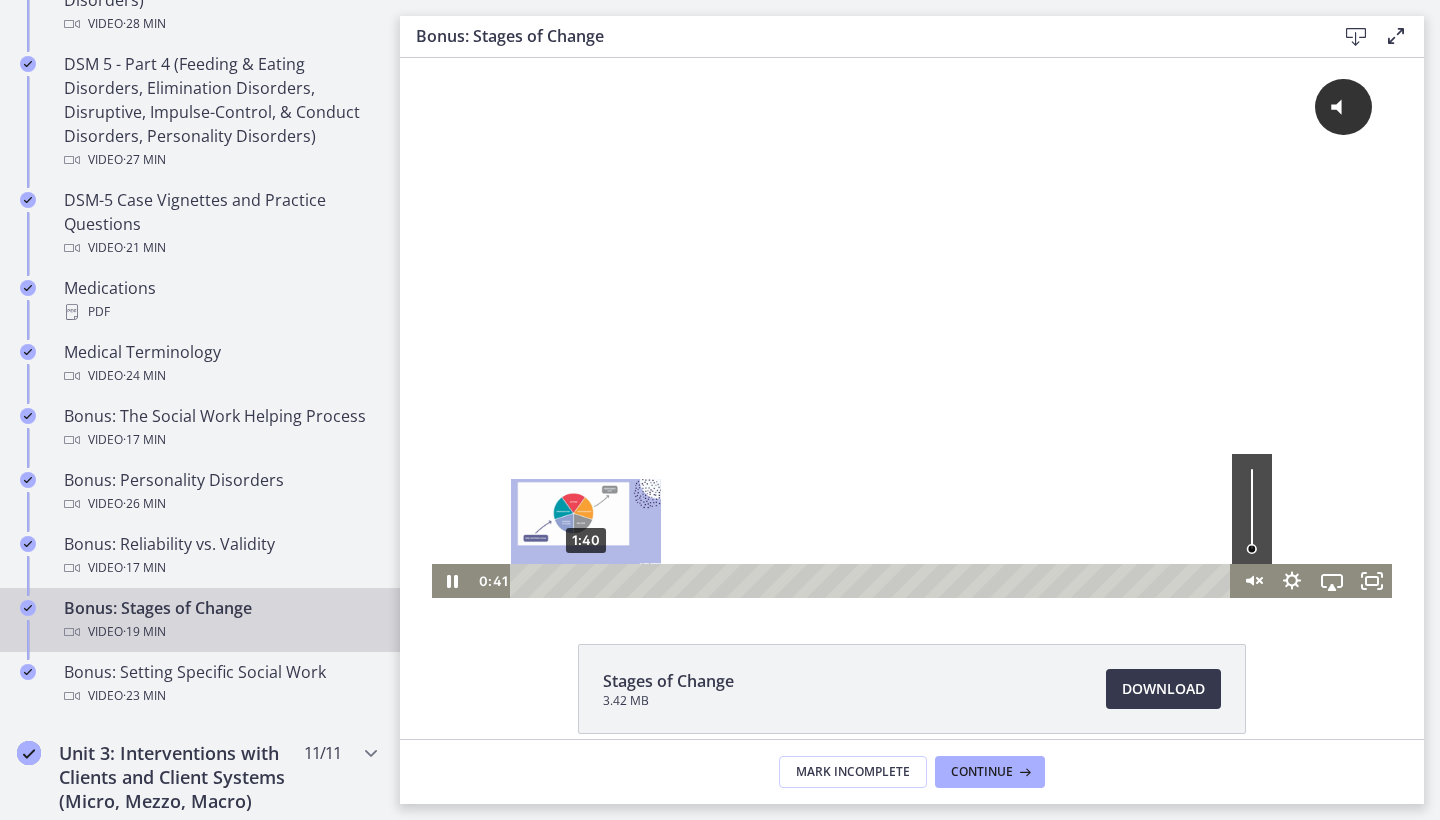 click on "1:40" at bounding box center [873, 581] 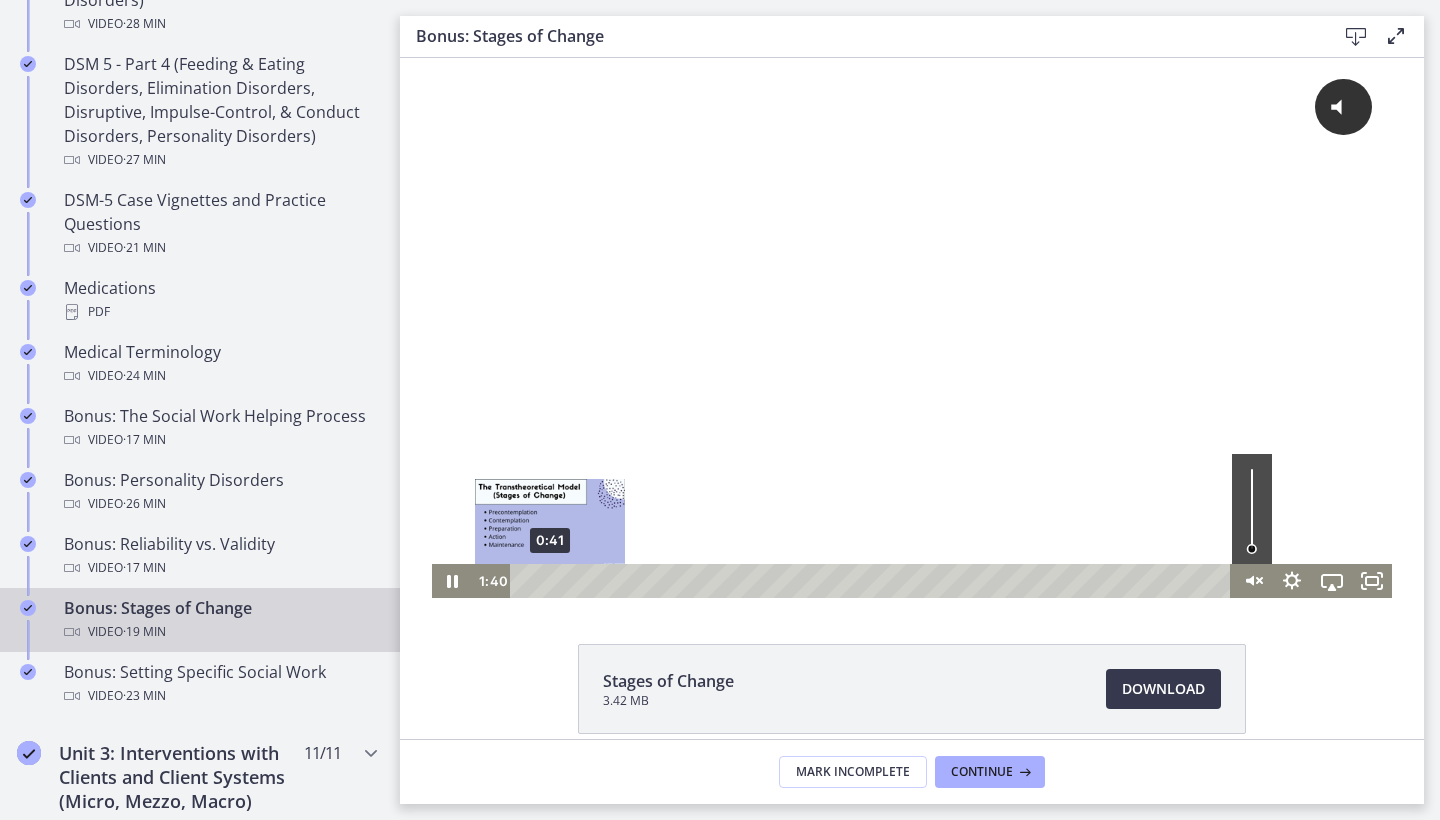 click on "0:41" at bounding box center (873, 581) 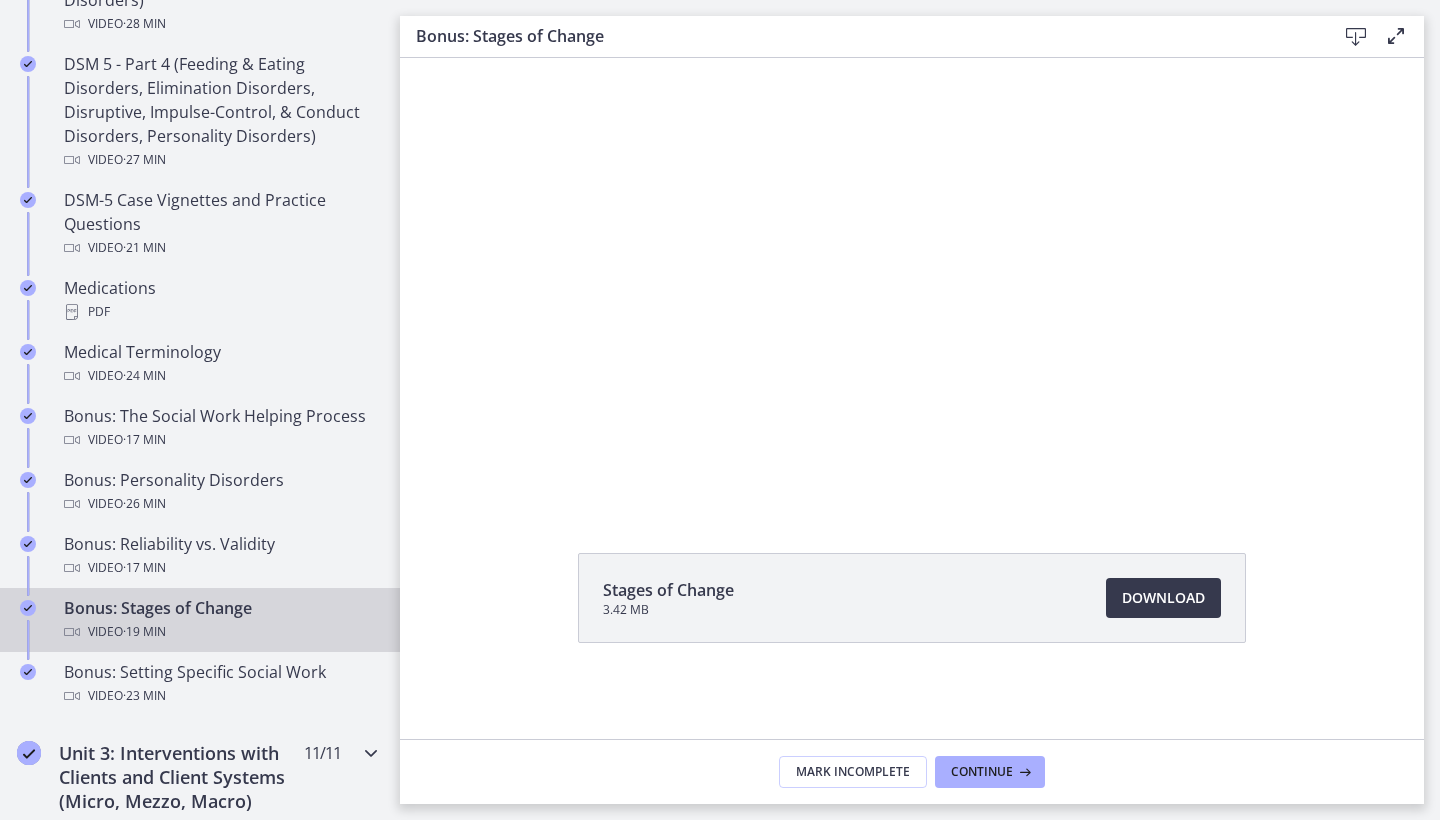 scroll, scrollTop: 91, scrollLeft: 0, axis: vertical 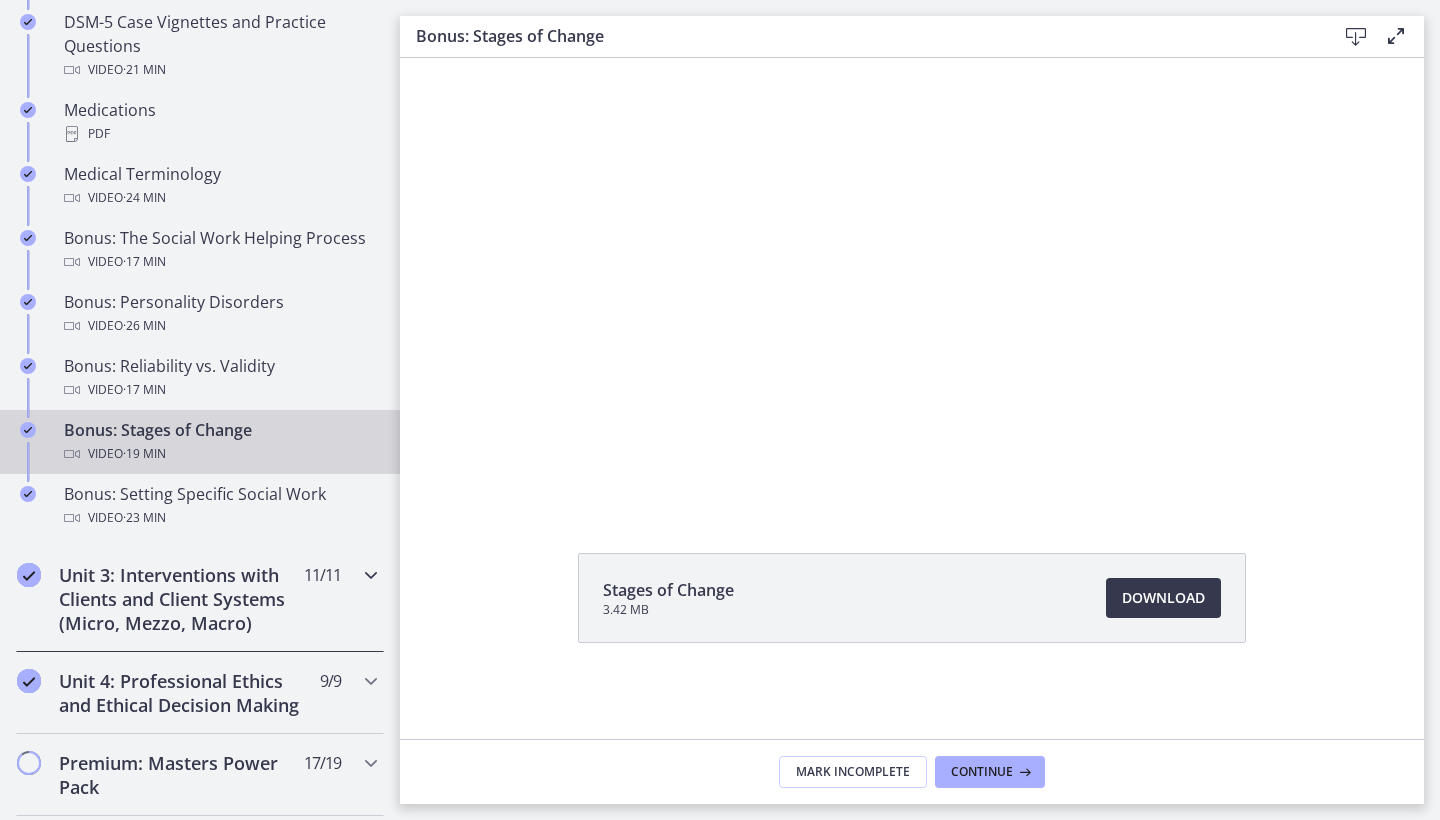 click on "Unit 3: Interventions with Clients and Client Systems (Micro, Mezzo, Macro)" at bounding box center (181, 599) 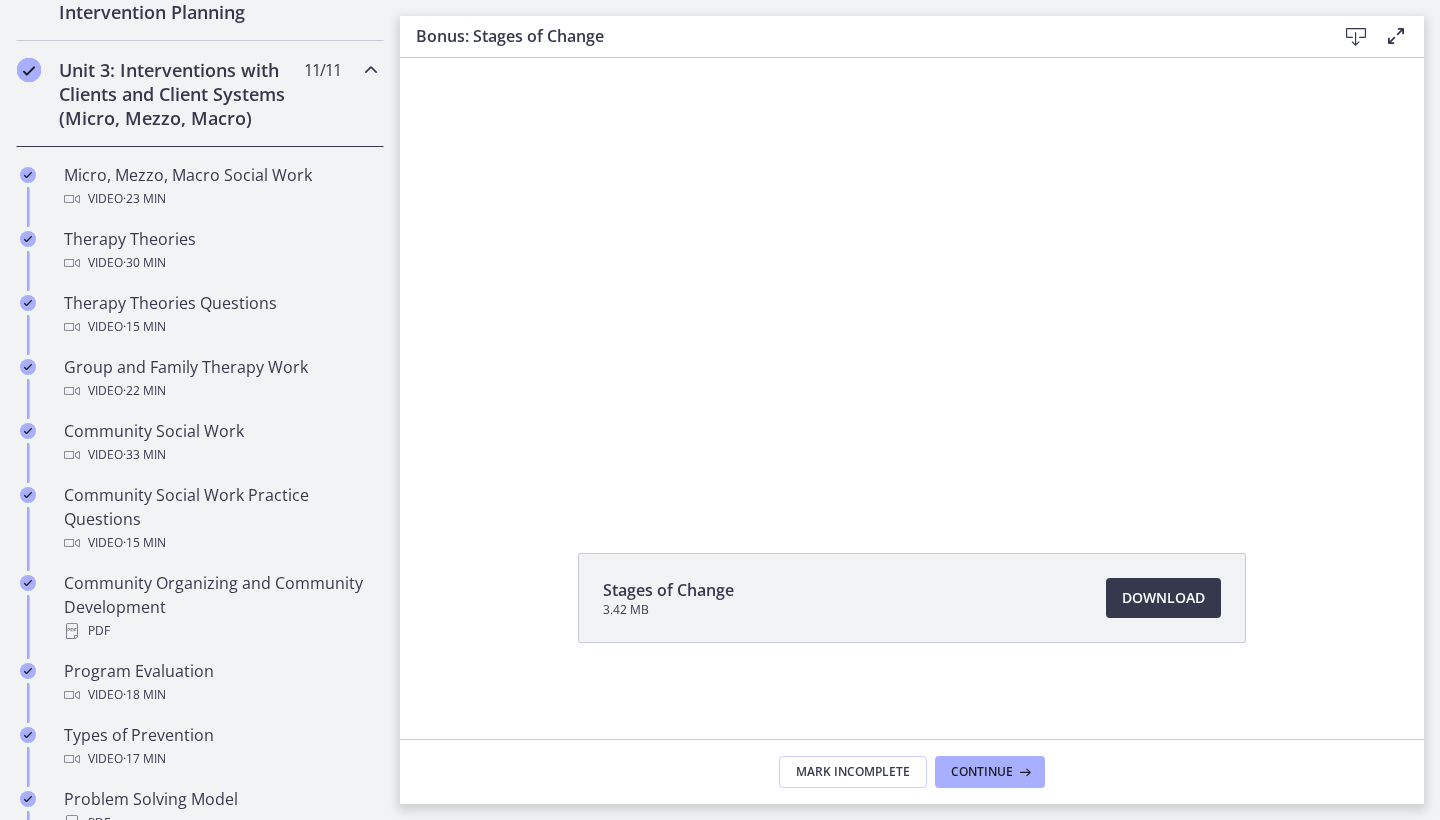 scroll, scrollTop: 738, scrollLeft: 0, axis: vertical 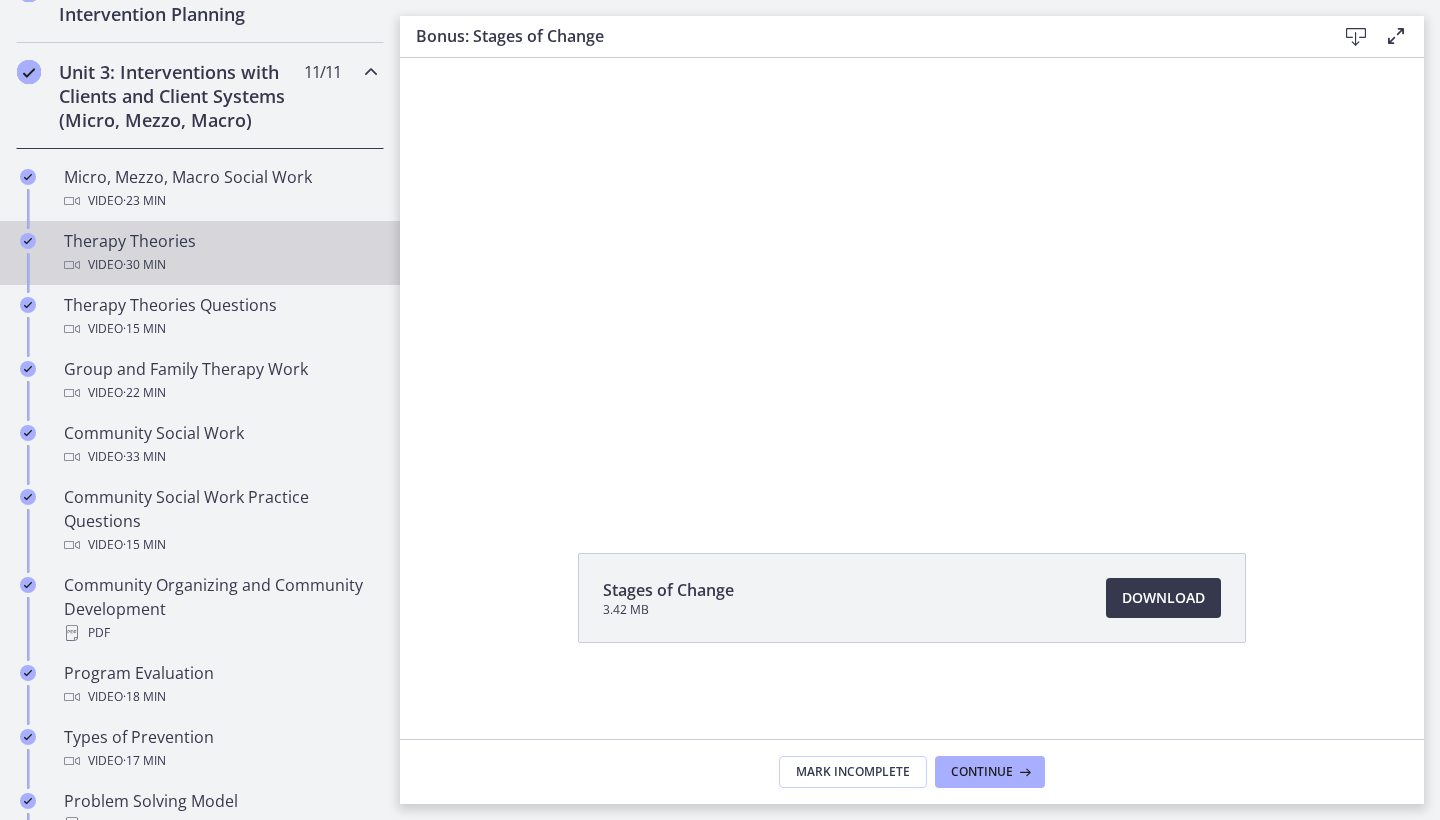 click on "Therapy Theories
Video
·  30 min" at bounding box center (220, 253) 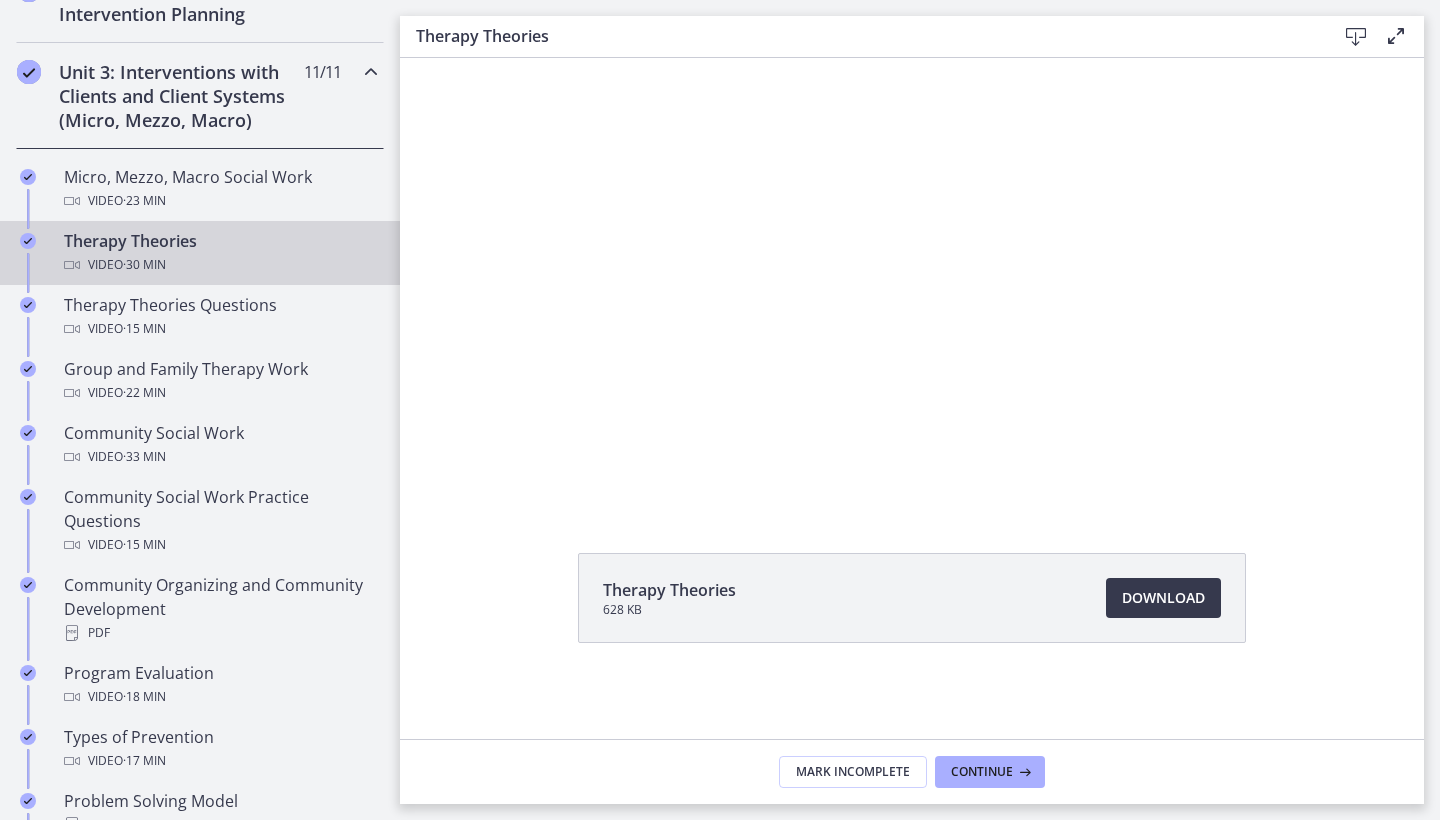 scroll, scrollTop: 0, scrollLeft: 0, axis: both 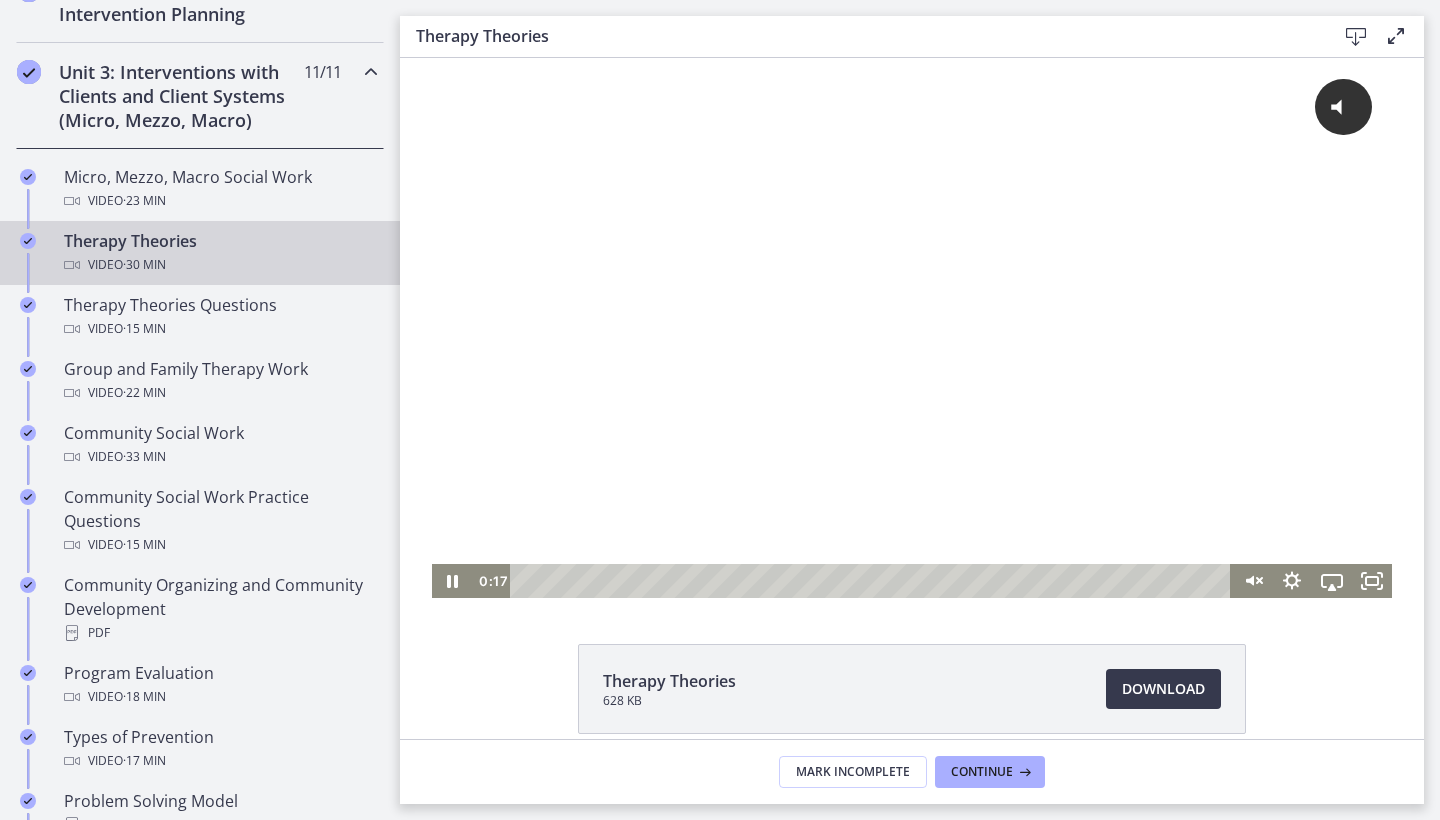 click at bounding box center [873, 581] 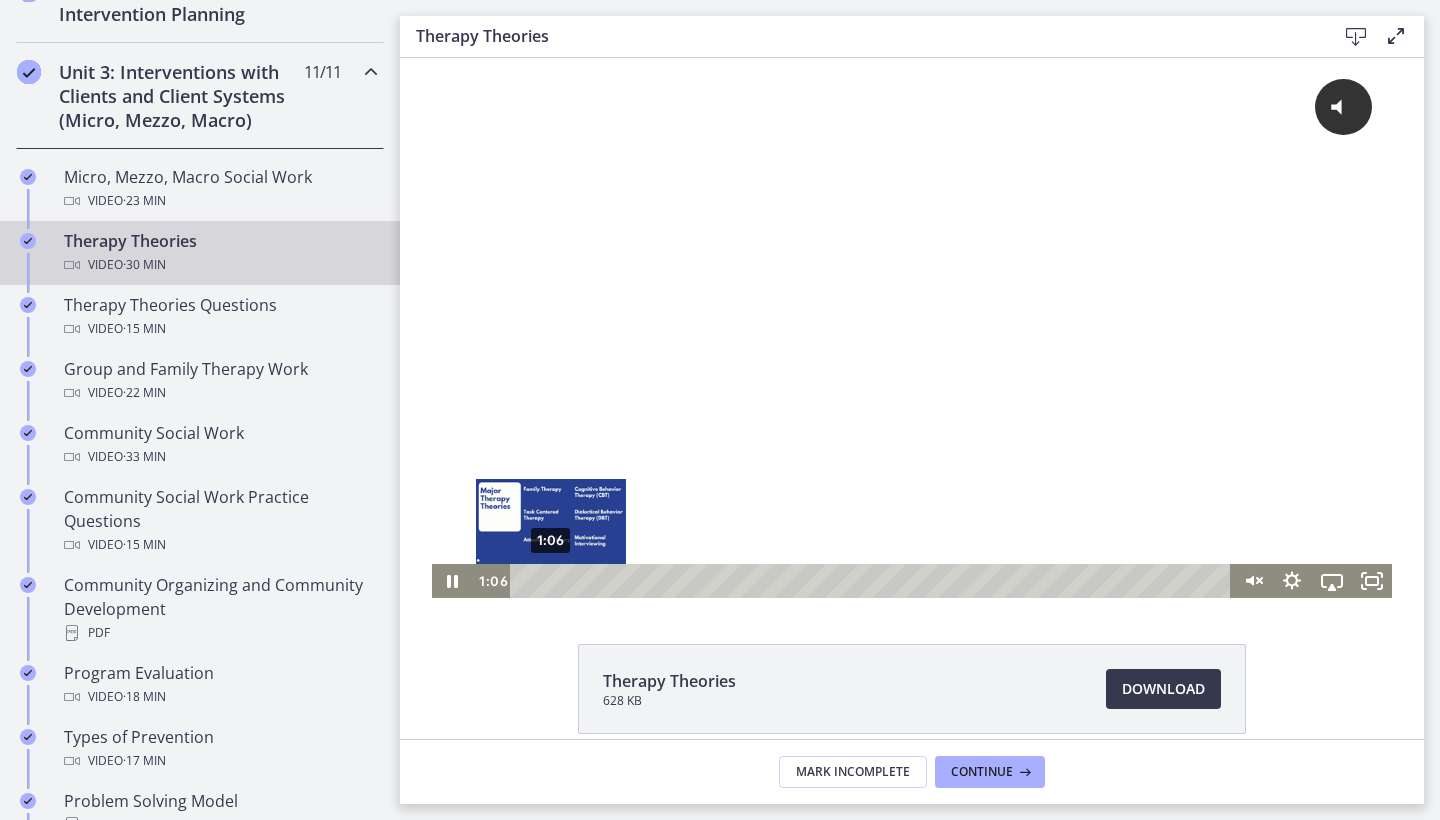 click on "1:06" at bounding box center [873, 581] 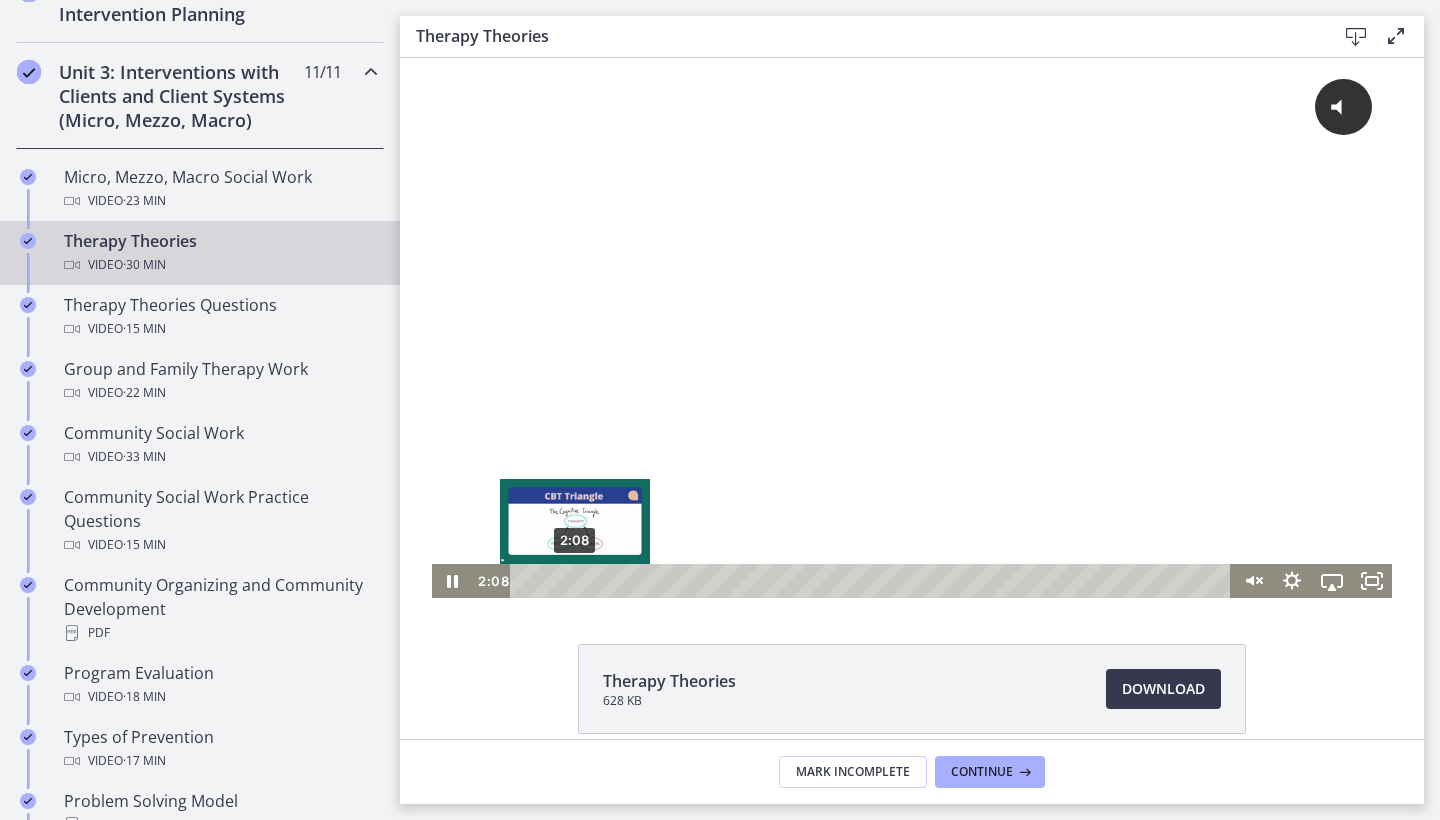 click on "2:08" at bounding box center (873, 581) 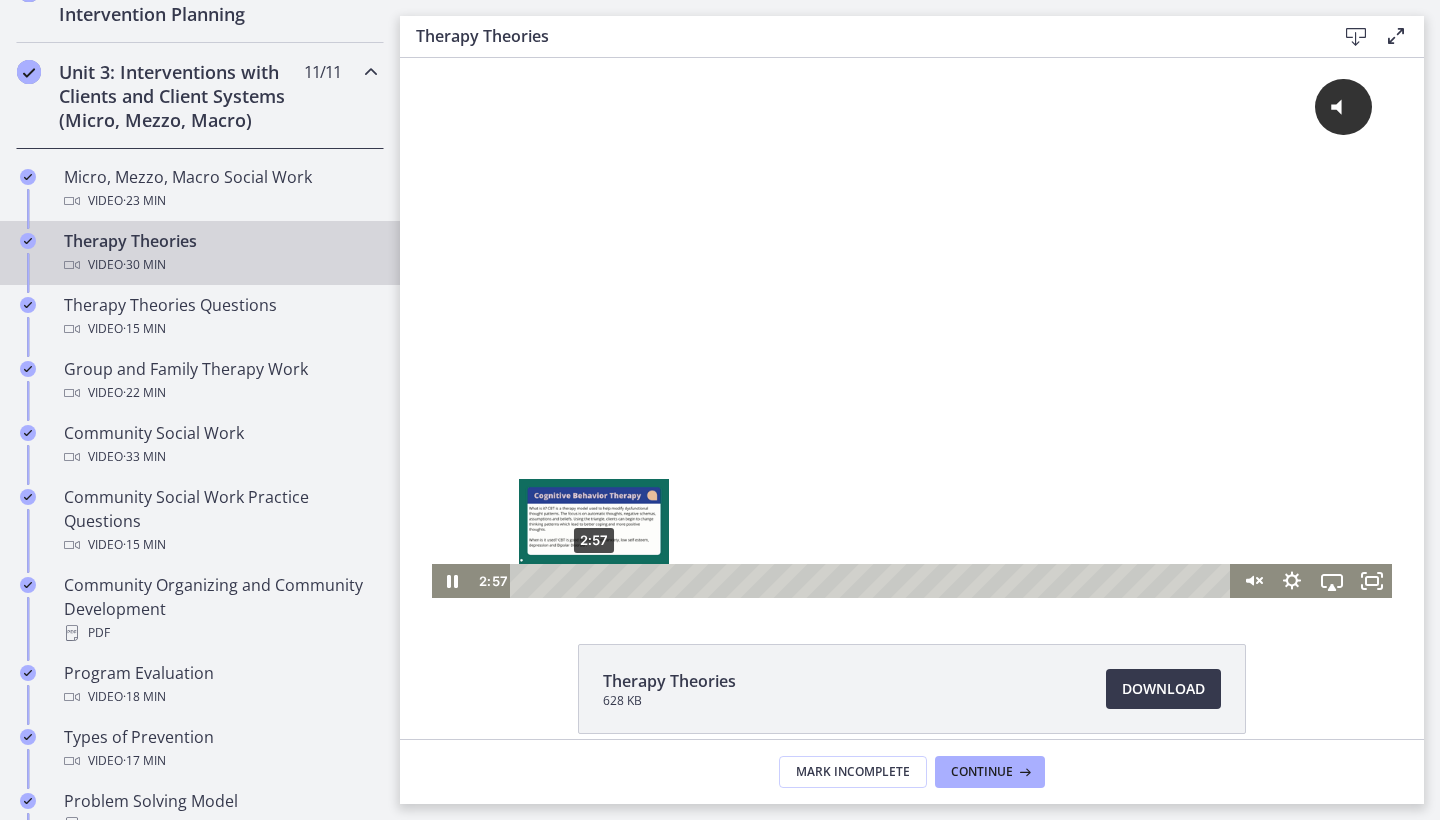 click on "2:57" at bounding box center (873, 581) 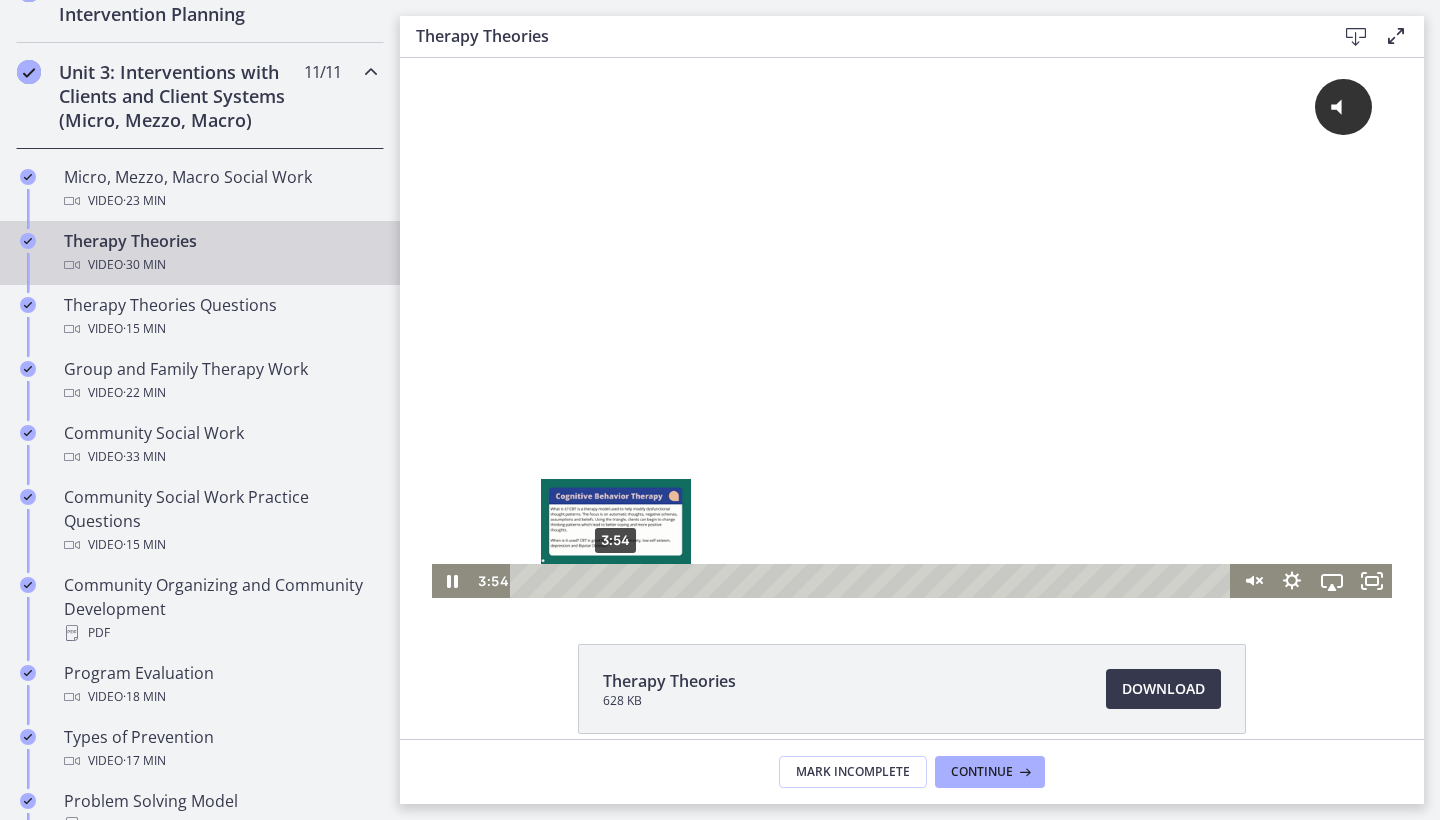 click on "3:54" at bounding box center [873, 581] 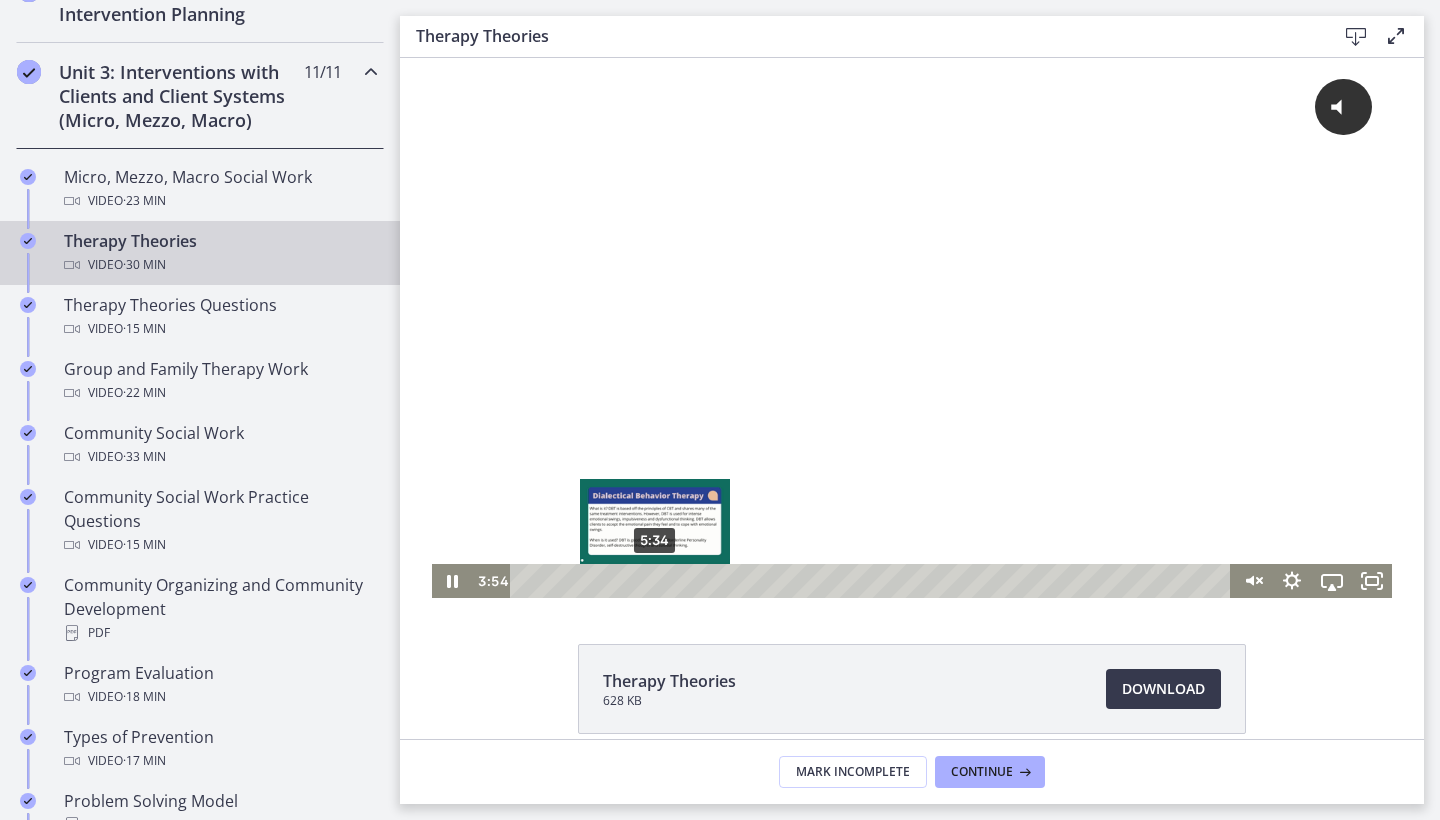 click on "5:34" at bounding box center (873, 581) 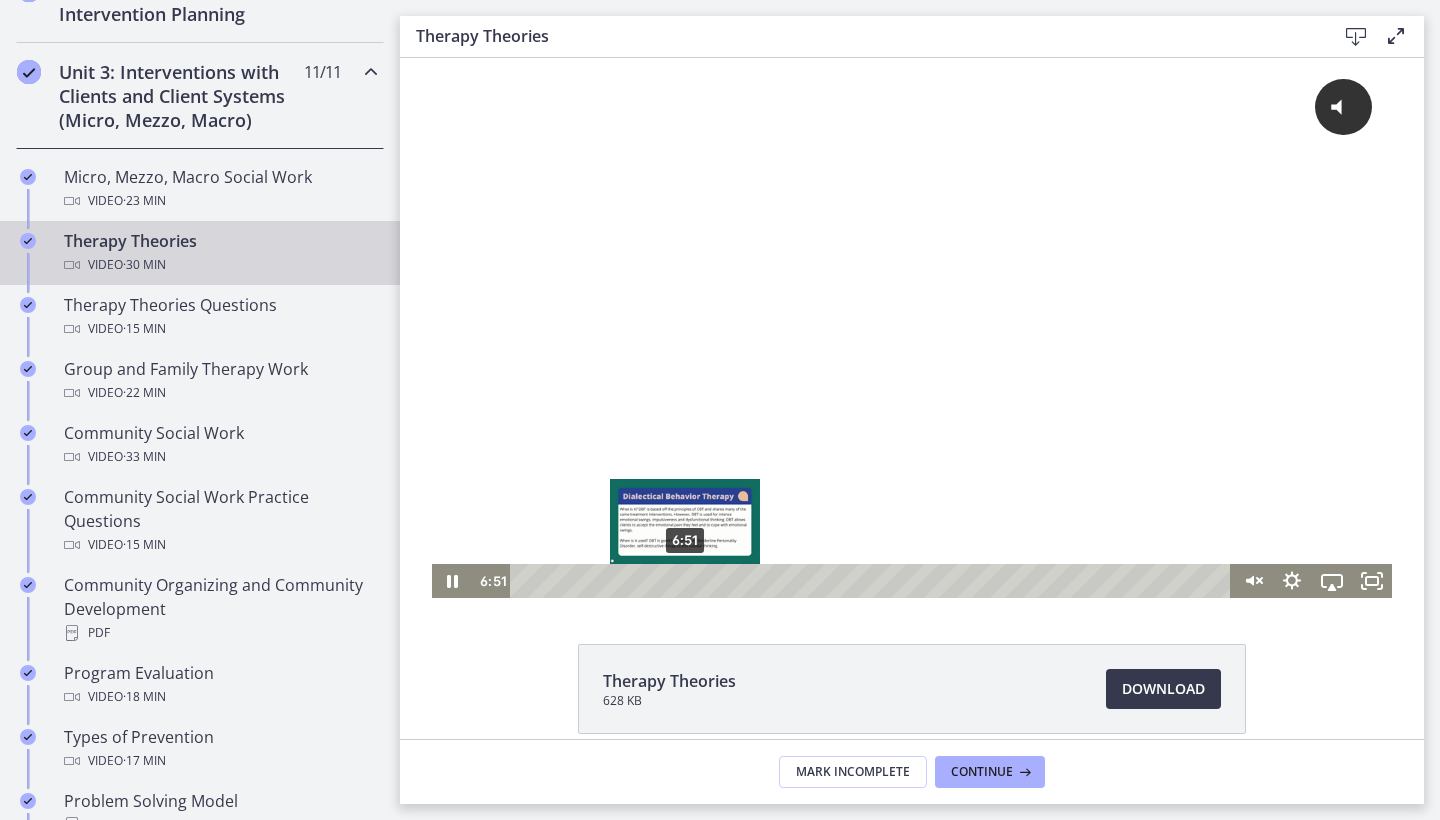 click on "6:51" at bounding box center (873, 581) 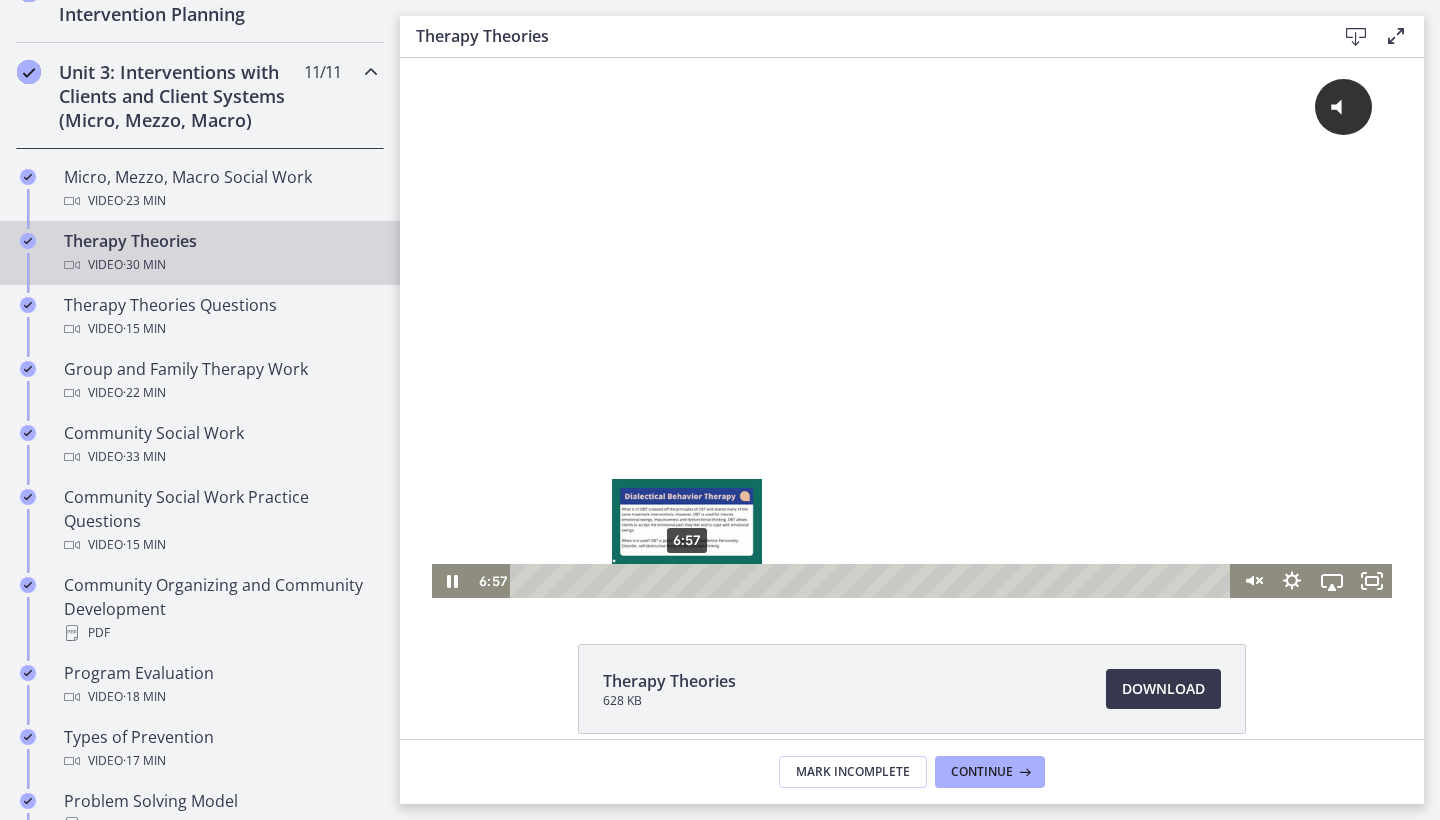 click at bounding box center [686, 580] 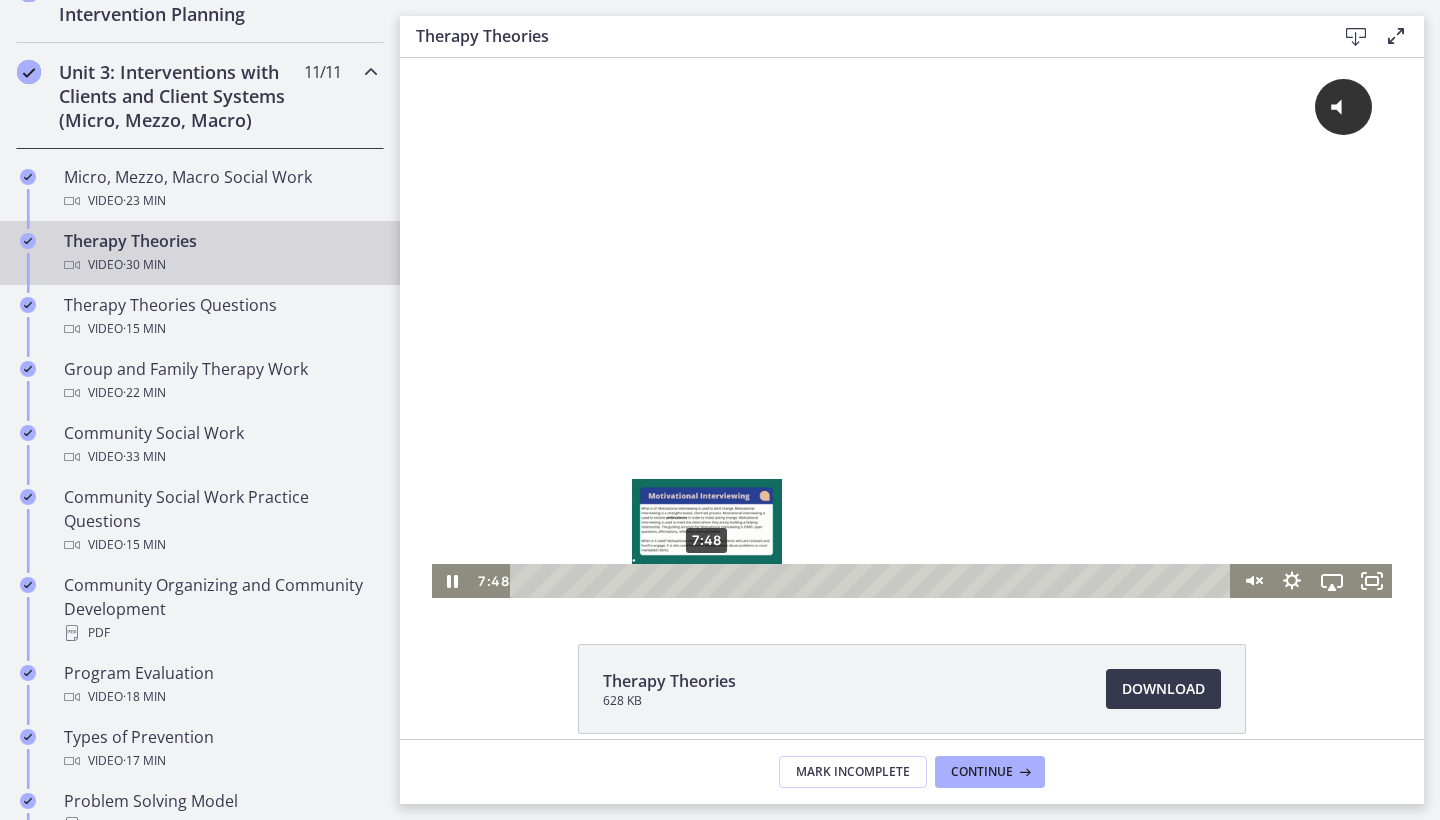 click on "7:48" at bounding box center (873, 581) 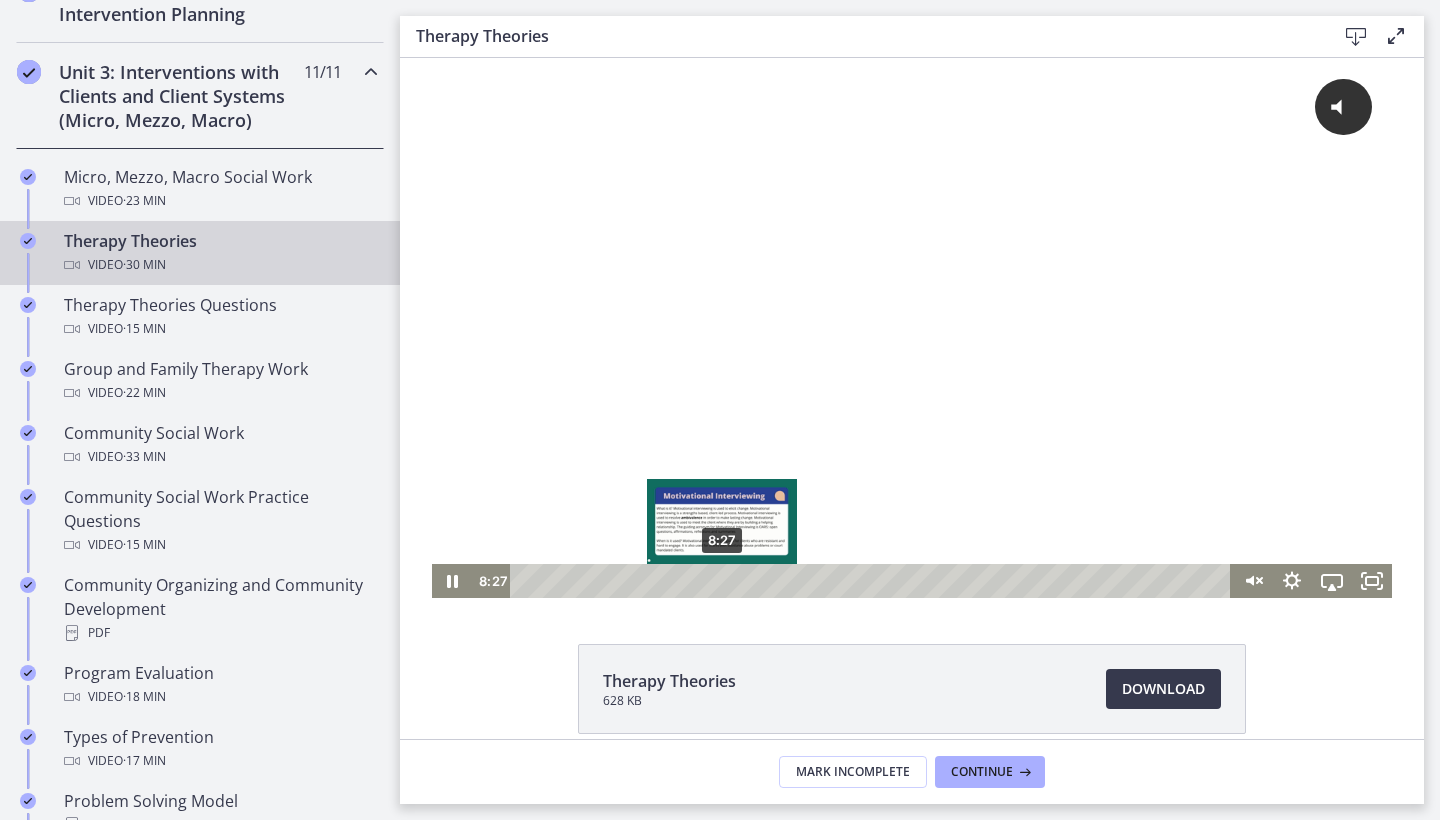 click on "8:27" at bounding box center [873, 581] 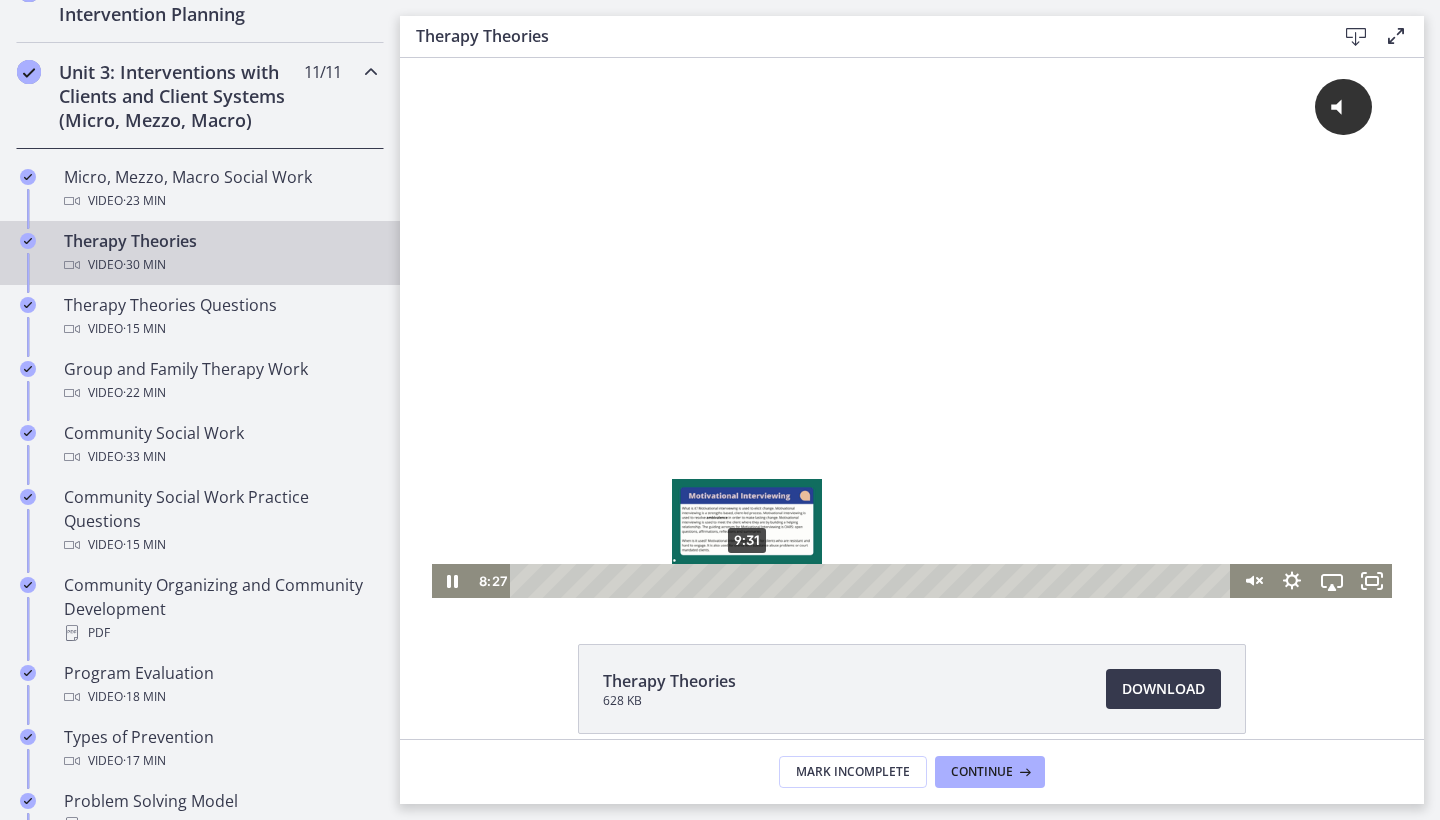 click on "9:31" at bounding box center [873, 581] 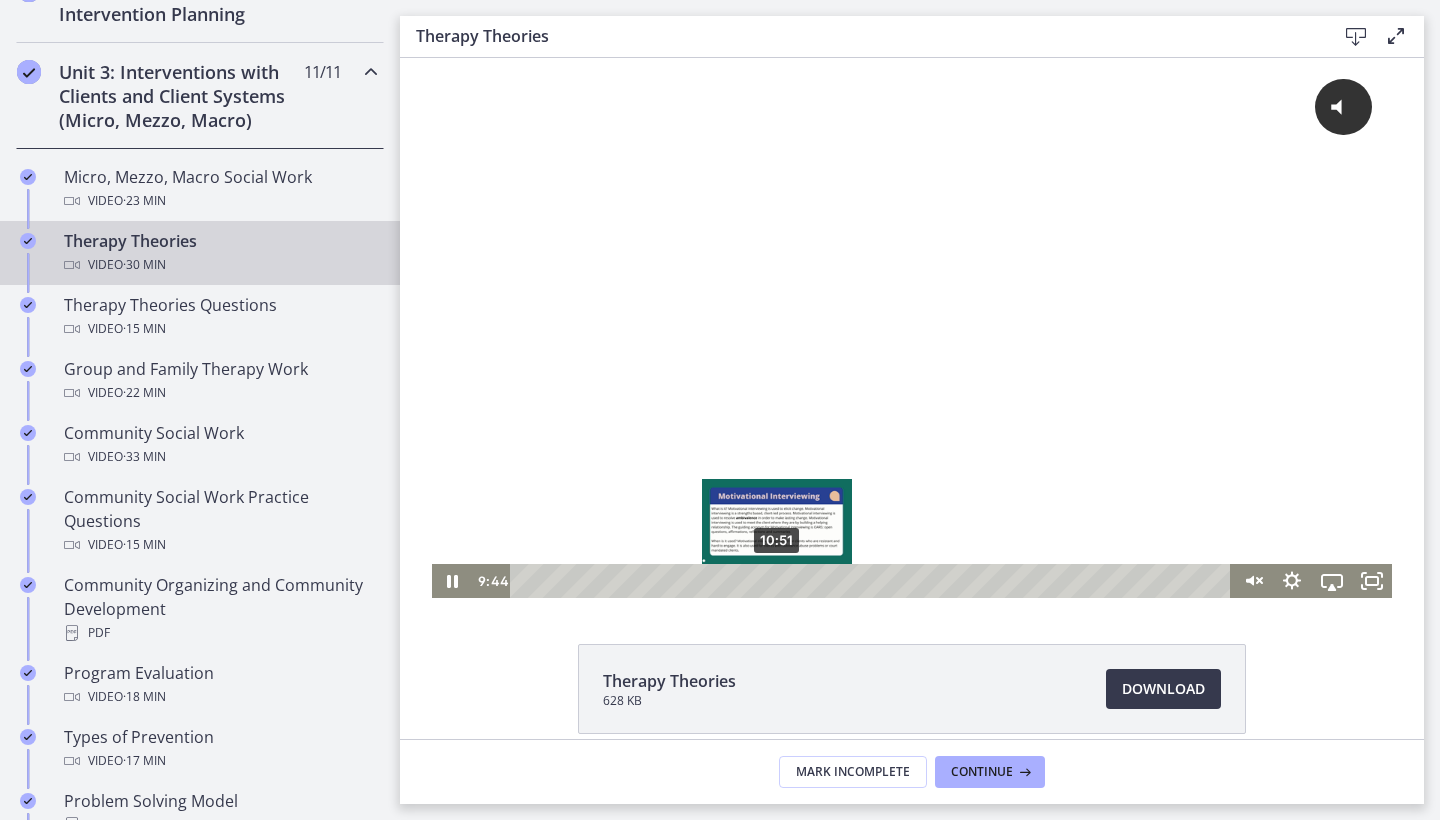 click on "10:51" at bounding box center (873, 581) 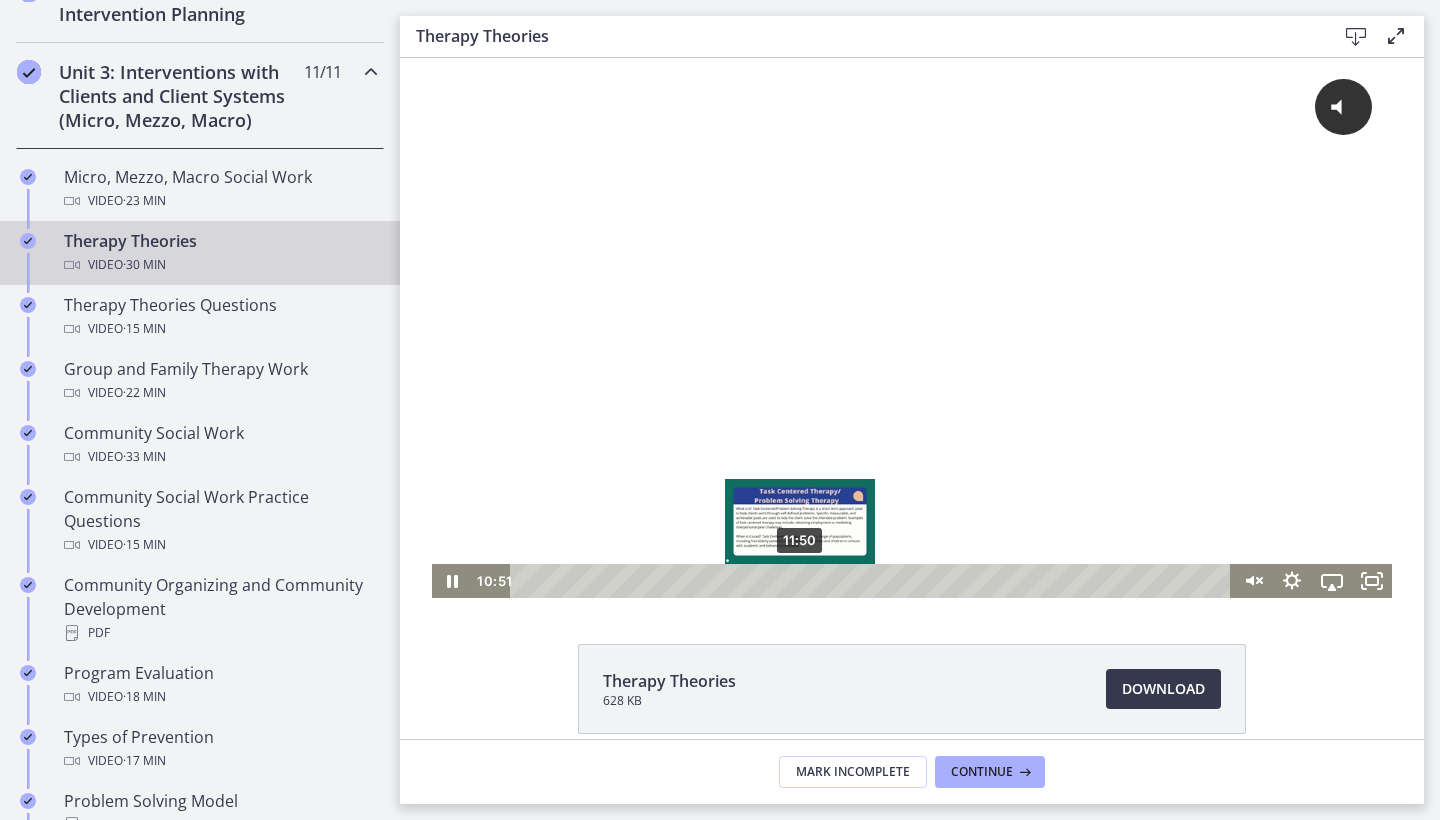 click on "11:50" at bounding box center (873, 581) 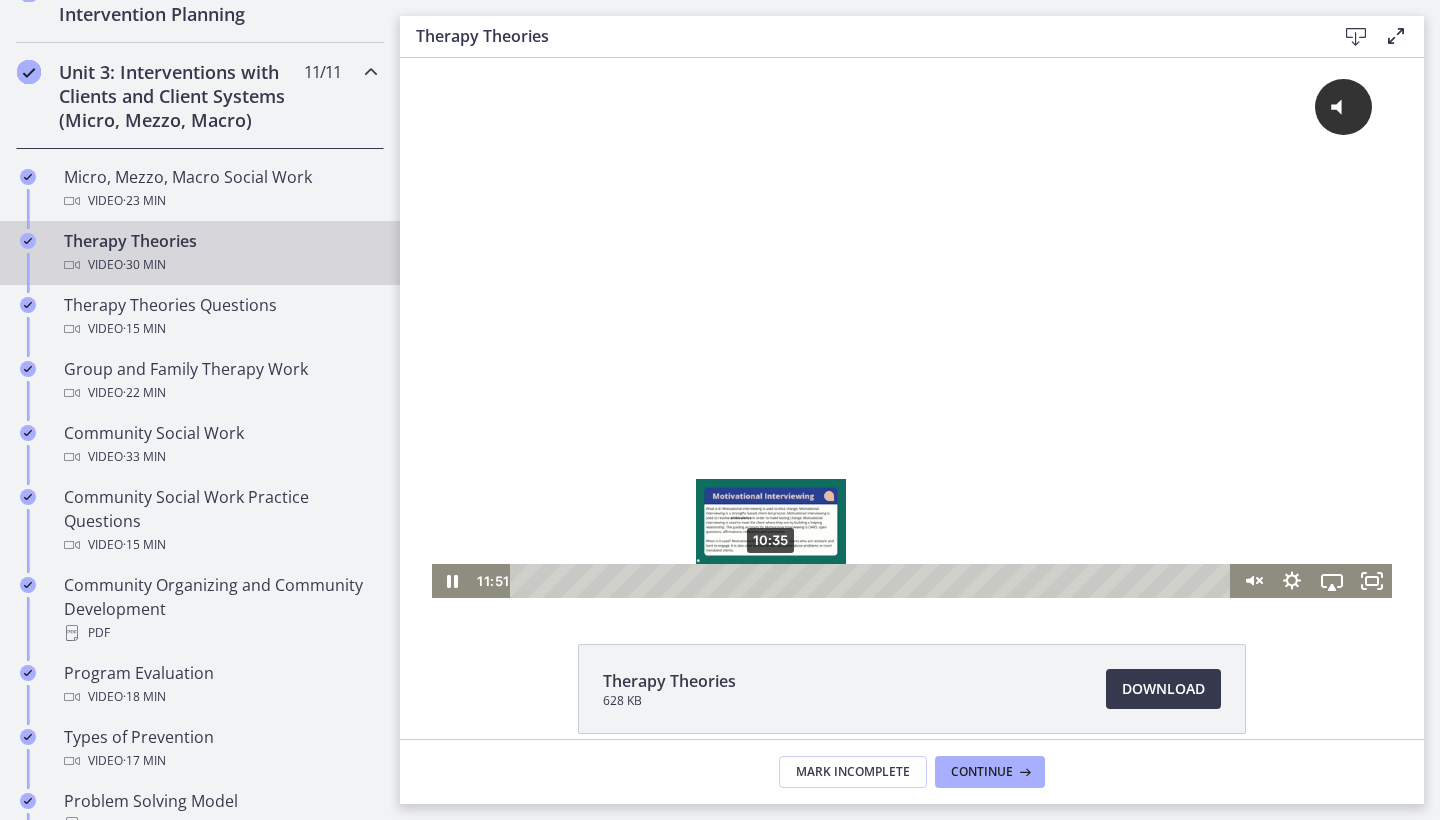 click on "10:35" at bounding box center (873, 581) 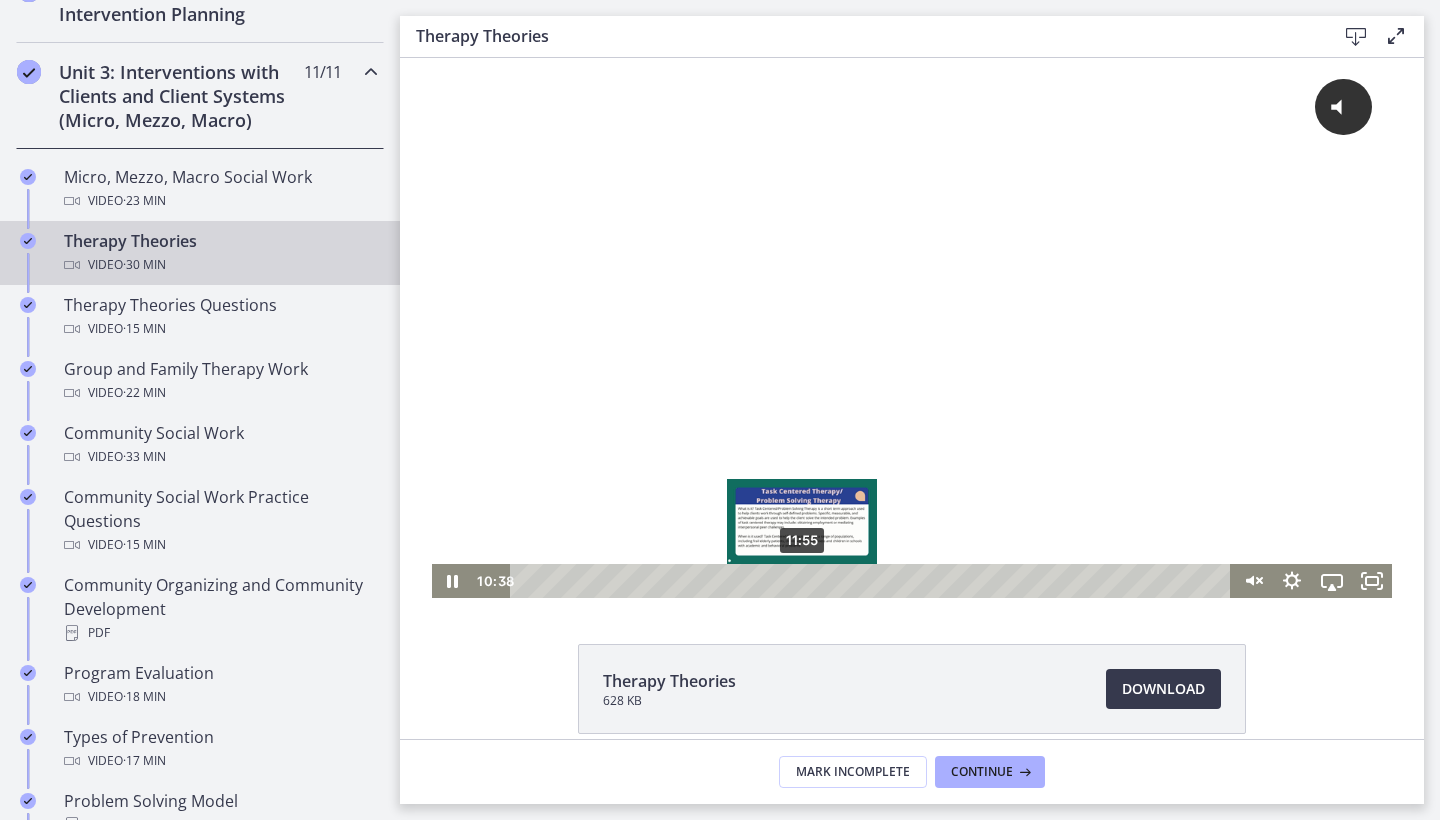 click on "11:55" at bounding box center (873, 581) 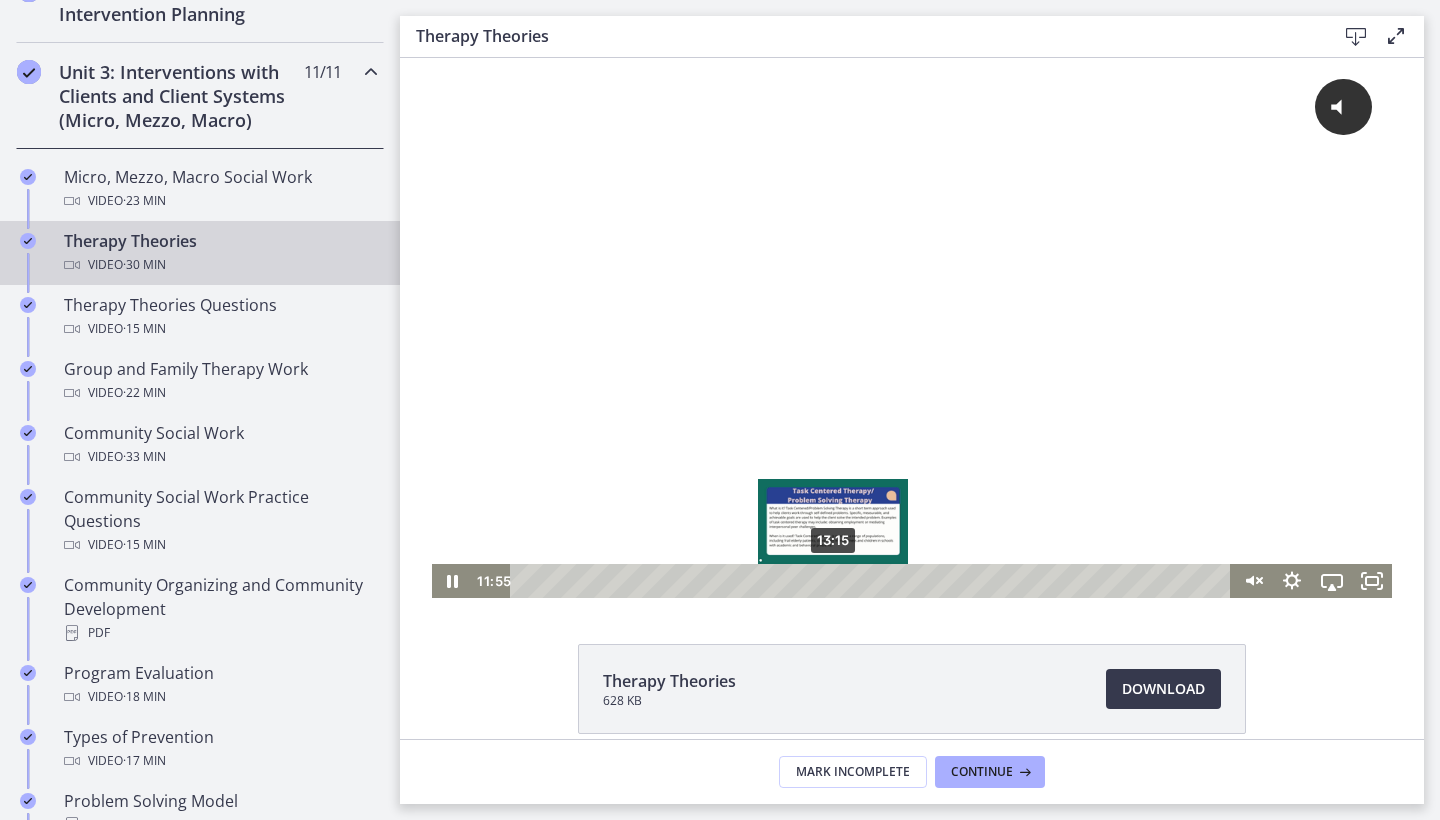 click on "13:15" at bounding box center (873, 581) 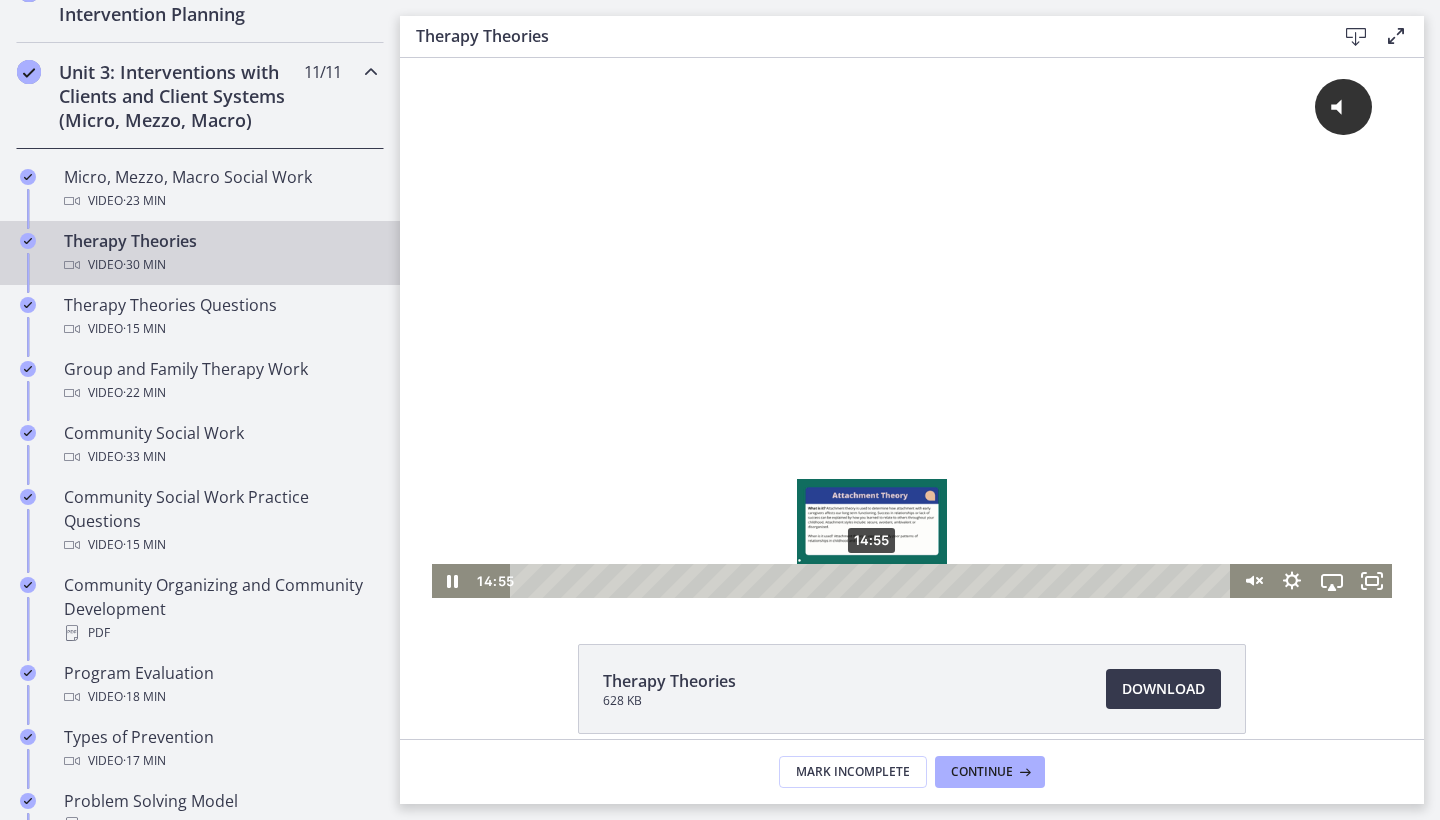 click on "14:55" at bounding box center [873, 581] 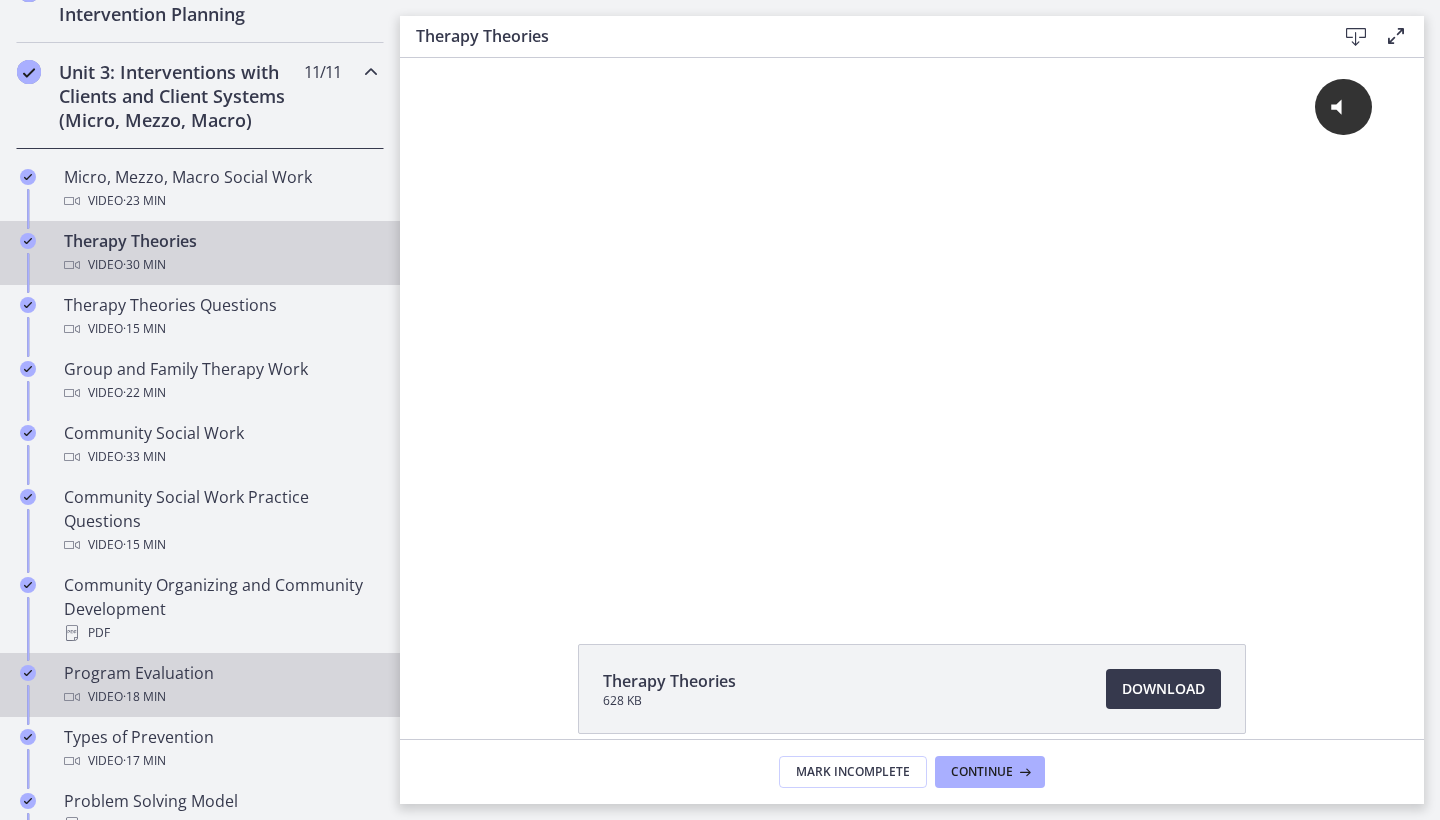 click on "Video
·  18 min" at bounding box center (220, 697) 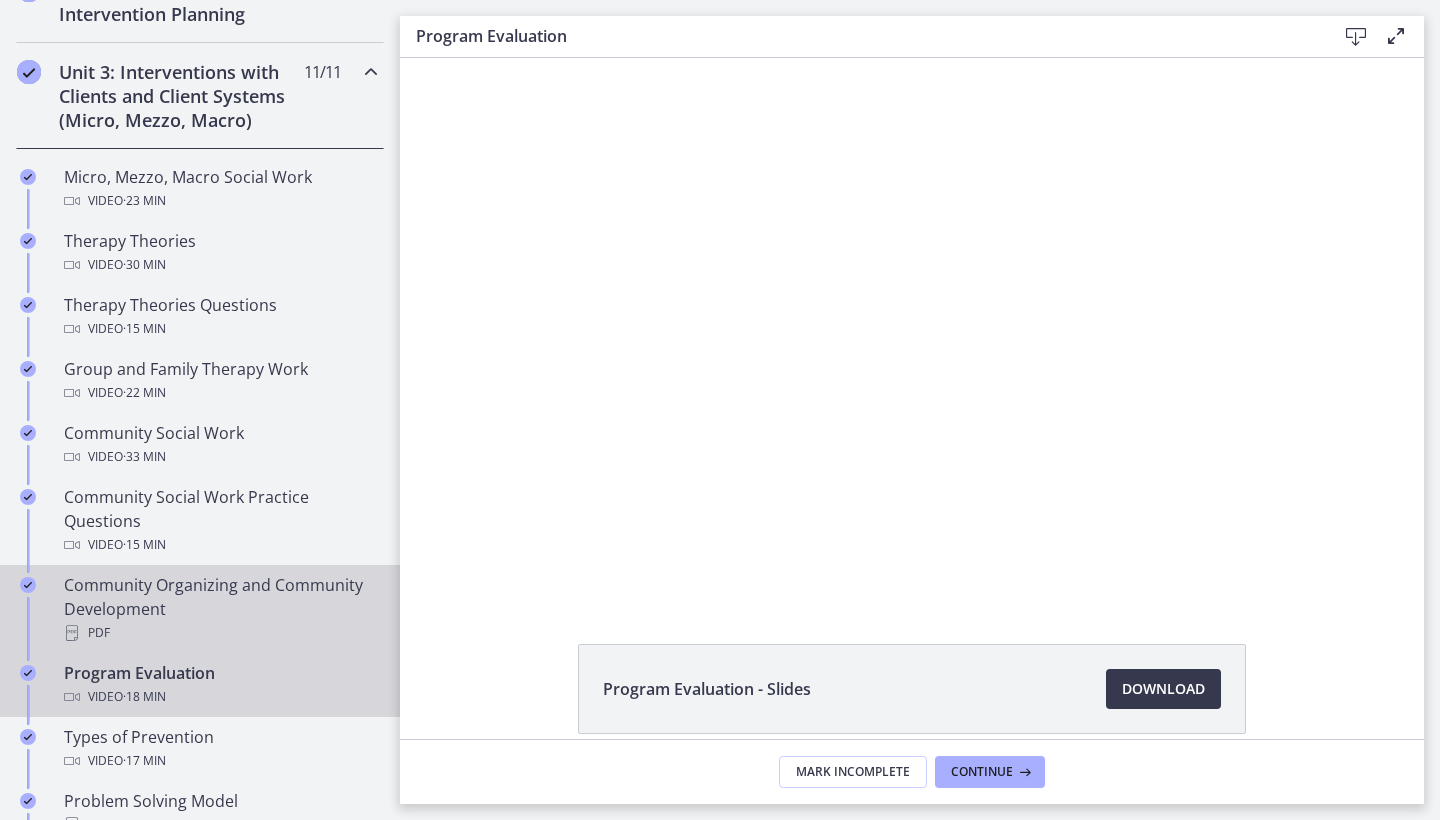 scroll, scrollTop: 0, scrollLeft: 0, axis: both 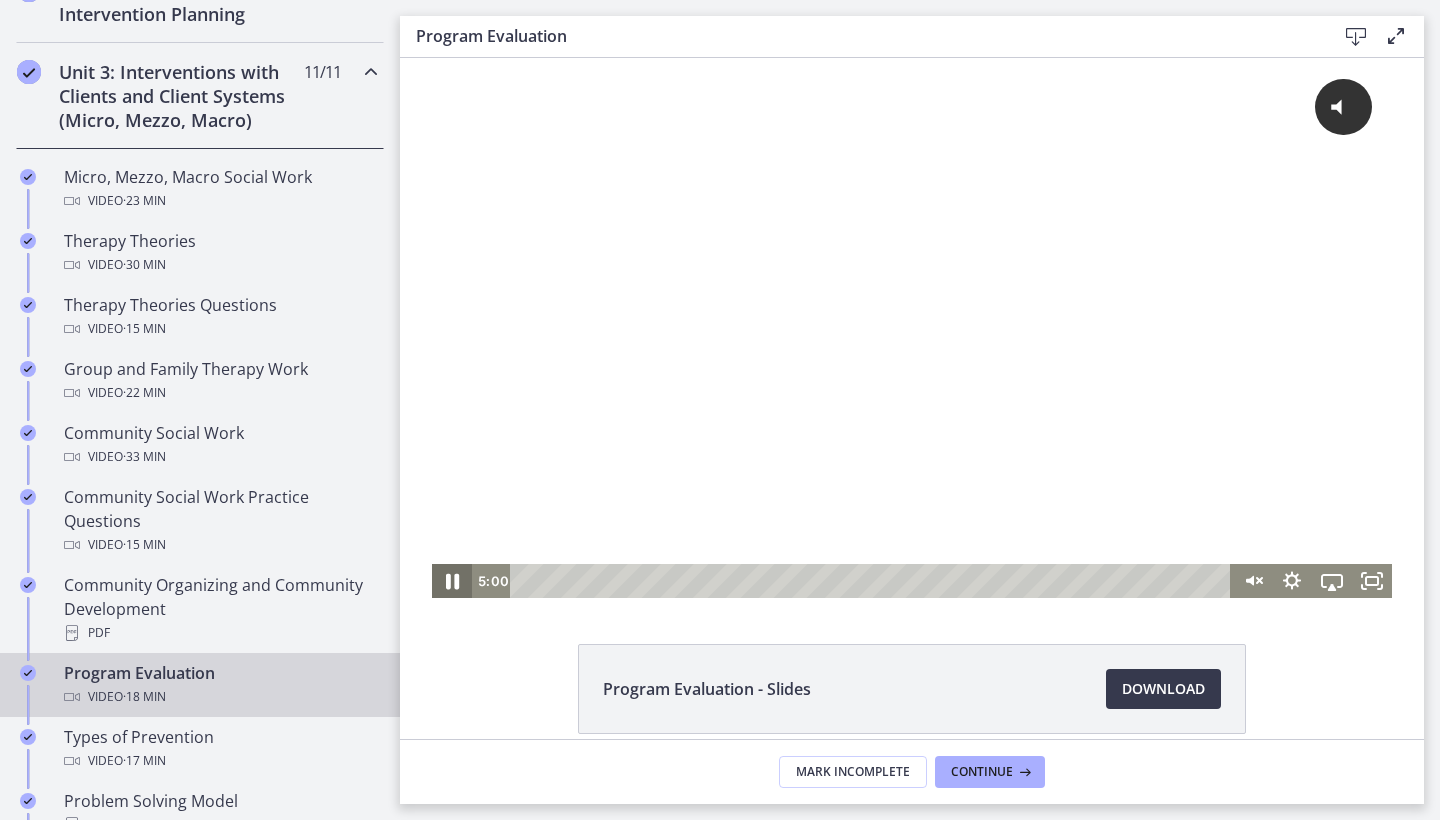 click 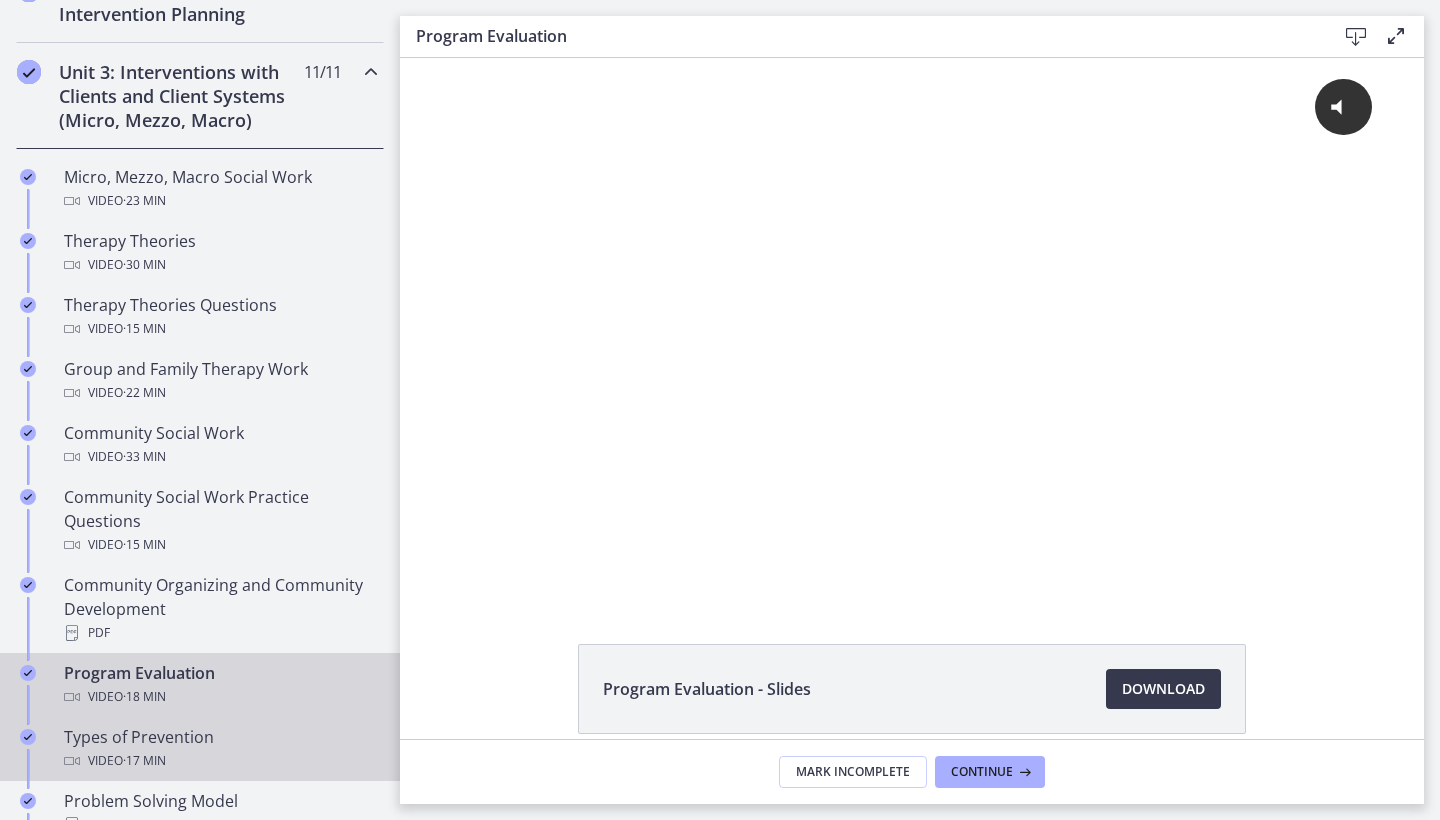 click on "Video
·  17 min" at bounding box center (220, 761) 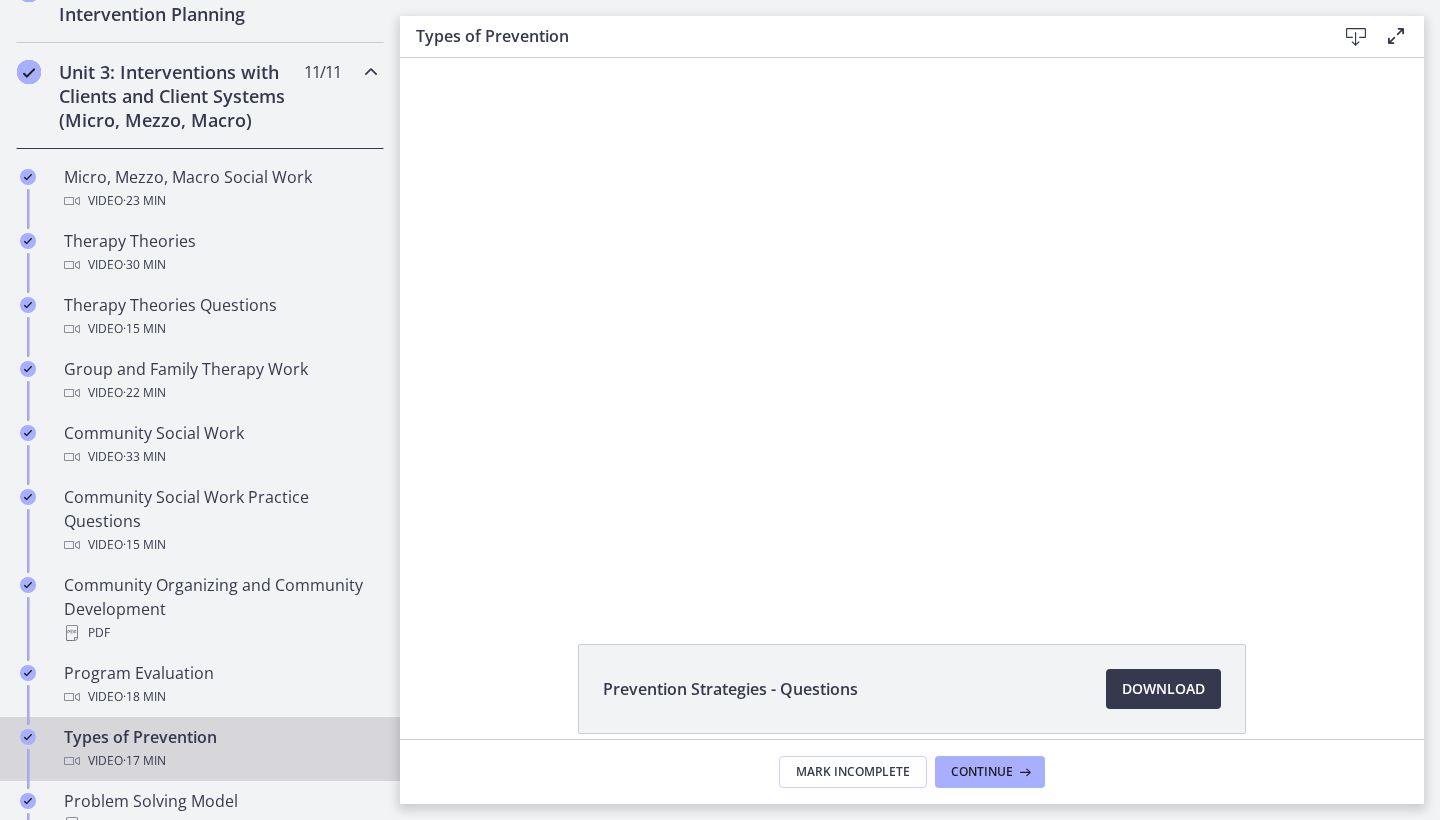 scroll, scrollTop: 0, scrollLeft: 0, axis: both 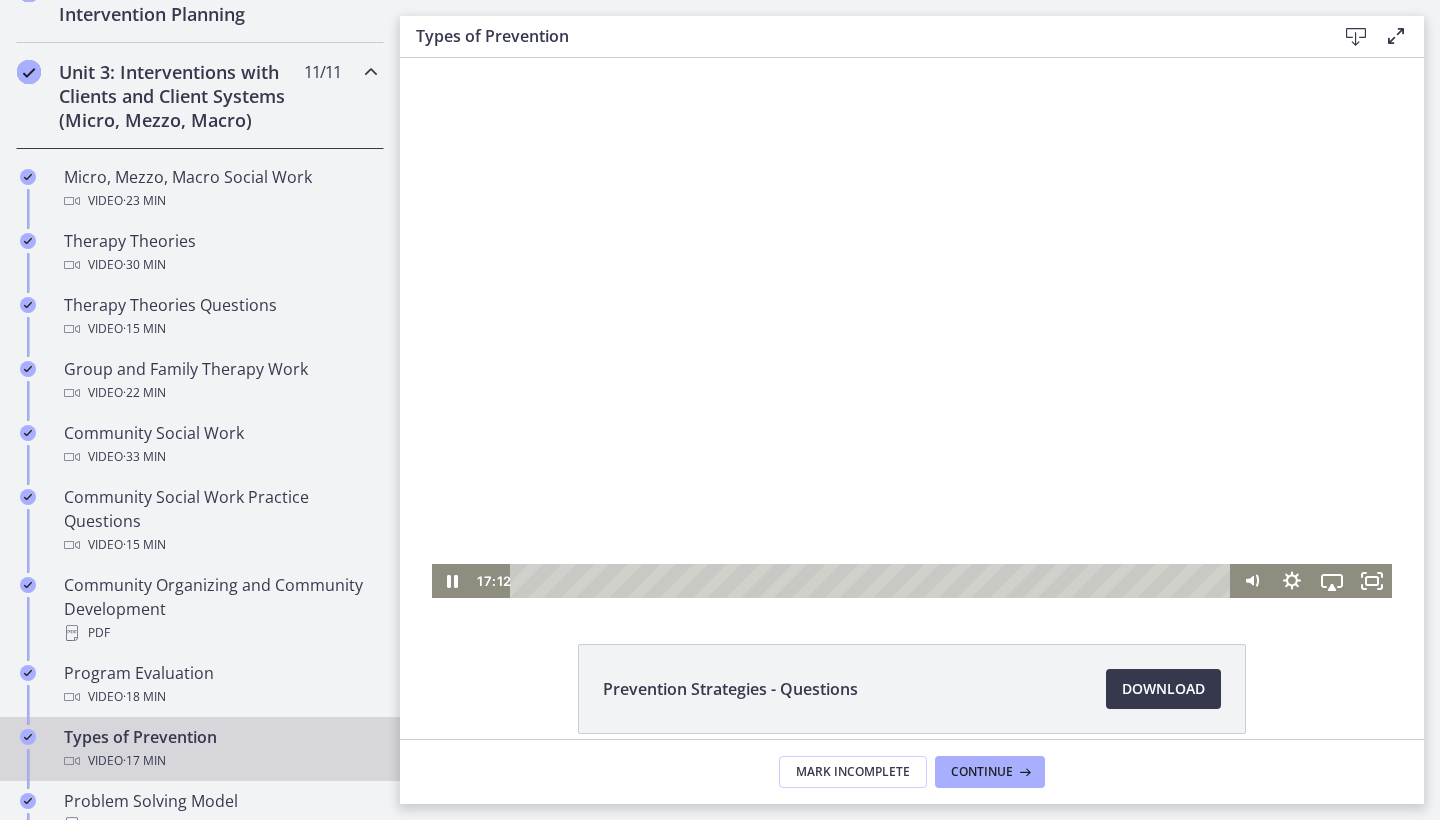 click at bounding box center (873, 581) 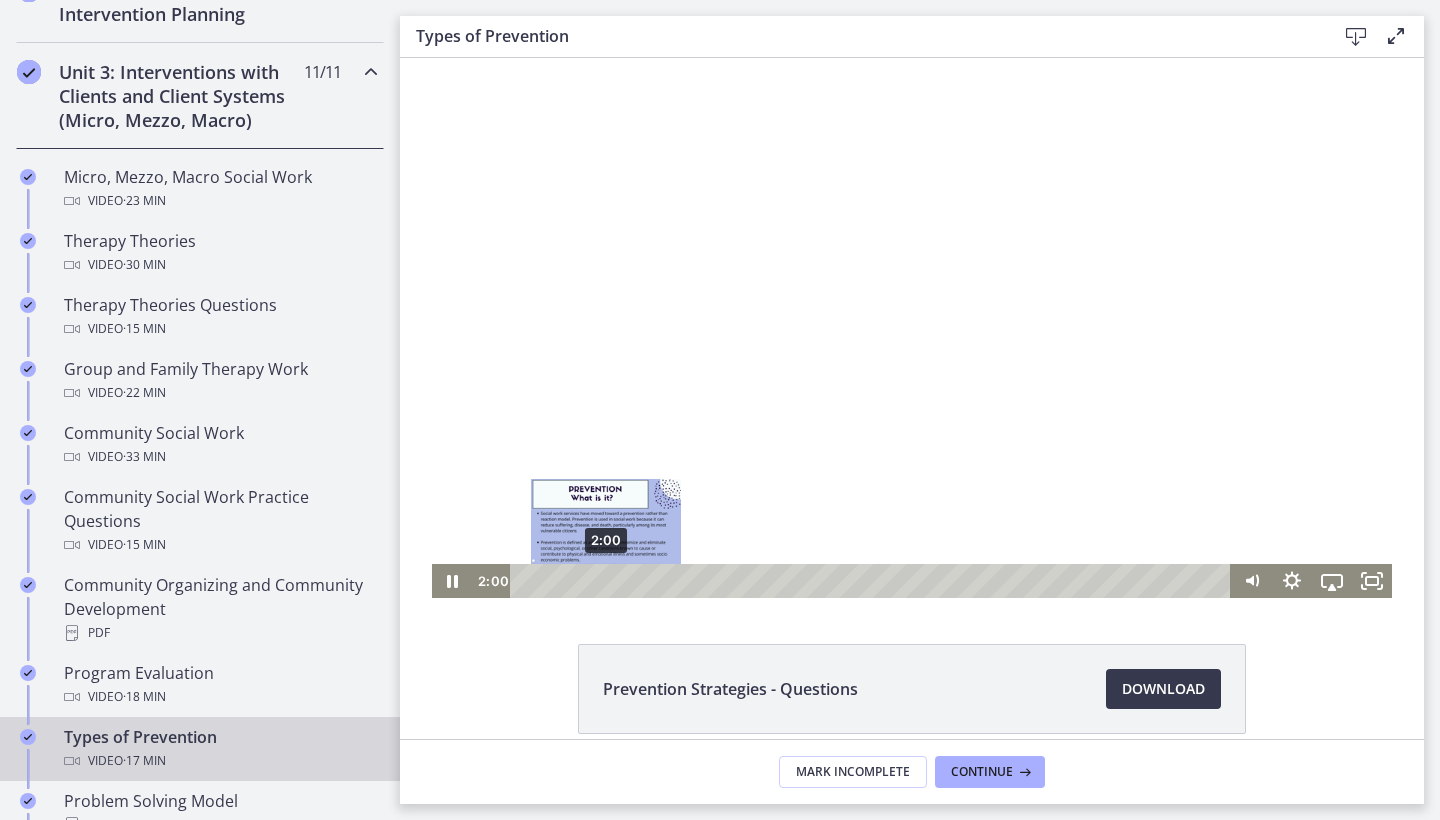 click on "2:00" at bounding box center (873, 581) 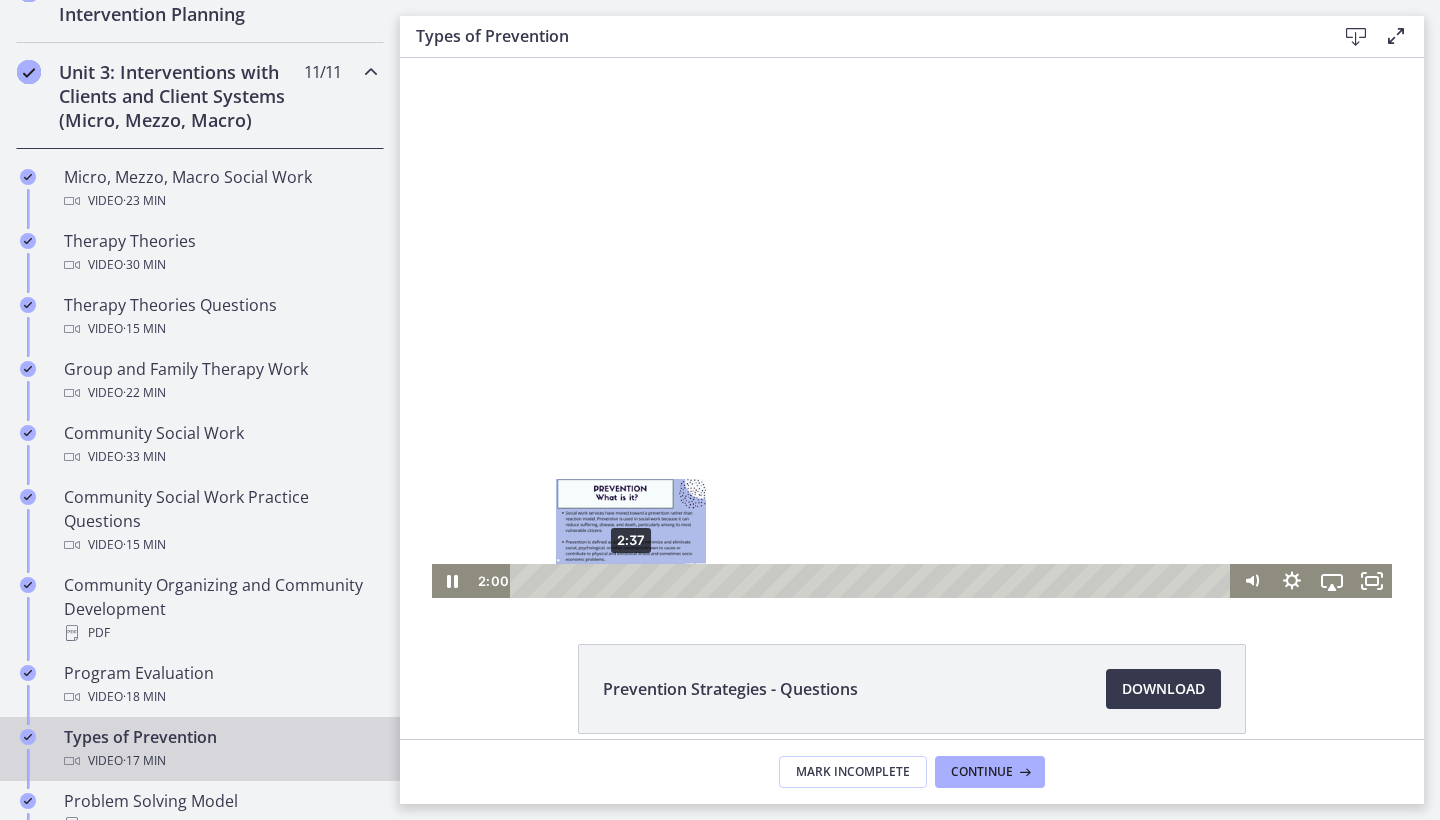click on "2:37" at bounding box center [873, 581] 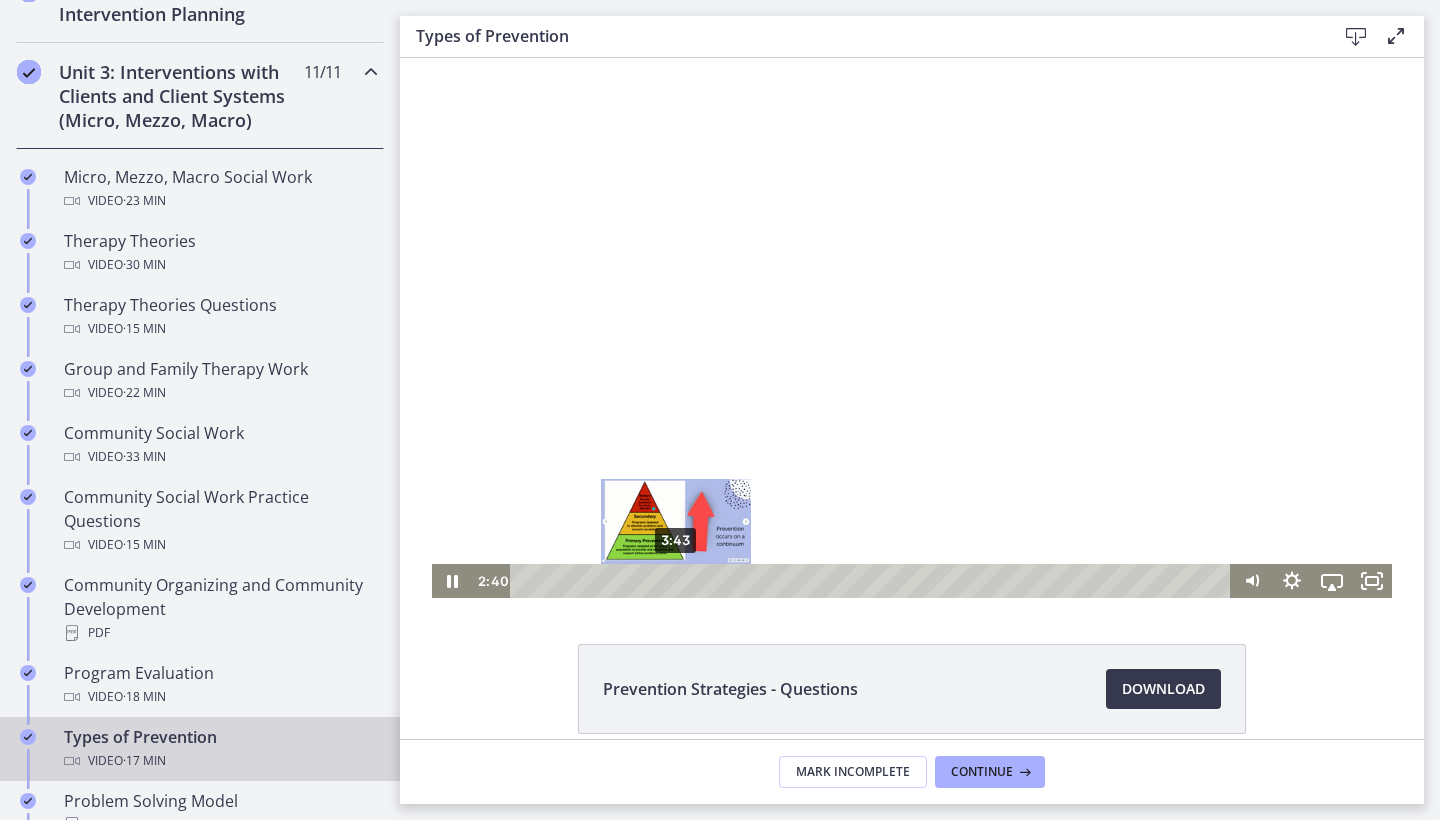 click on "3:43" at bounding box center [873, 581] 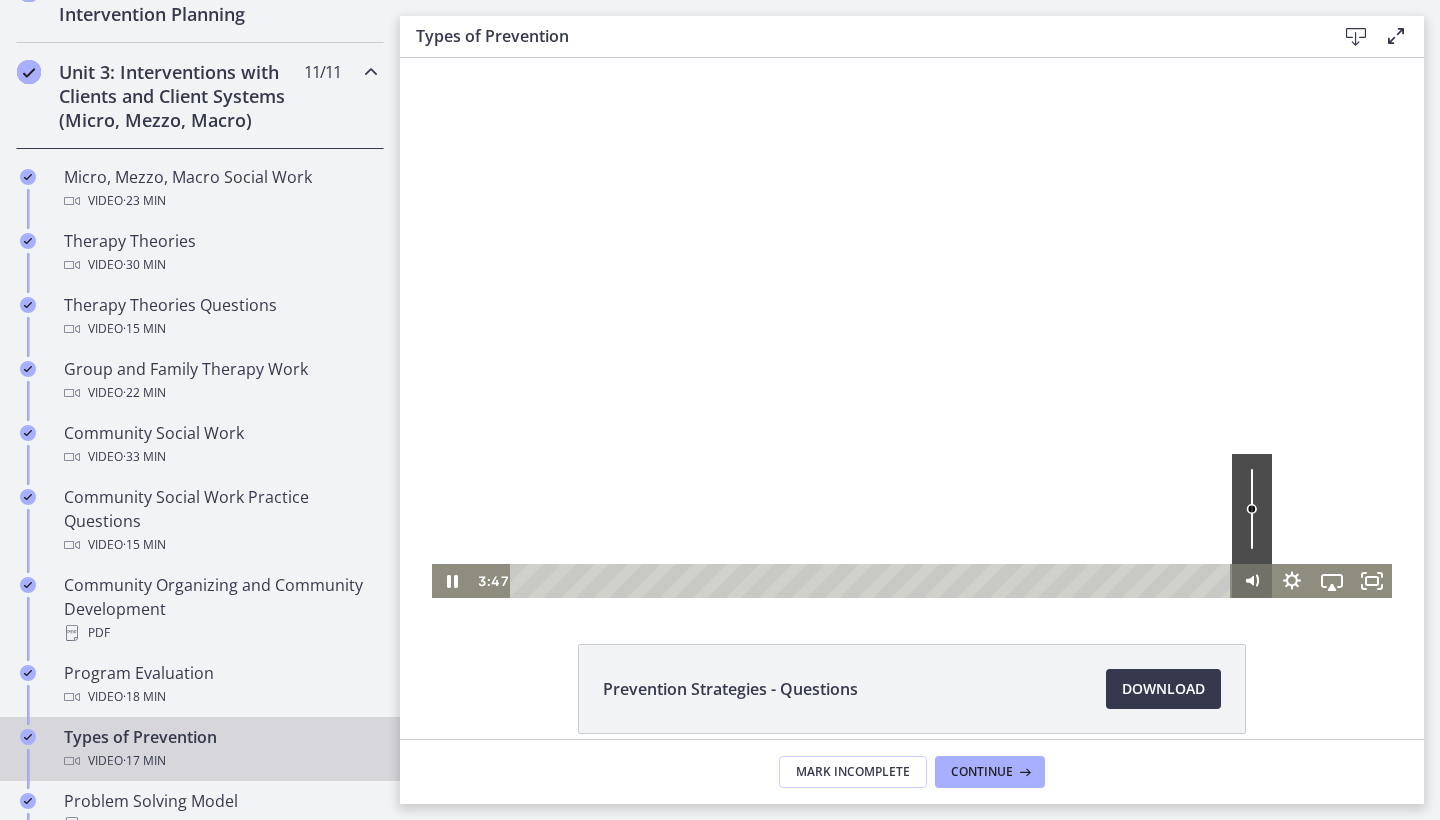 click 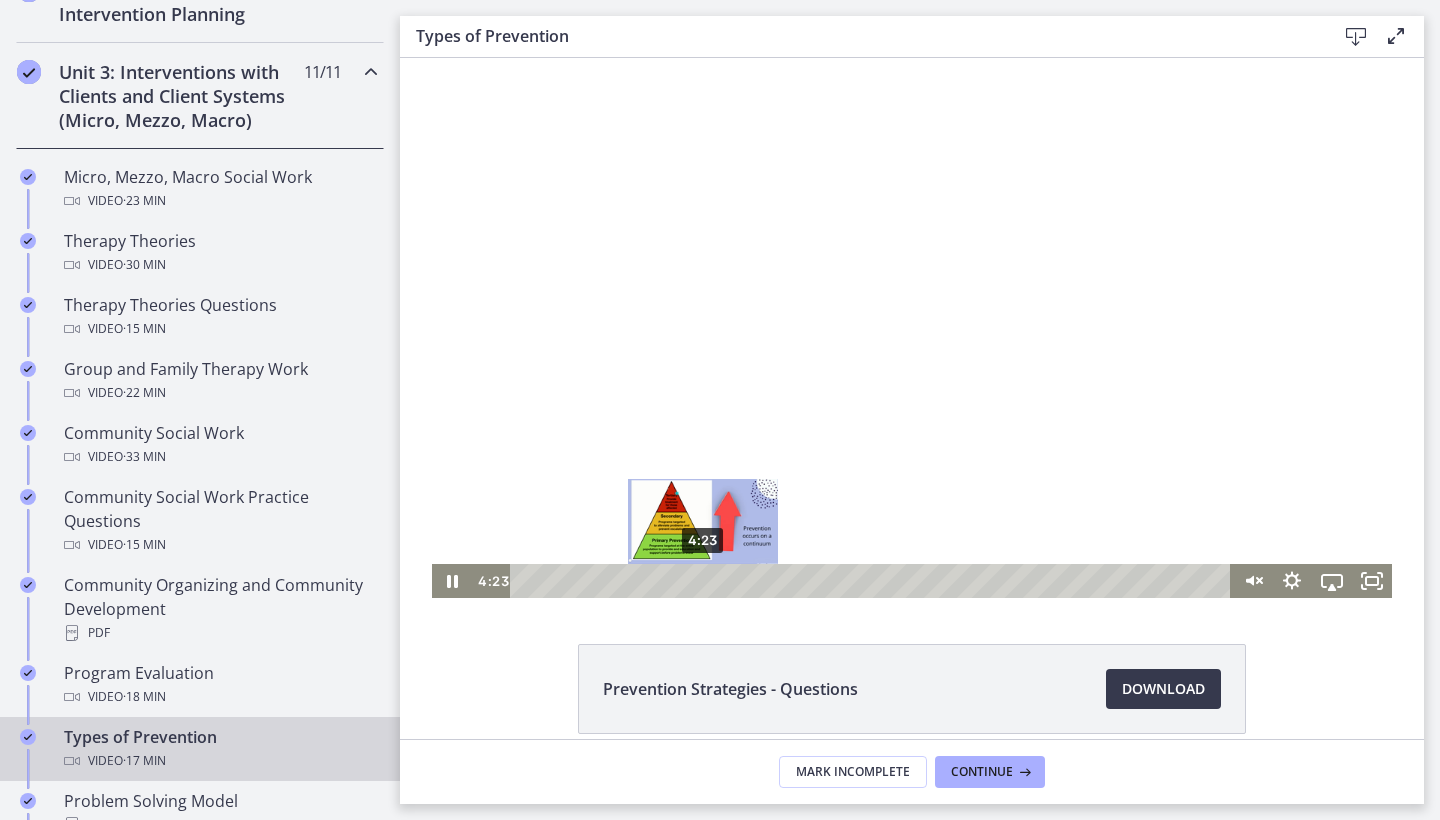 click on "4:23" at bounding box center [873, 581] 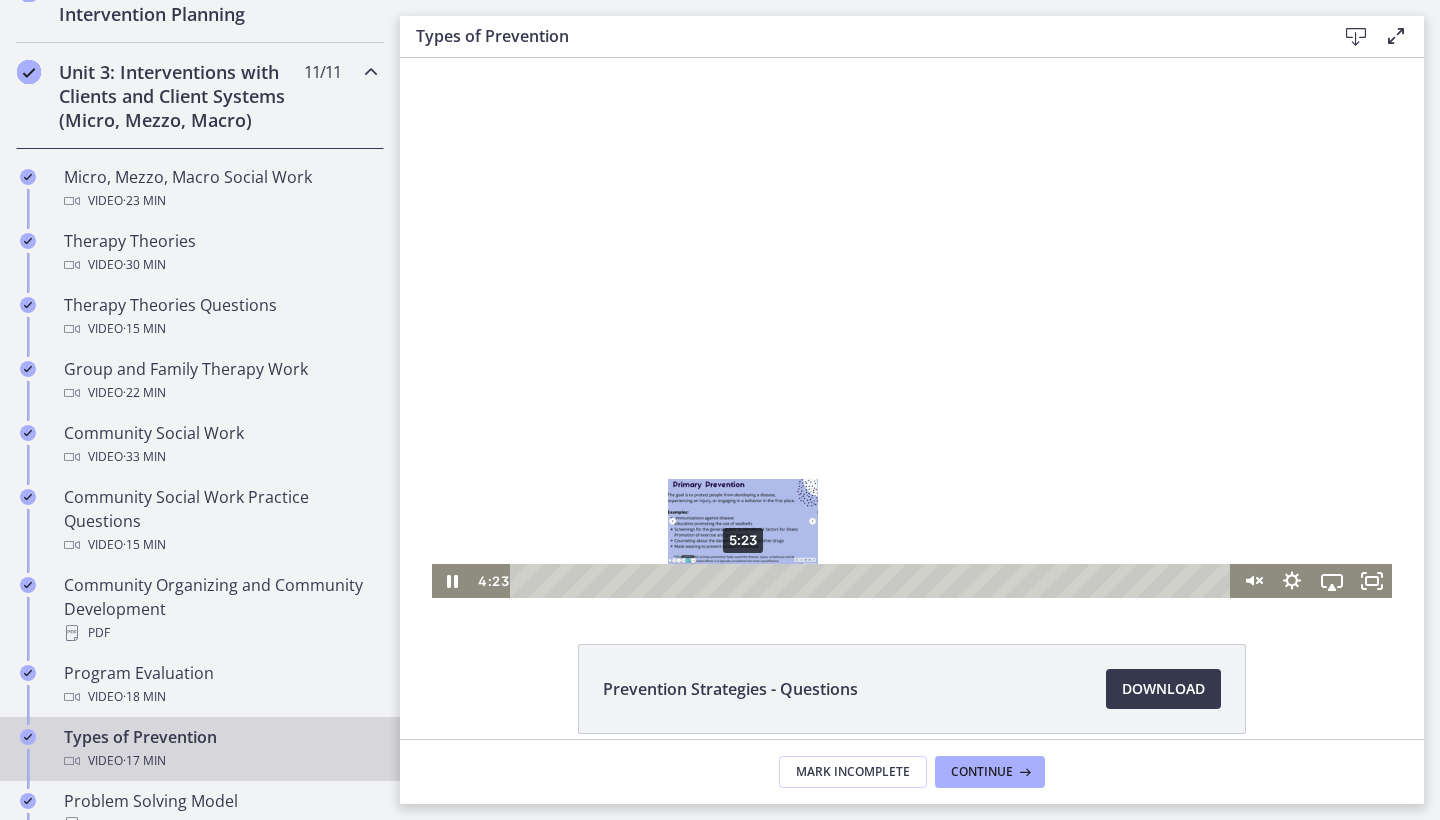 click on "5:23" at bounding box center [873, 581] 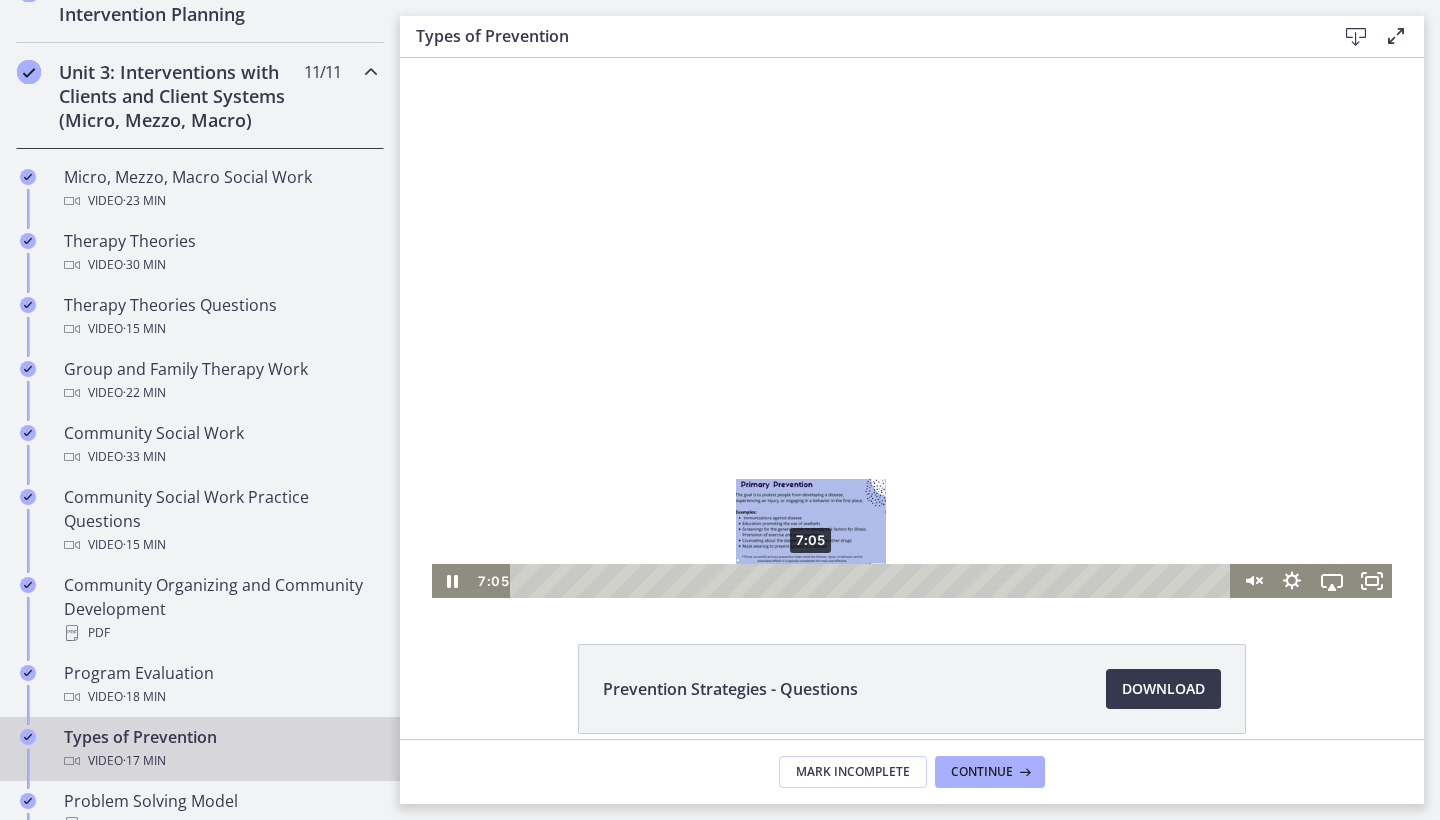 click on "7:05" at bounding box center (873, 581) 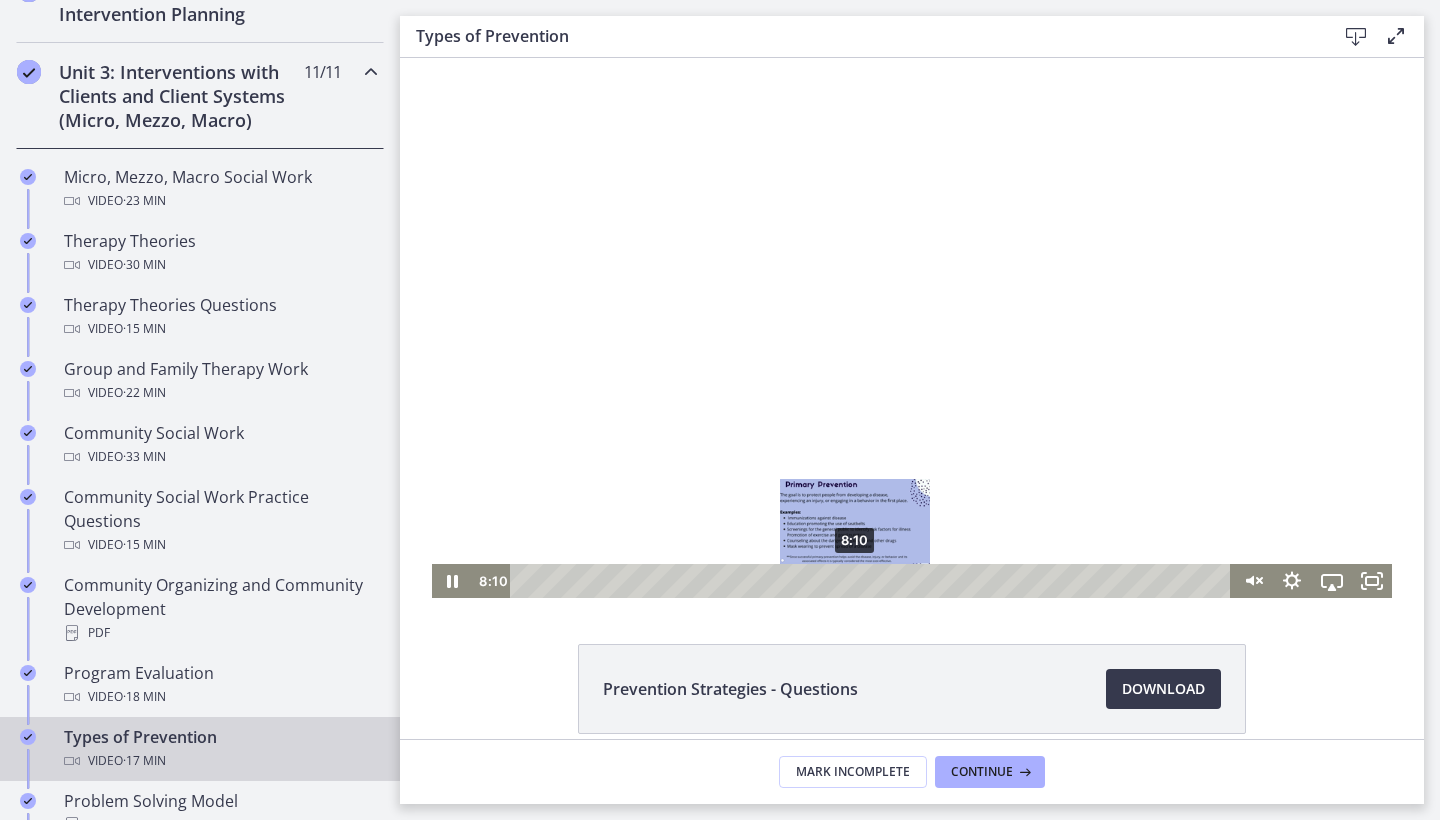 click on "8:10" at bounding box center (873, 581) 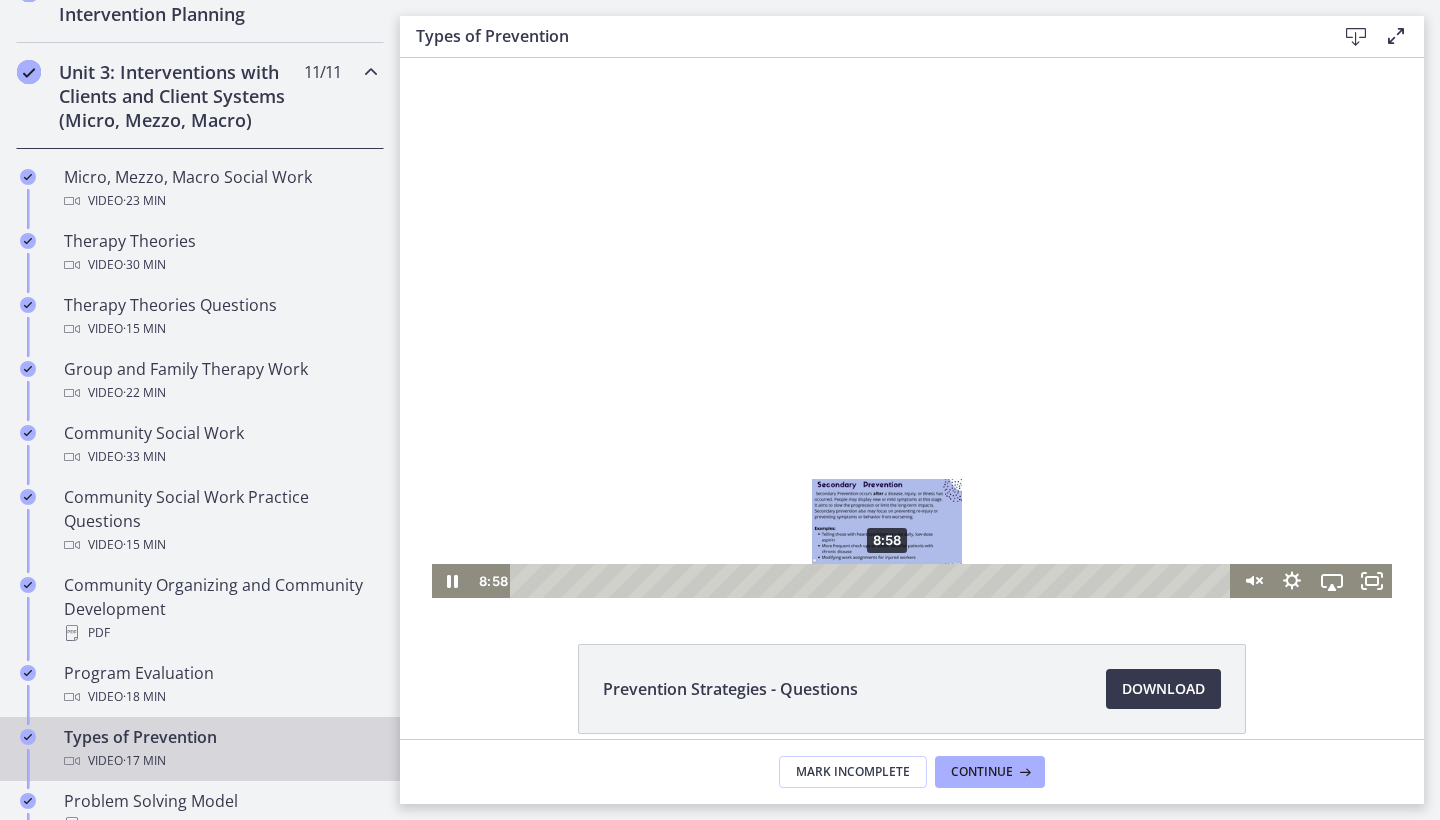 click on "8:58" at bounding box center [873, 581] 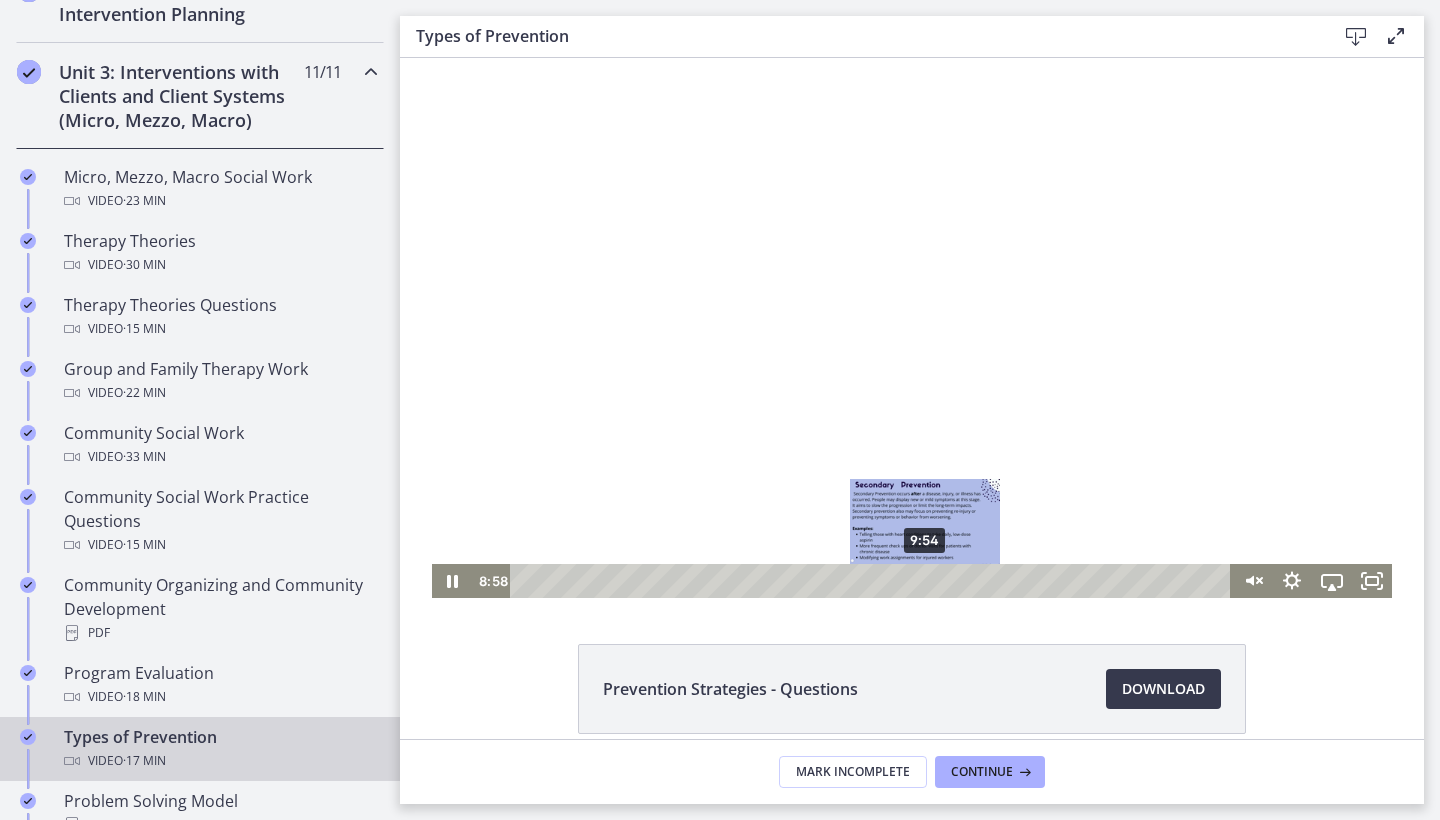click on "9:54" at bounding box center [873, 581] 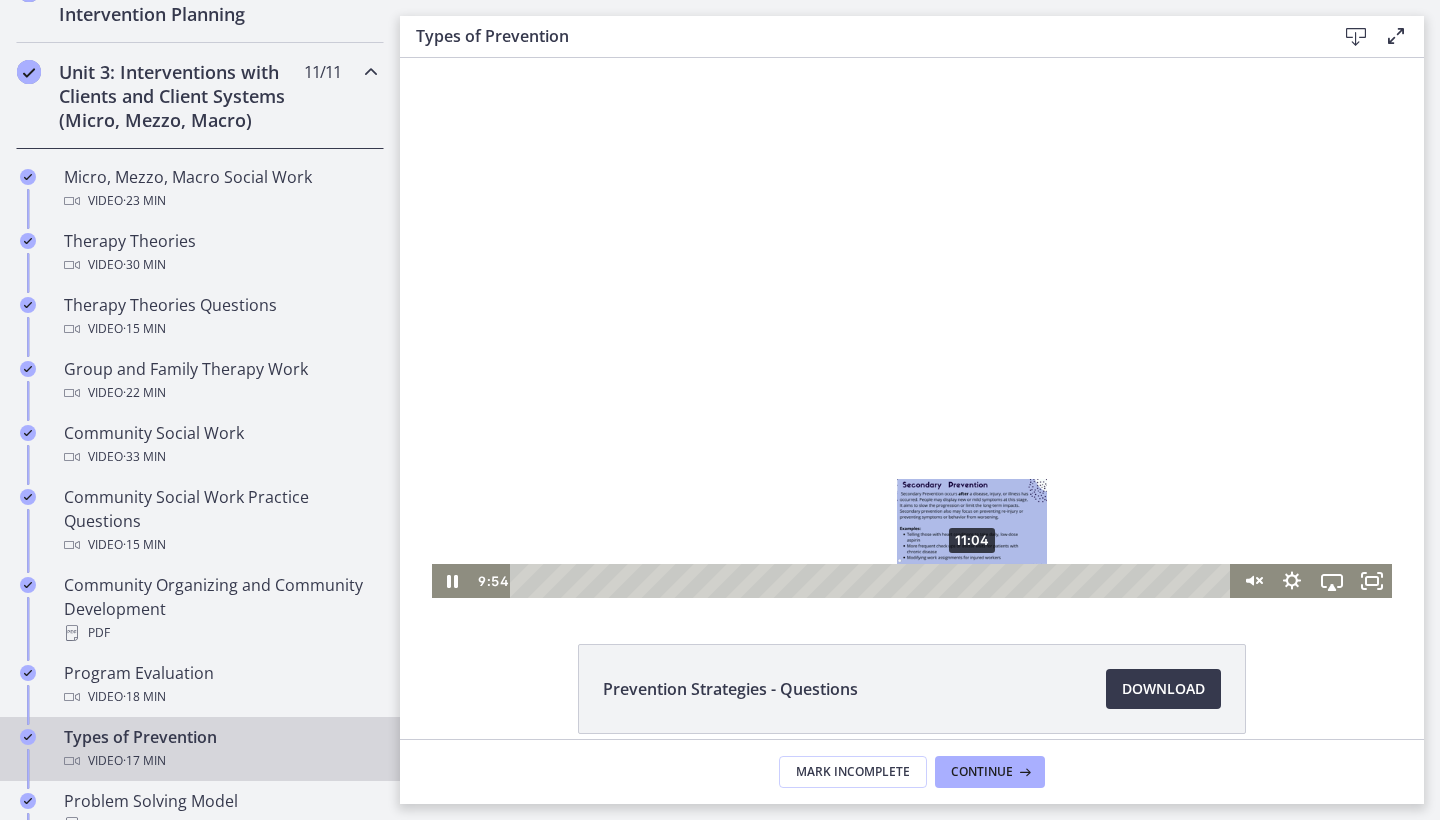 click on "11:04" at bounding box center (873, 581) 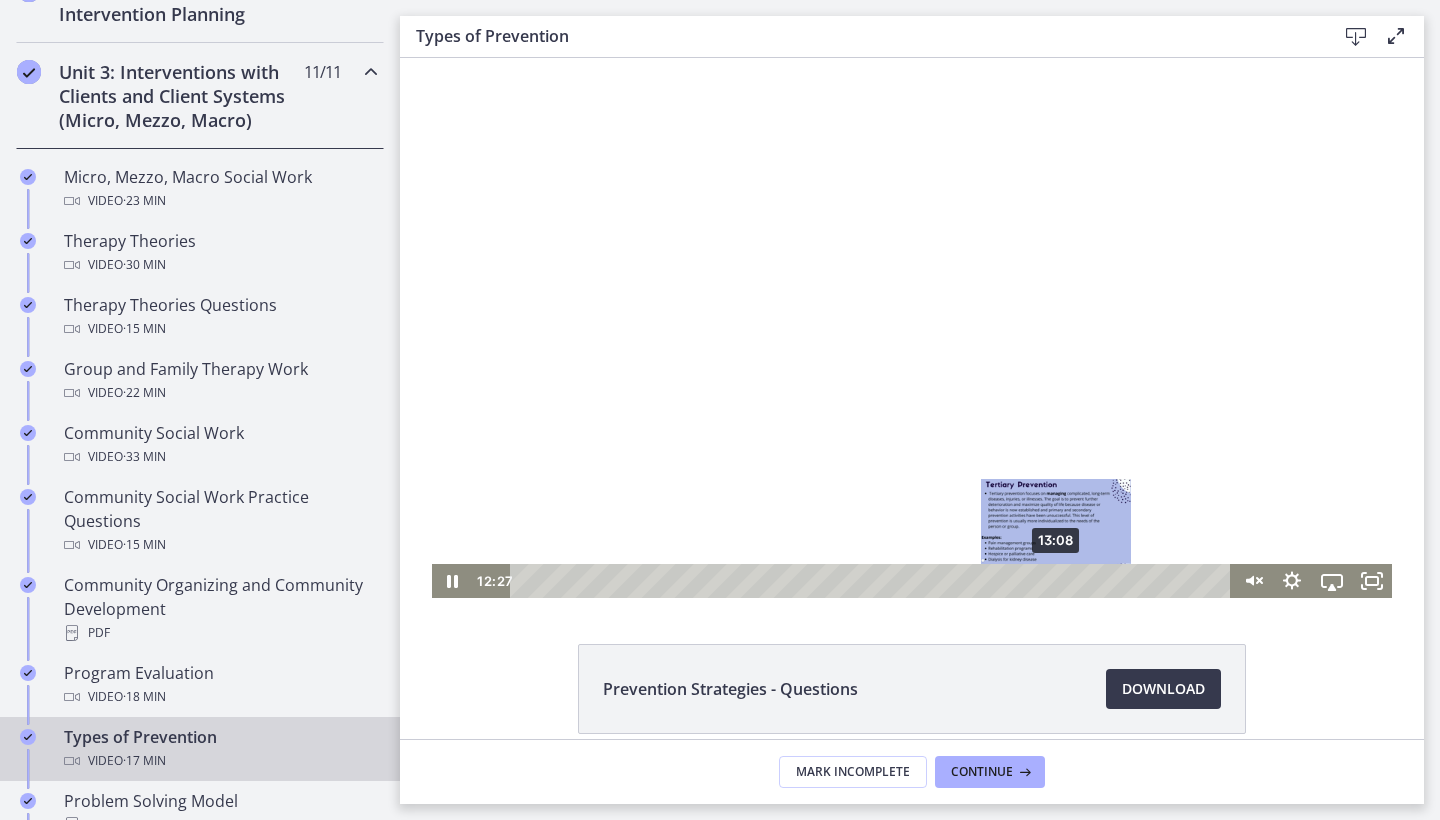 click on "13:08" at bounding box center (873, 581) 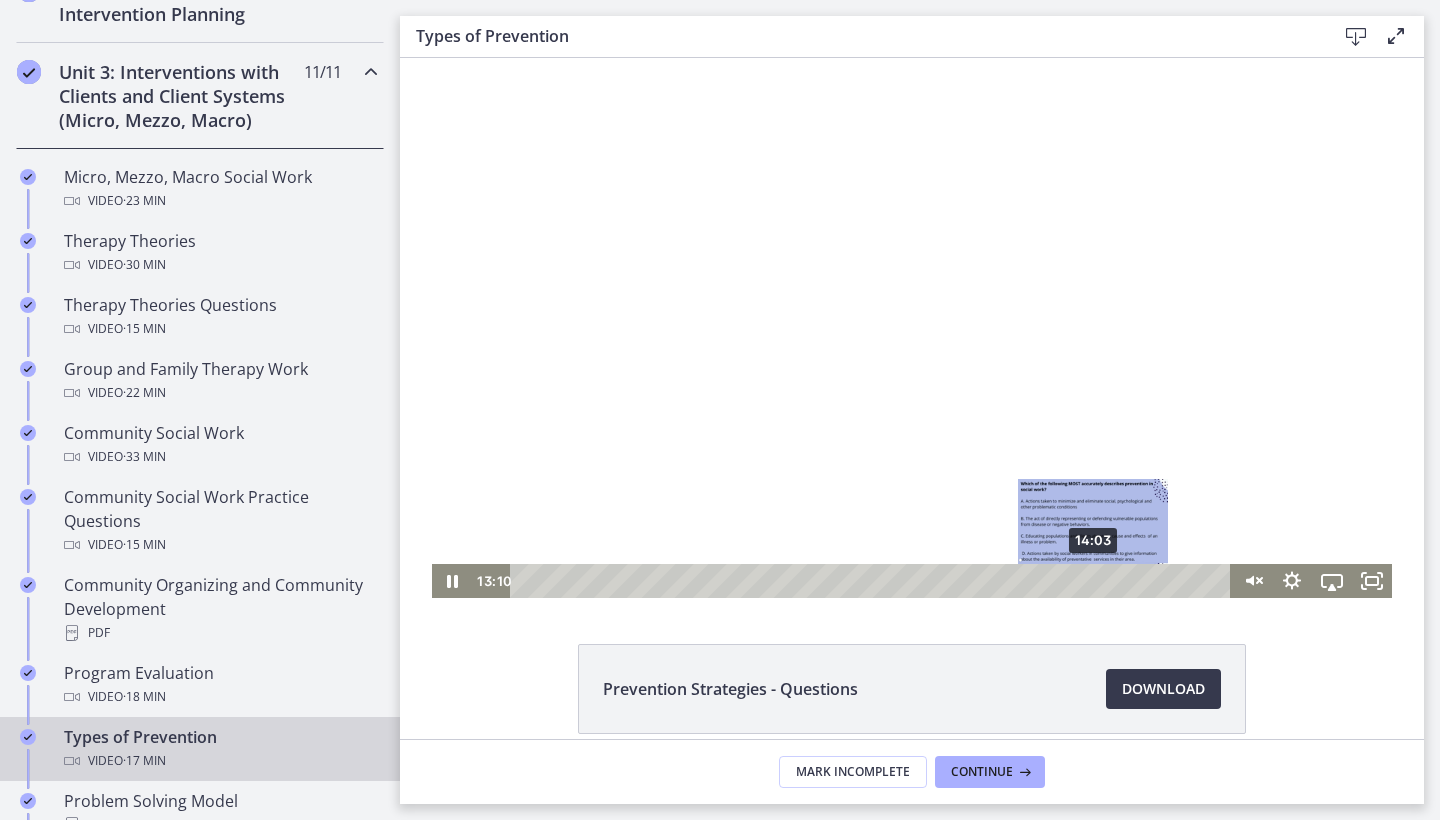 click on "14:03" at bounding box center (873, 581) 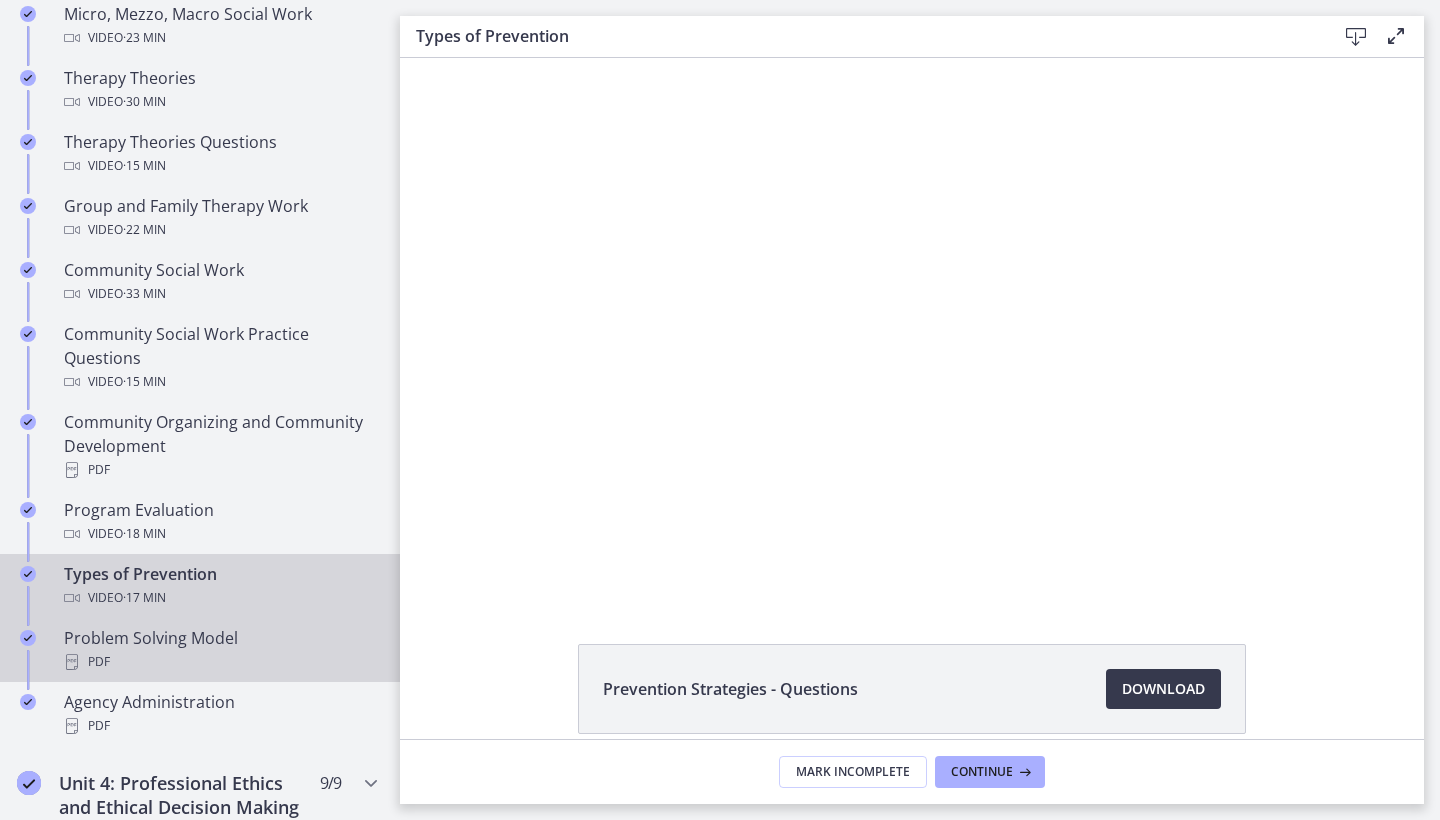 scroll, scrollTop: 902, scrollLeft: 0, axis: vertical 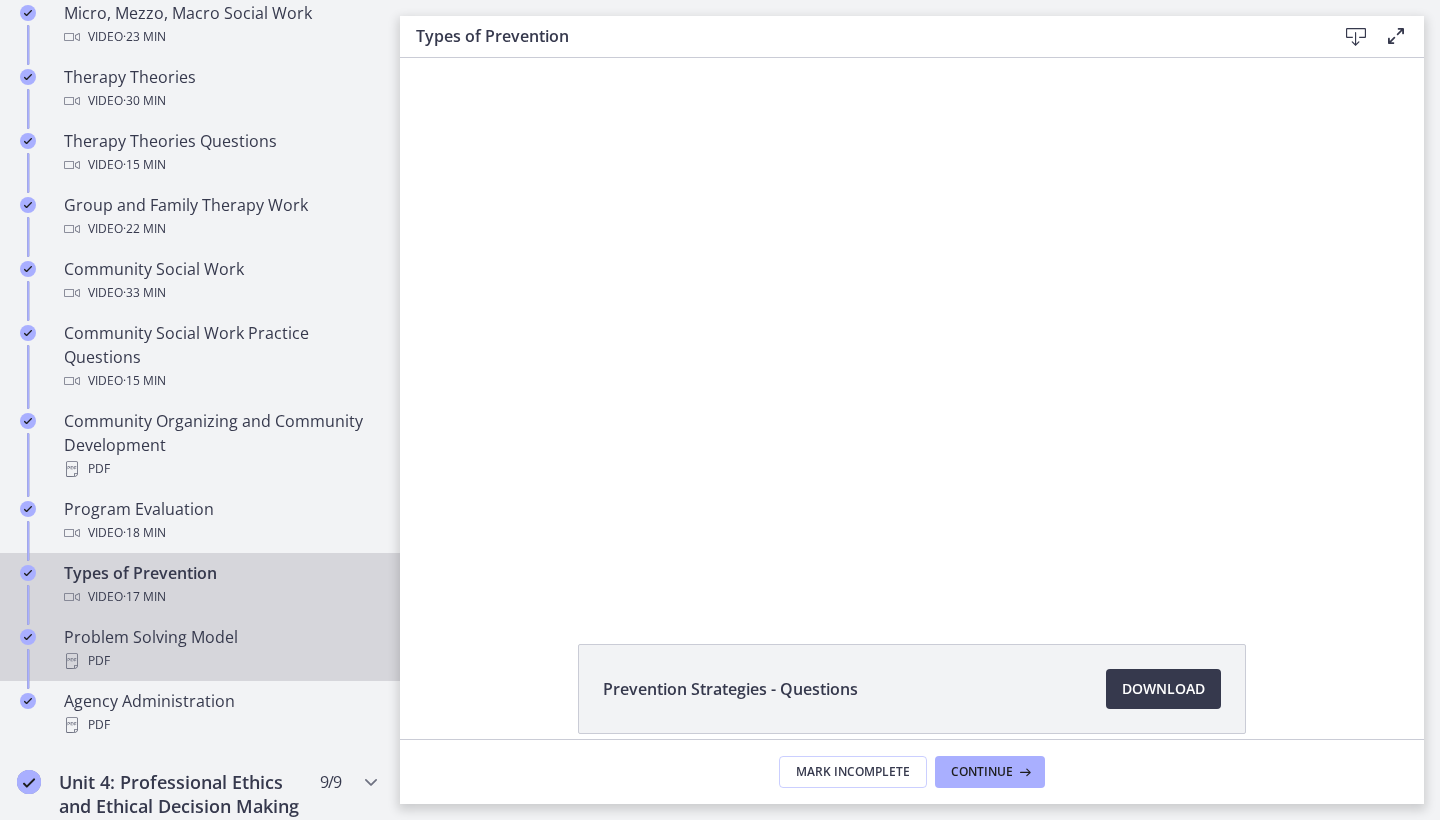 click on "Problem Solving Model
PDF" at bounding box center (220, 649) 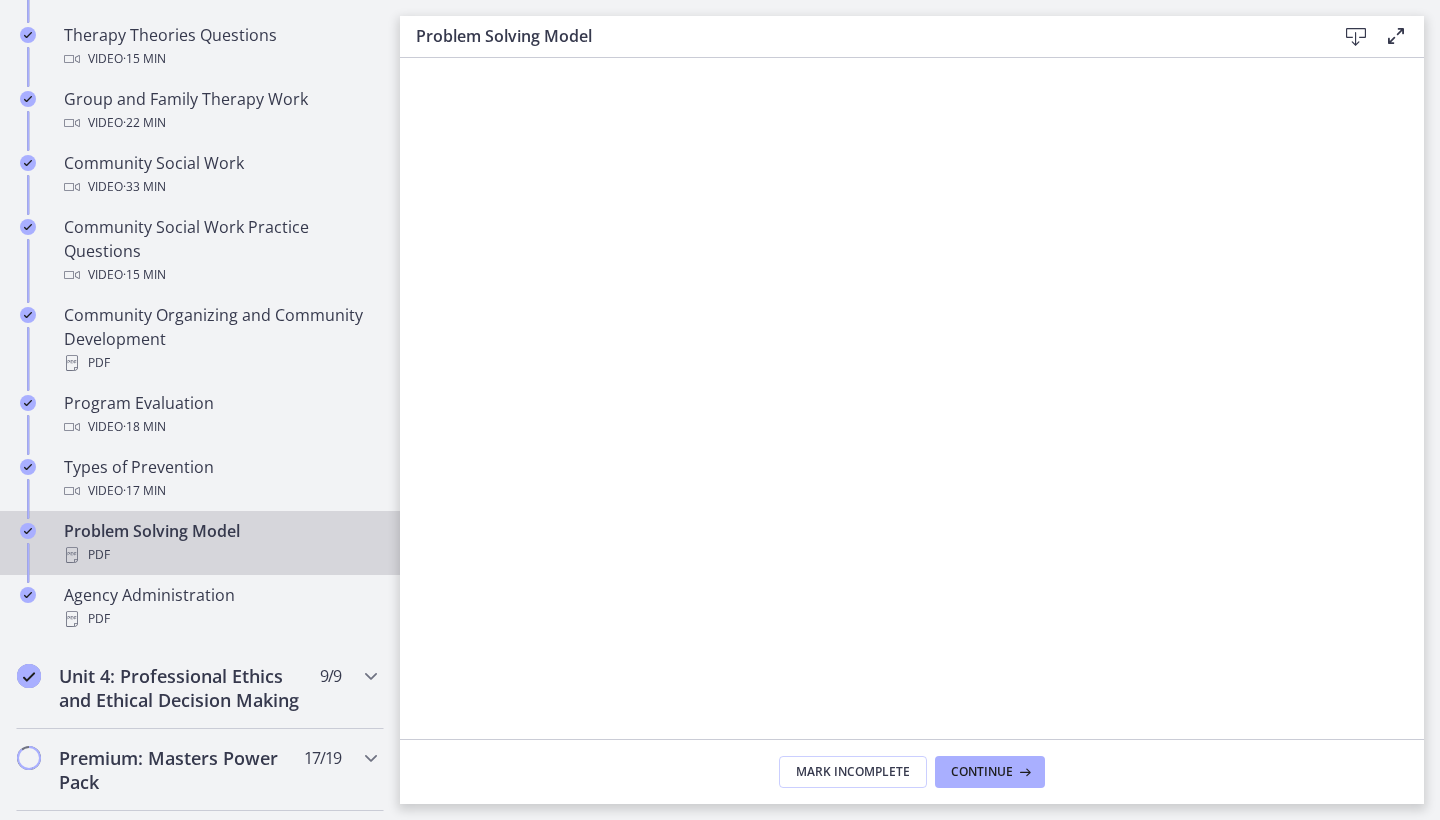 scroll, scrollTop: 1009, scrollLeft: 0, axis: vertical 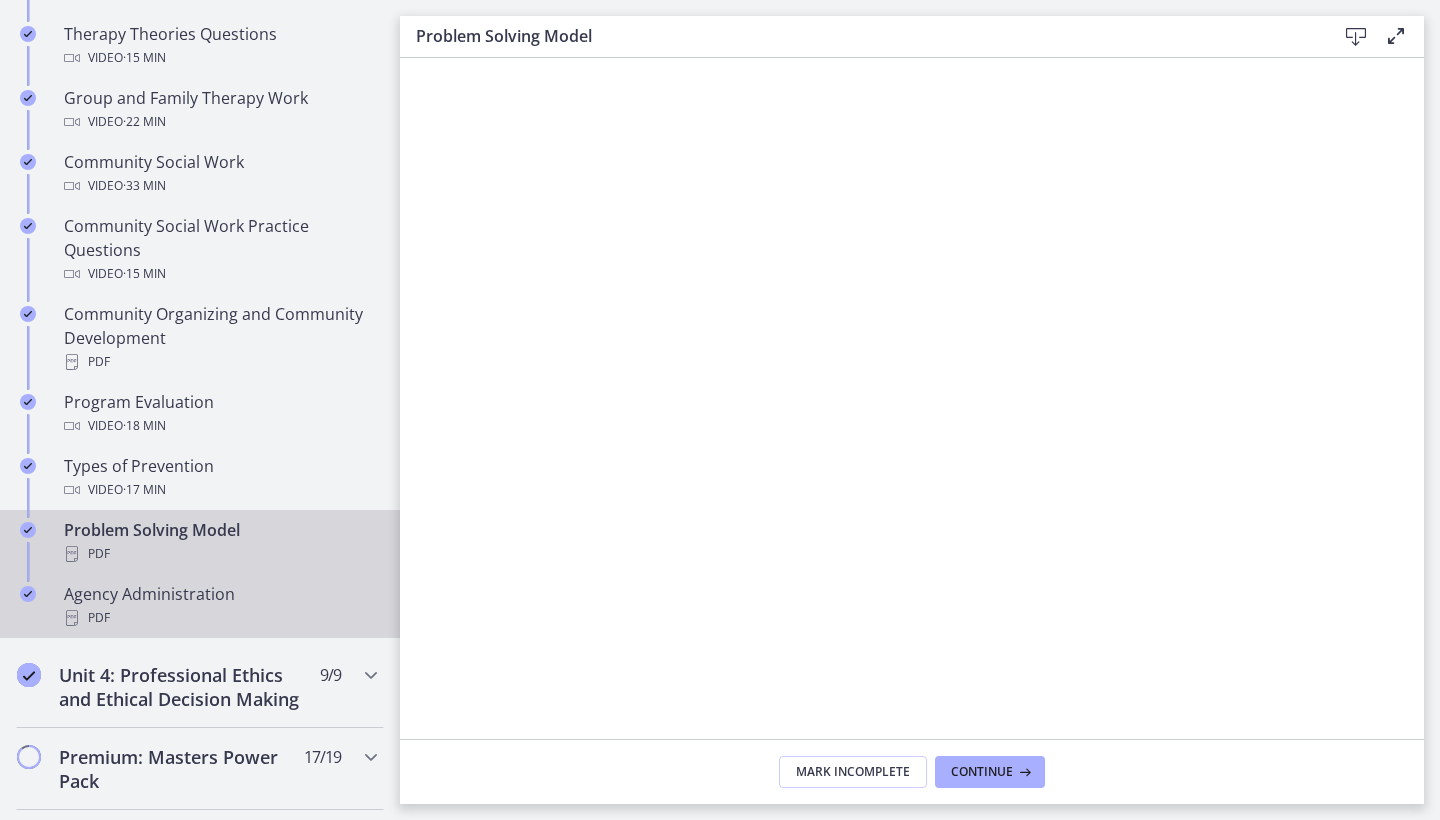 click on "Agency Administration
PDF" at bounding box center [220, 606] 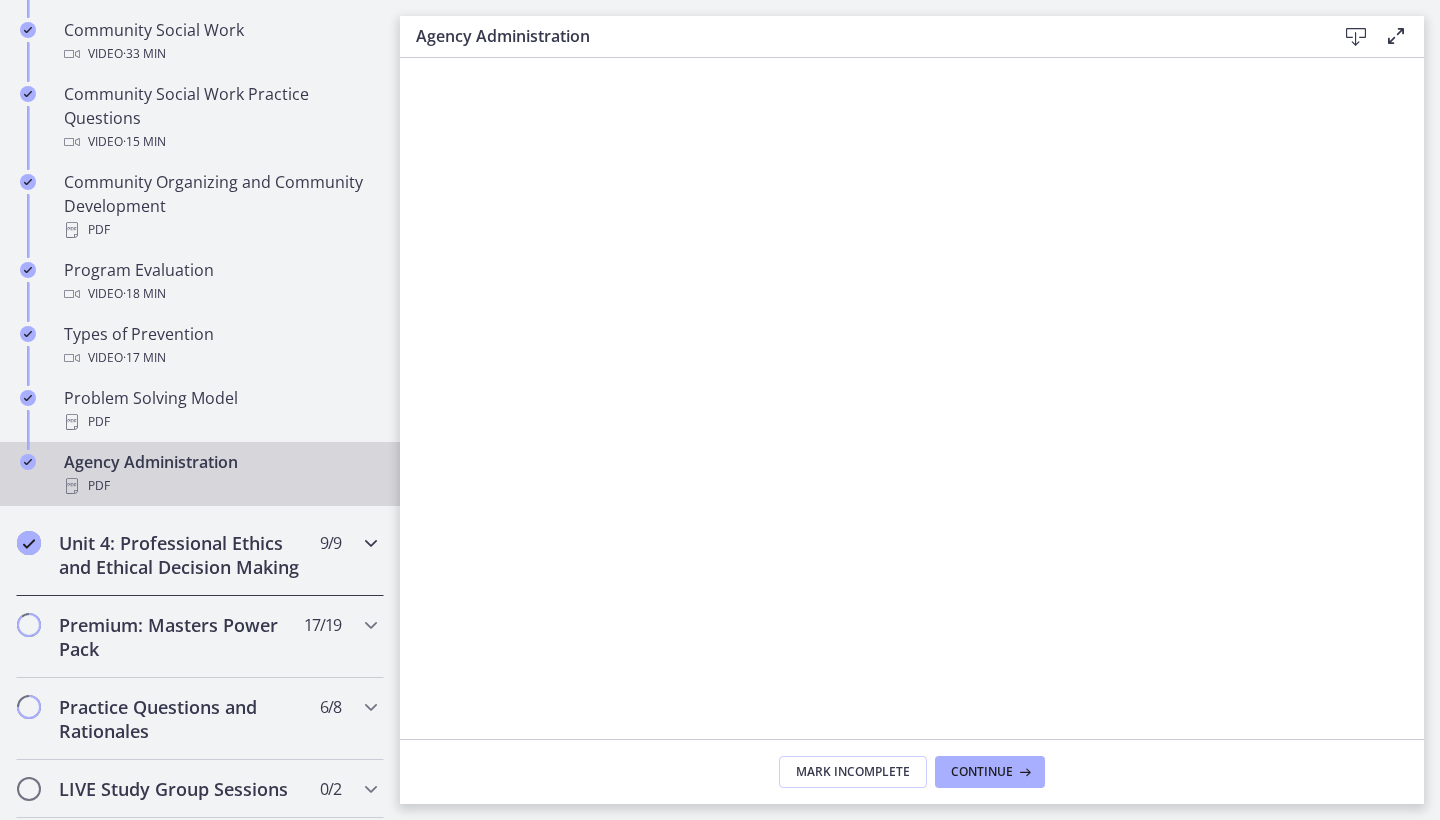 scroll, scrollTop: 1165, scrollLeft: 0, axis: vertical 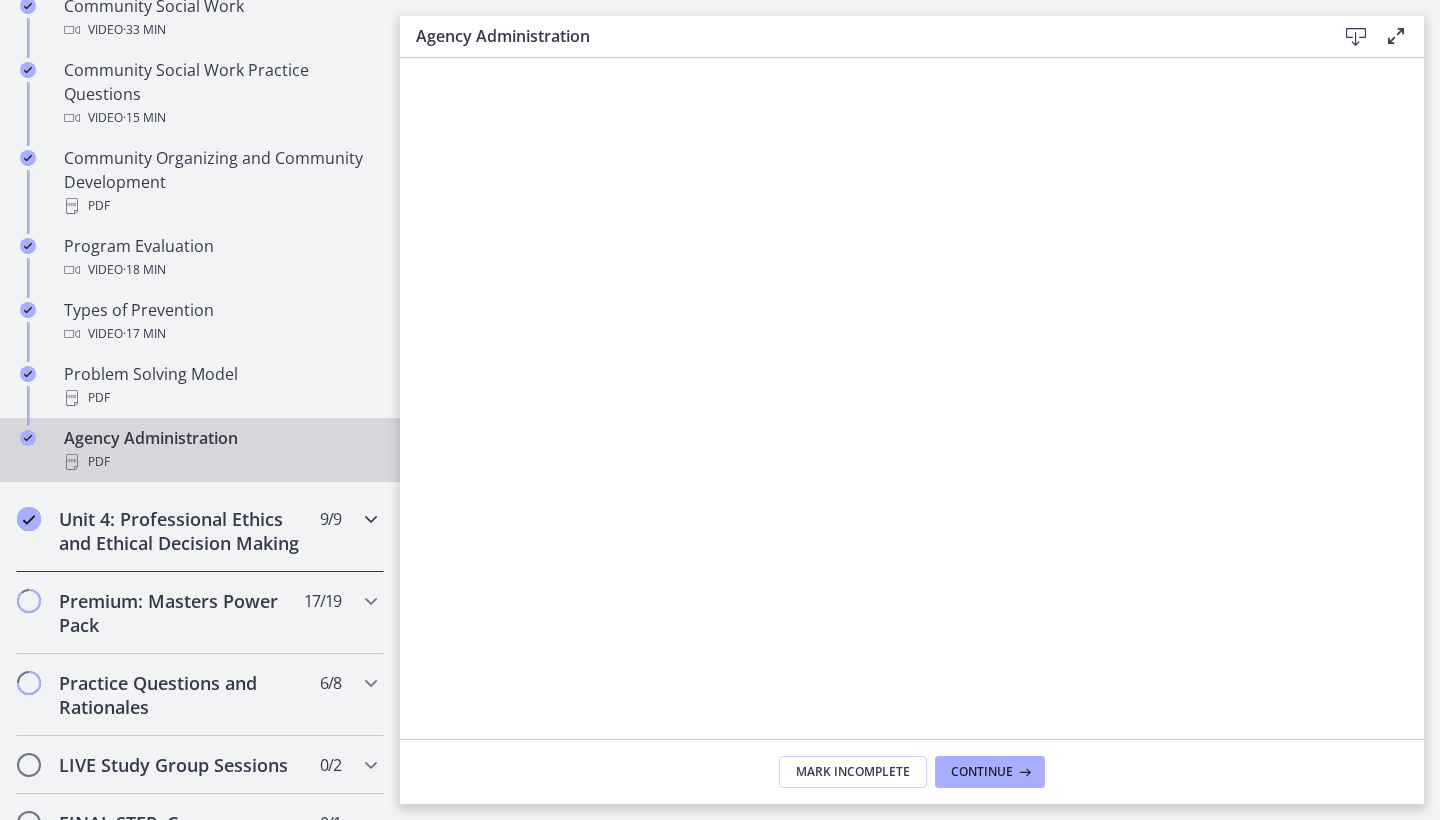 click on "Unit 4: Professional Ethics and Ethical Decision Making" at bounding box center [181, 531] 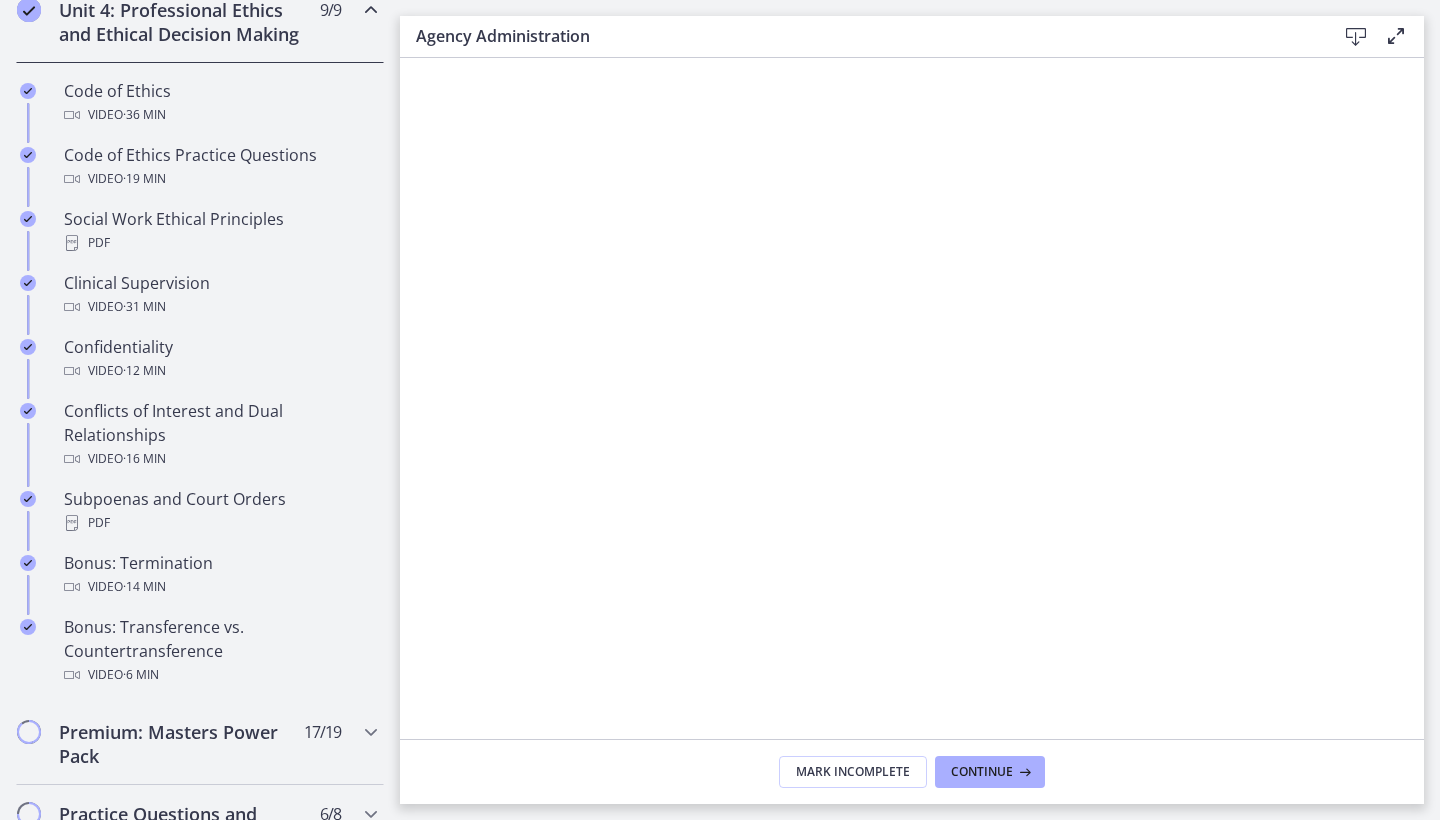 scroll, scrollTop: 877, scrollLeft: 0, axis: vertical 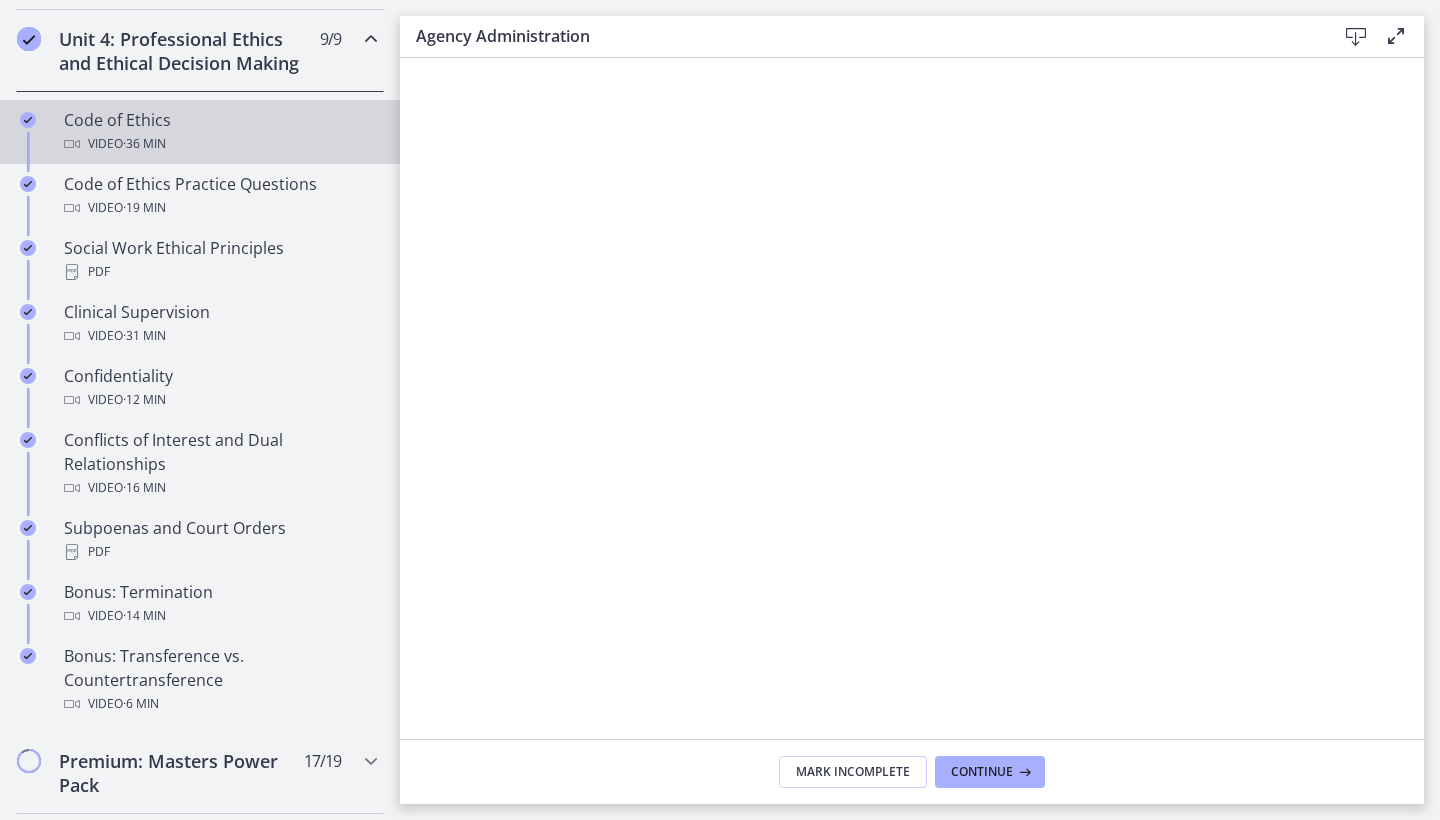 click on "Video
·  36 min" at bounding box center (220, 144) 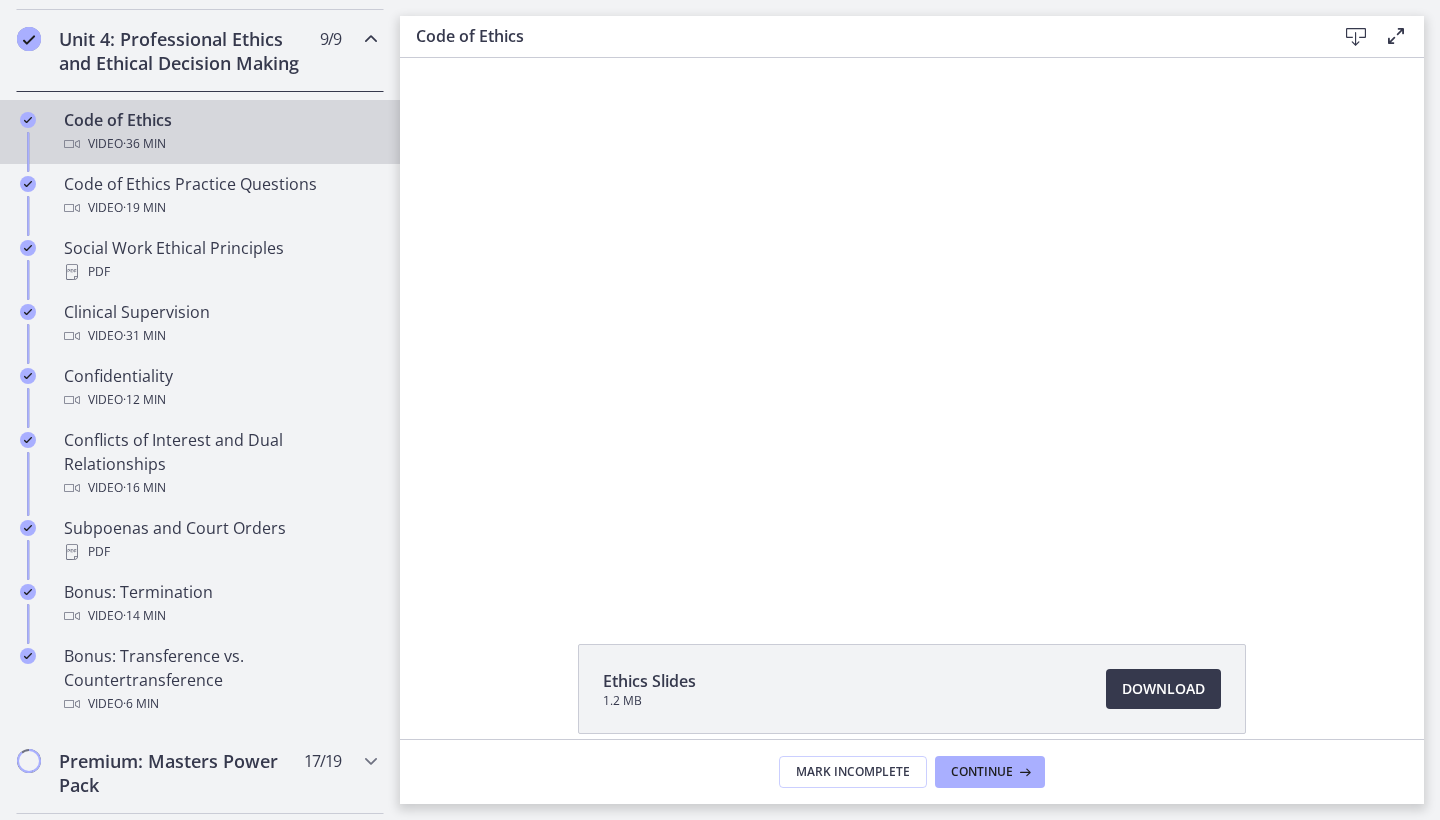 scroll, scrollTop: 0, scrollLeft: 0, axis: both 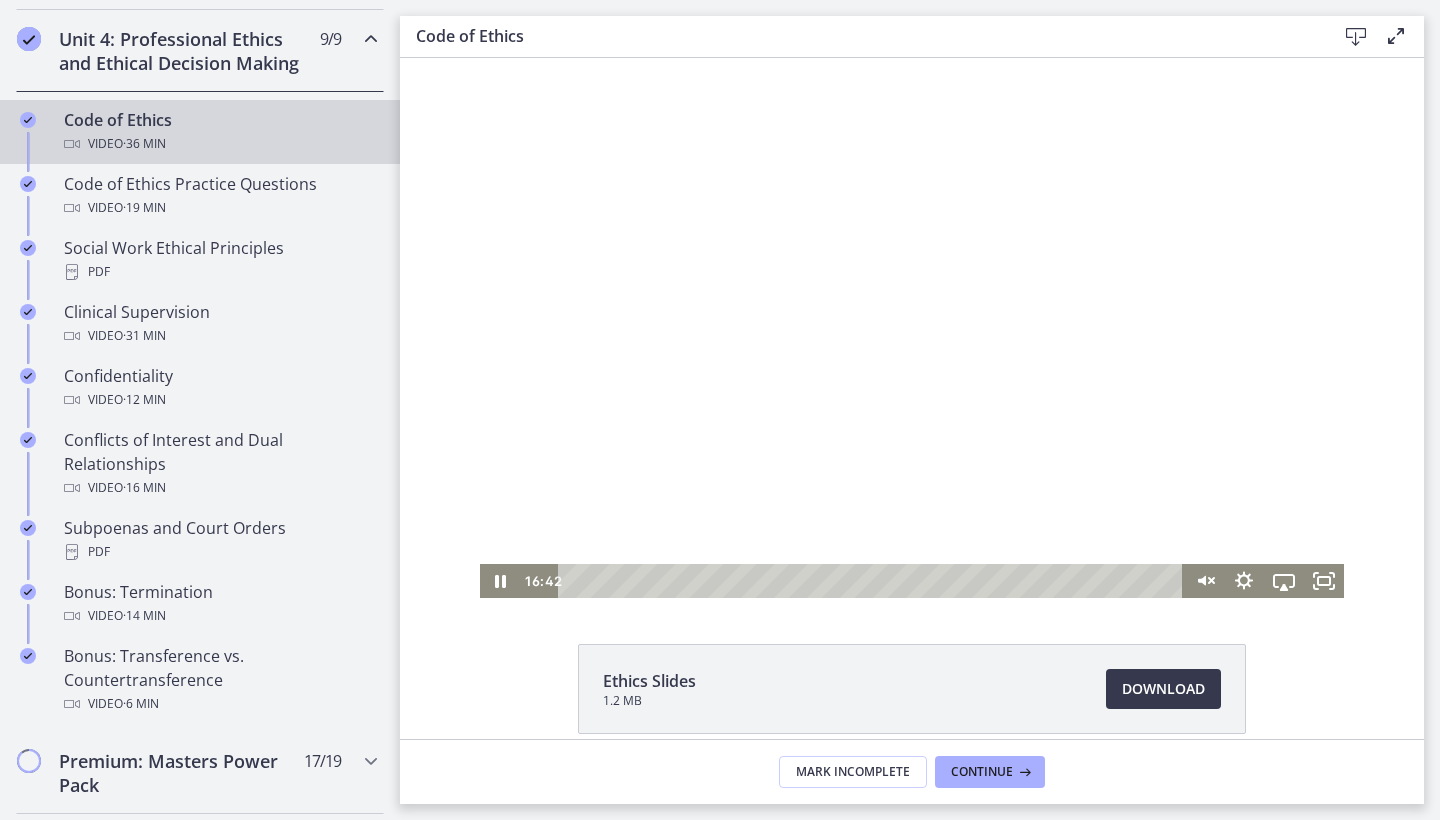 click at bounding box center [873, 581] 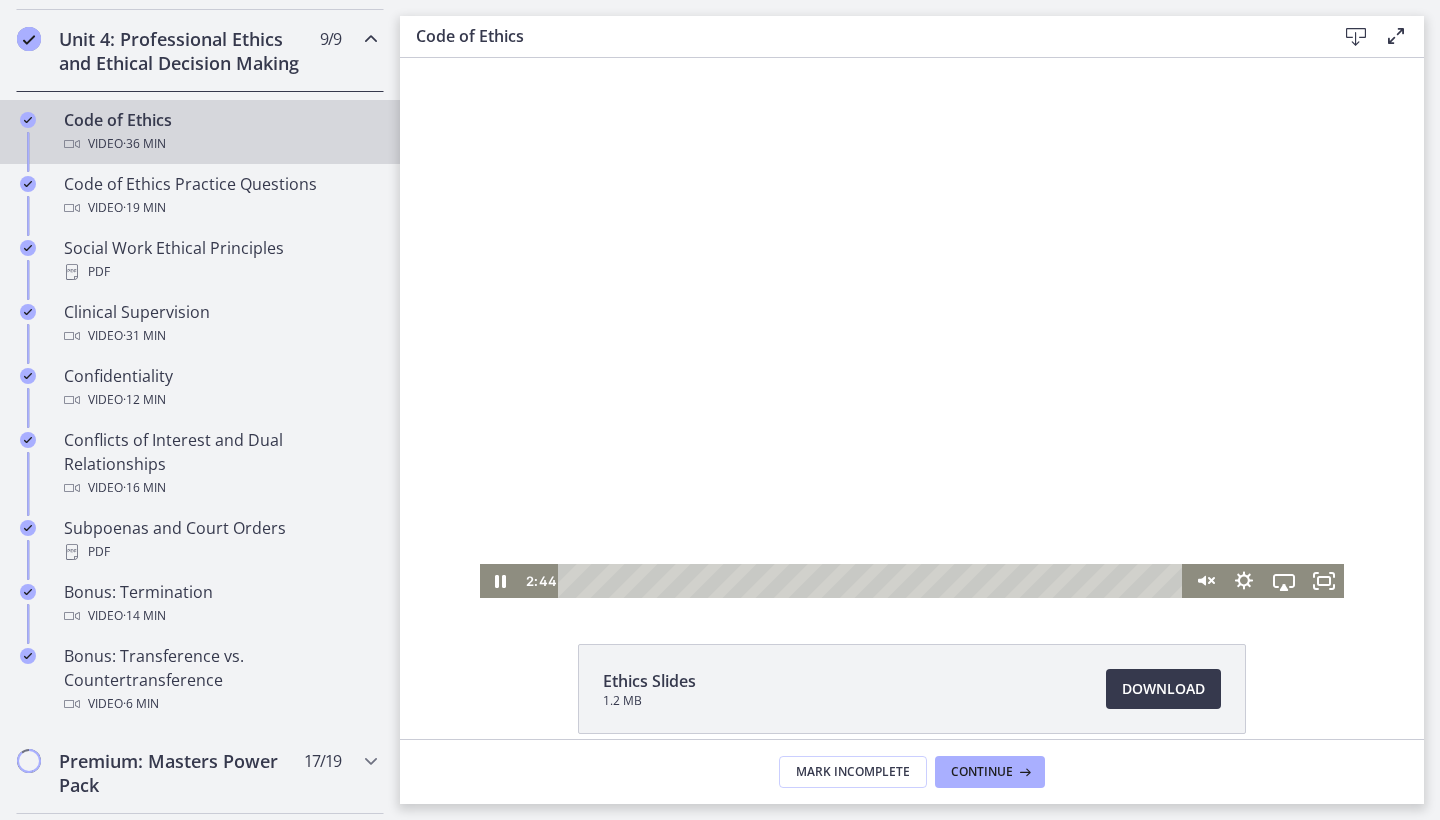 click at bounding box center (873, 581) 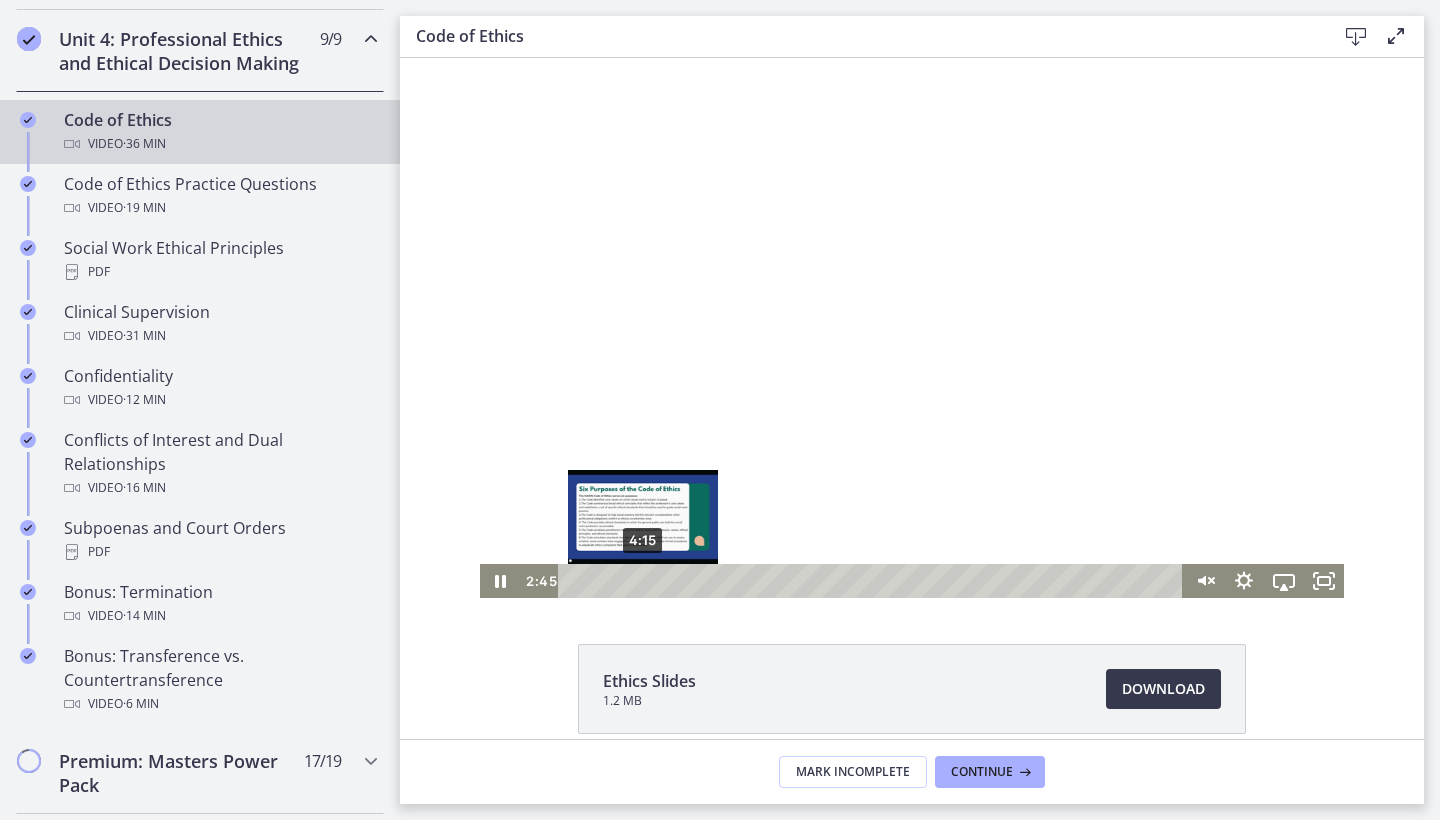 click on "4:15" at bounding box center (873, 581) 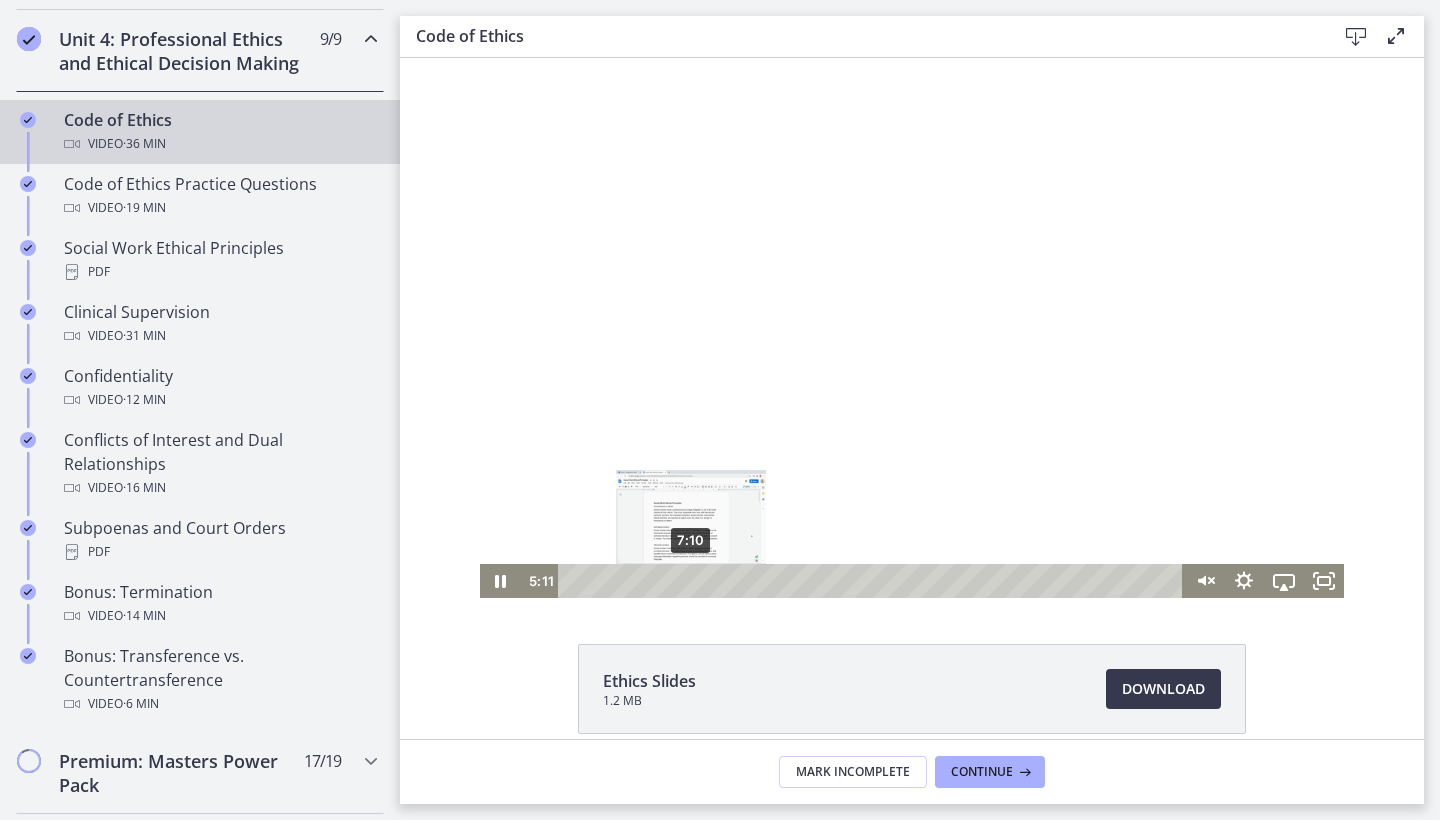click on "7:10" at bounding box center [873, 581] 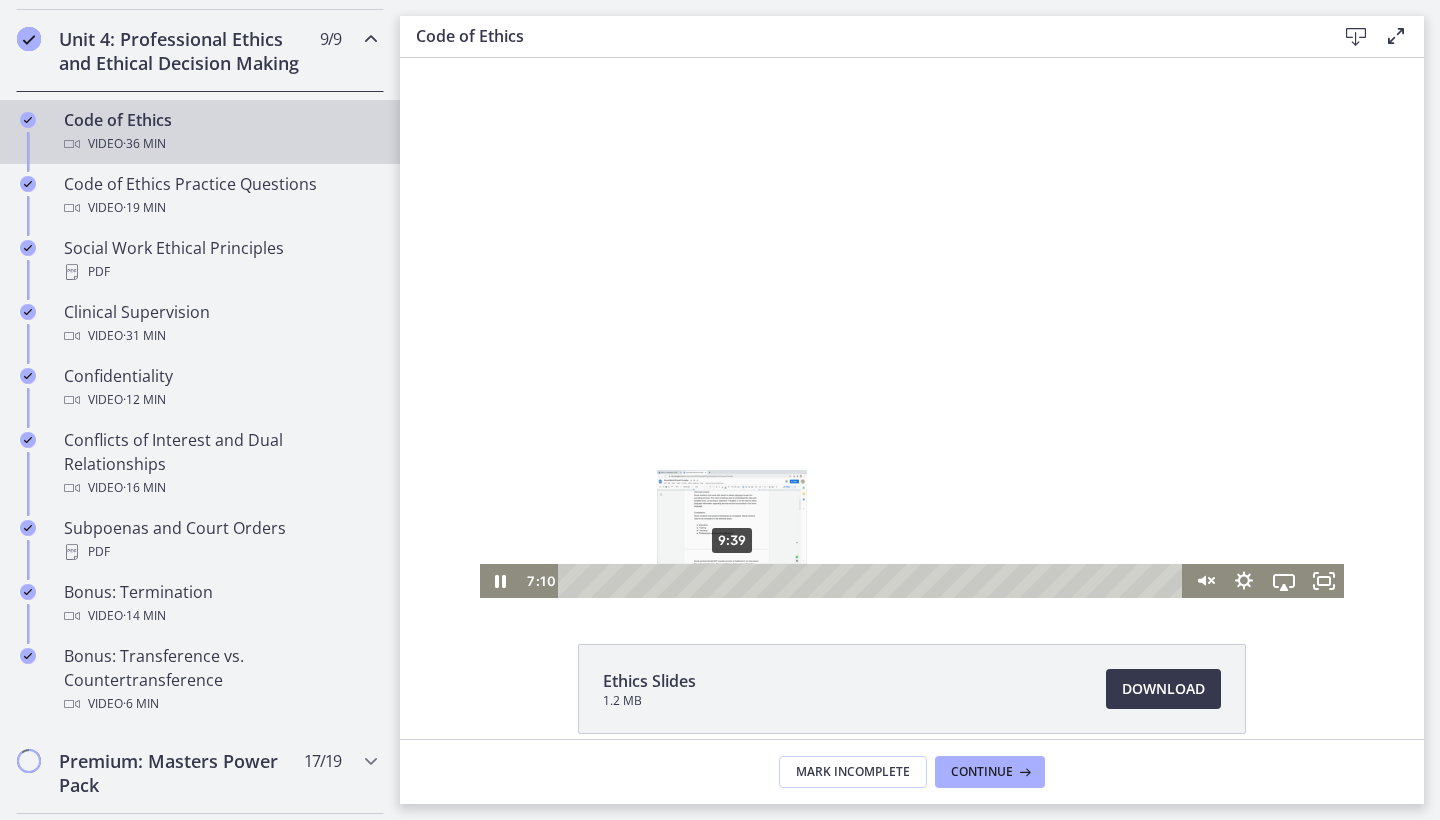 click on "9:39" at bounding box center [873, 581] 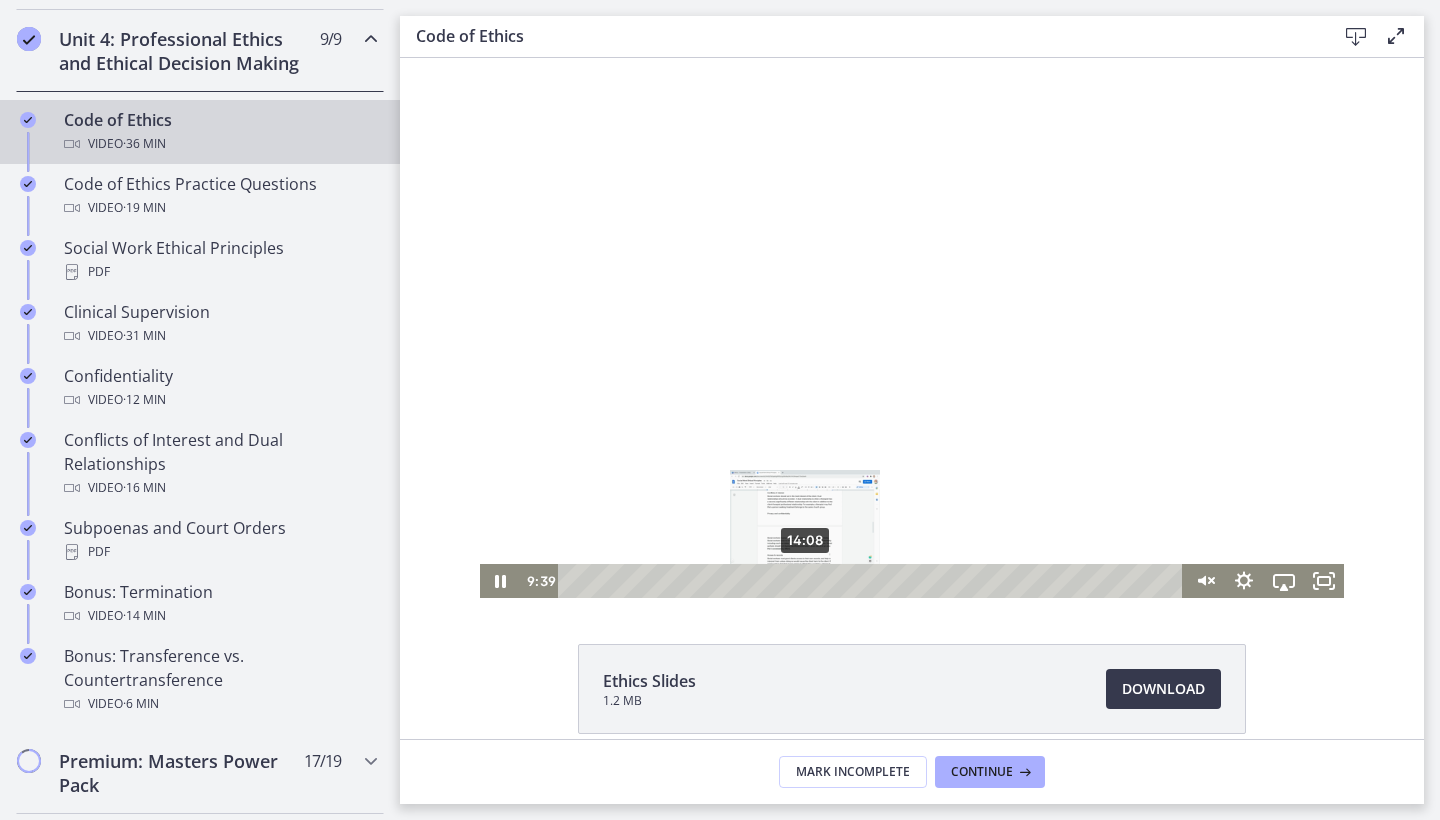 click on "14:08" at bounding box center (873, 581) 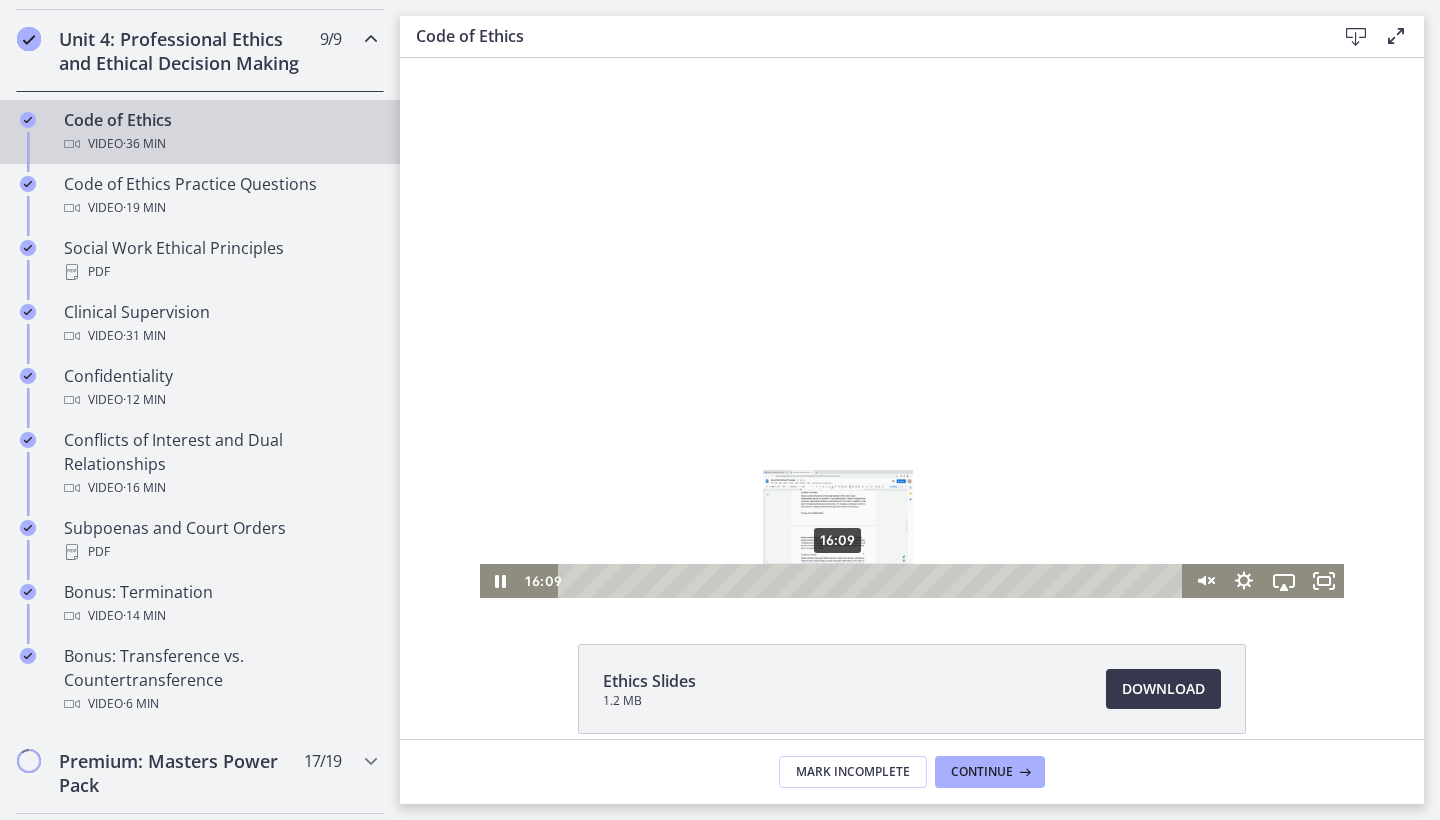 click on "16:09" at bounding box center (873, 581) 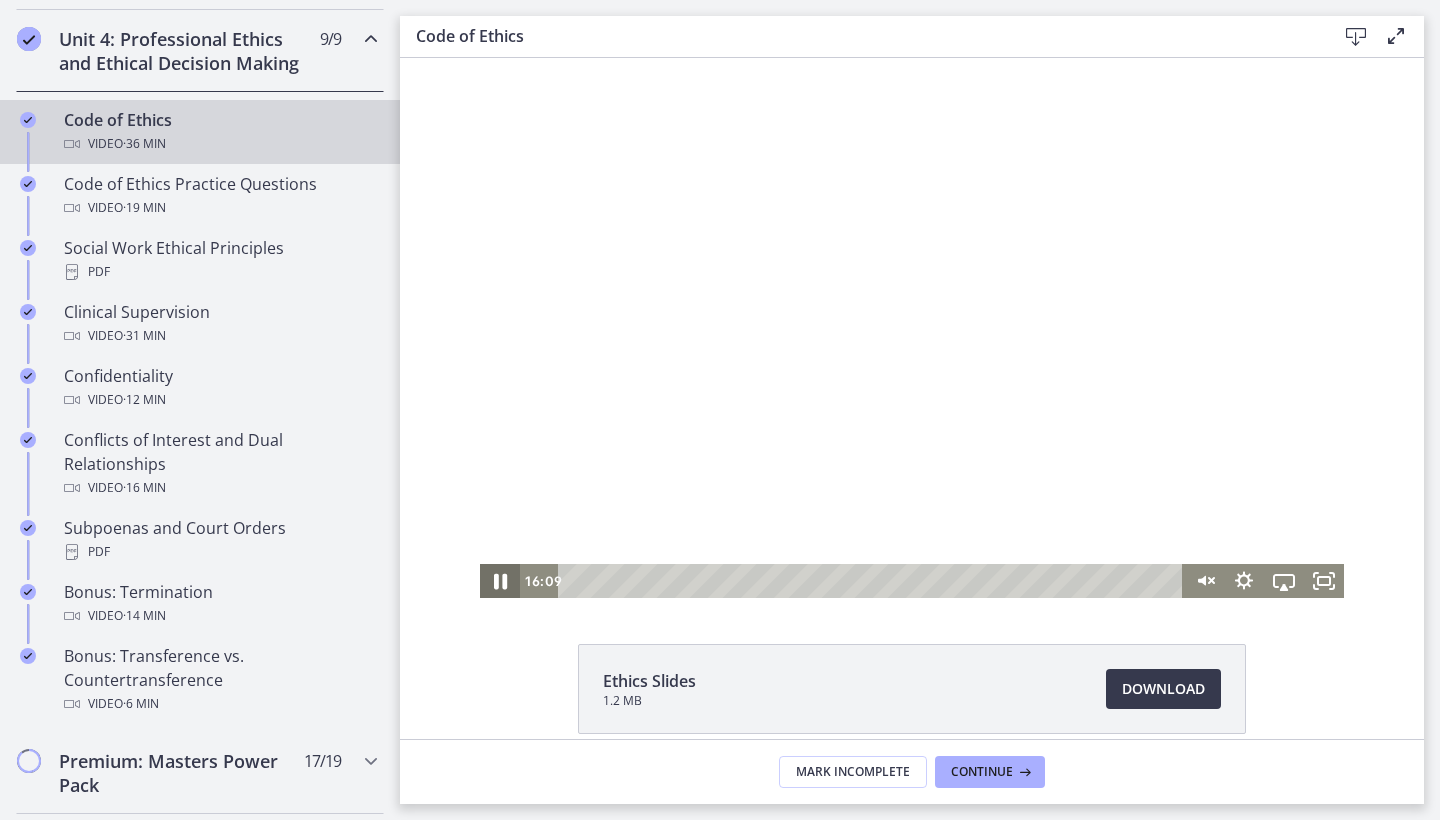 click 